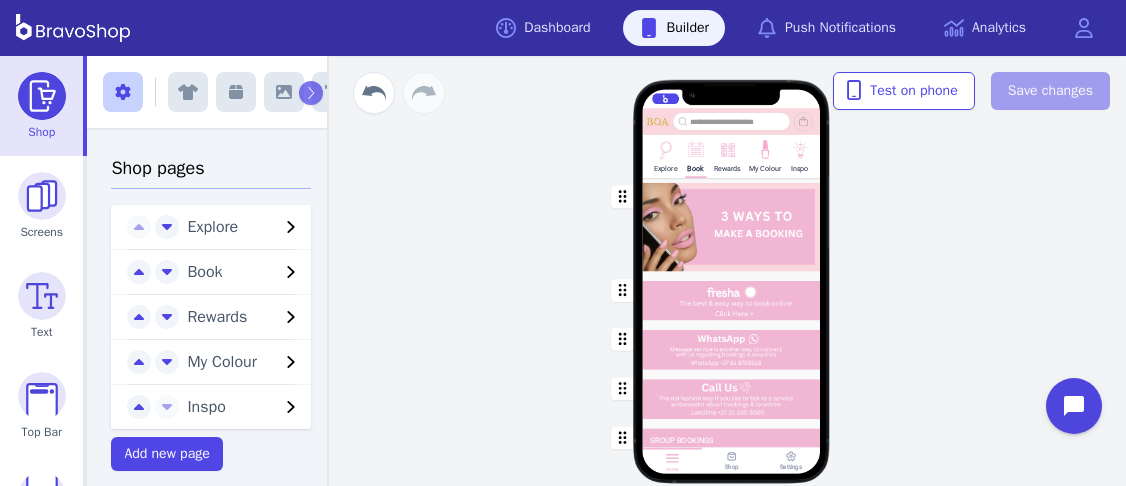 scroll, scrollTop: 0, scrollLeft: 0, axis: both 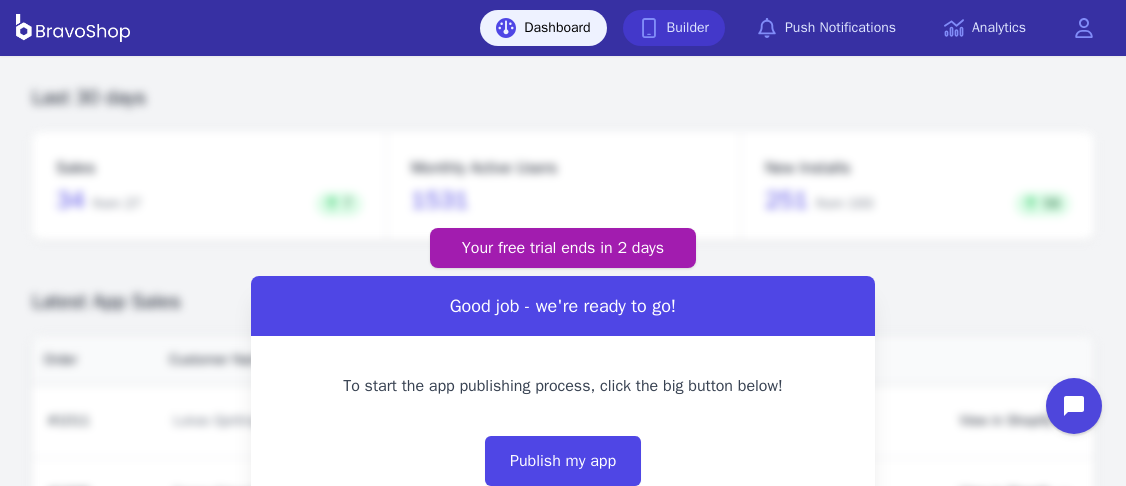 click at bounding box center (649, 28) 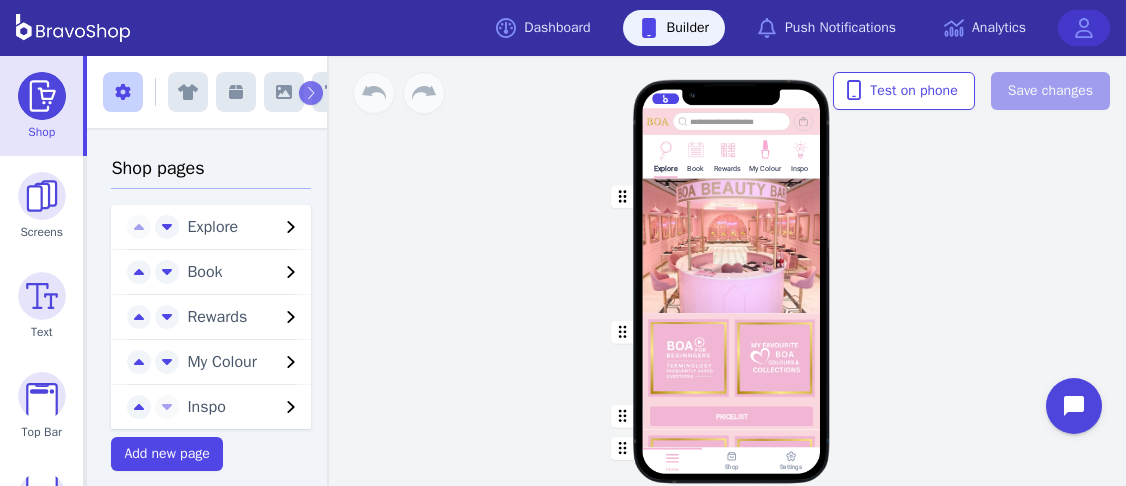 click at bounding box center (1084, 28) 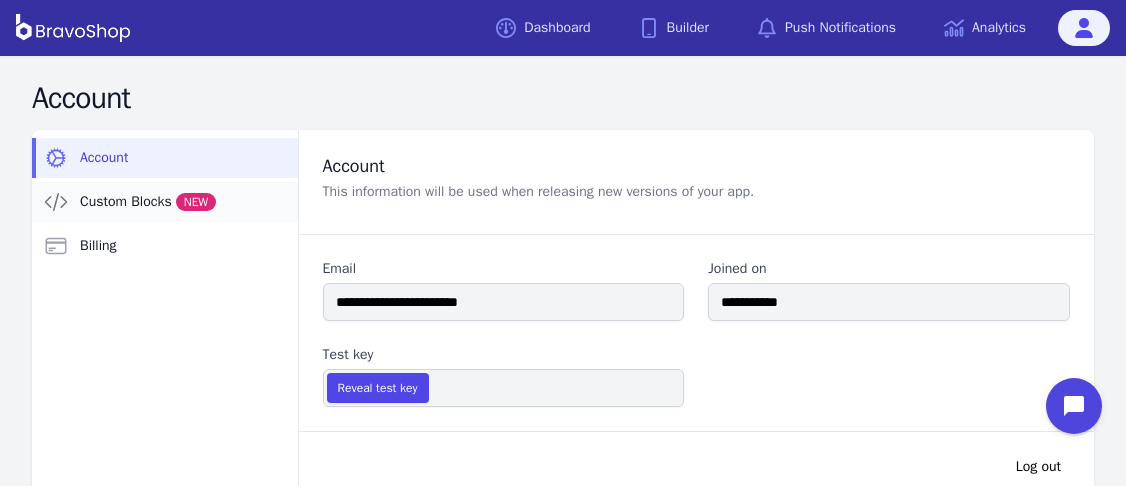 click on "Custom Blocks NEW" at bounding box center [165, 202] 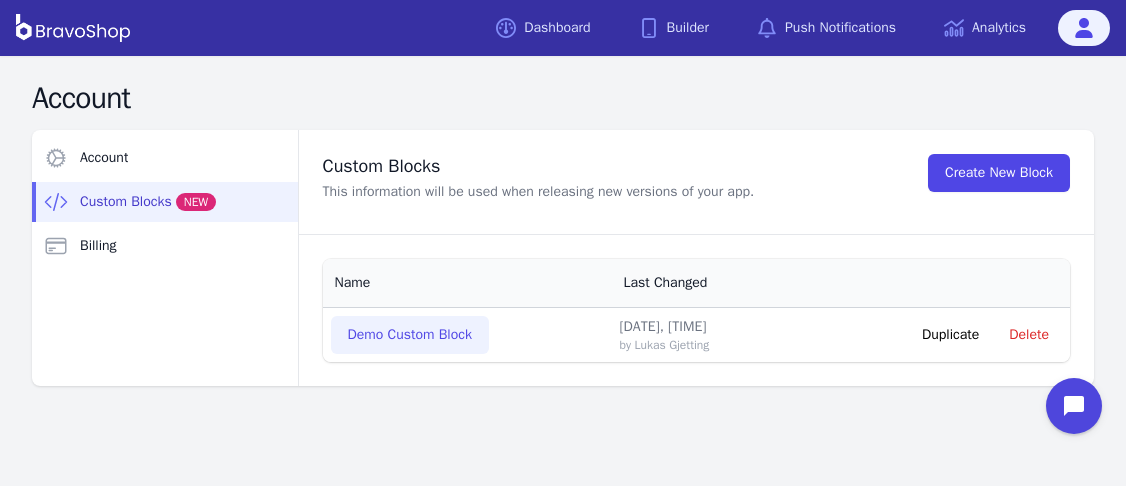 click on "Demo Custom Block" at bounding box center [410, 335] 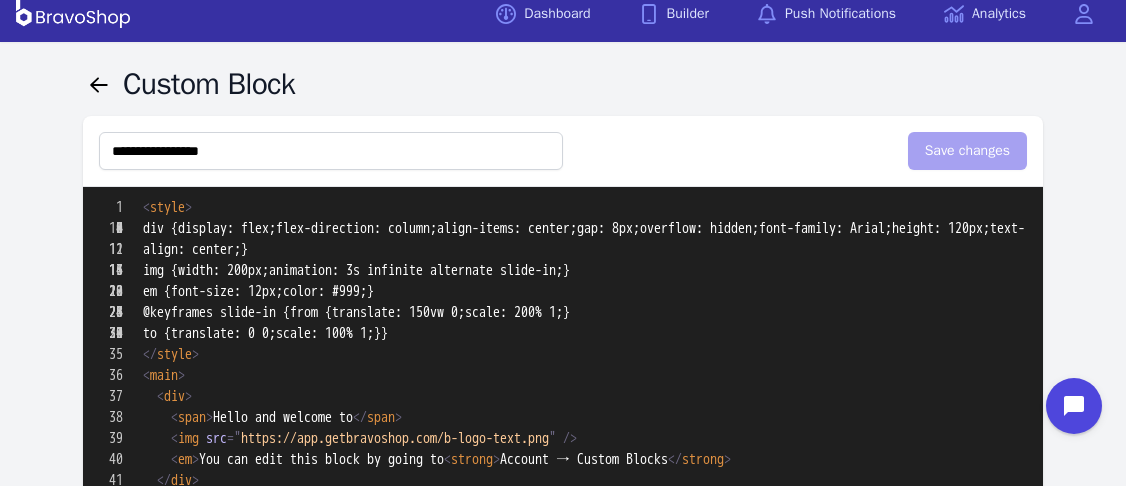 scroll, scrollTop: 0, scrollLeft: 0, axis: both 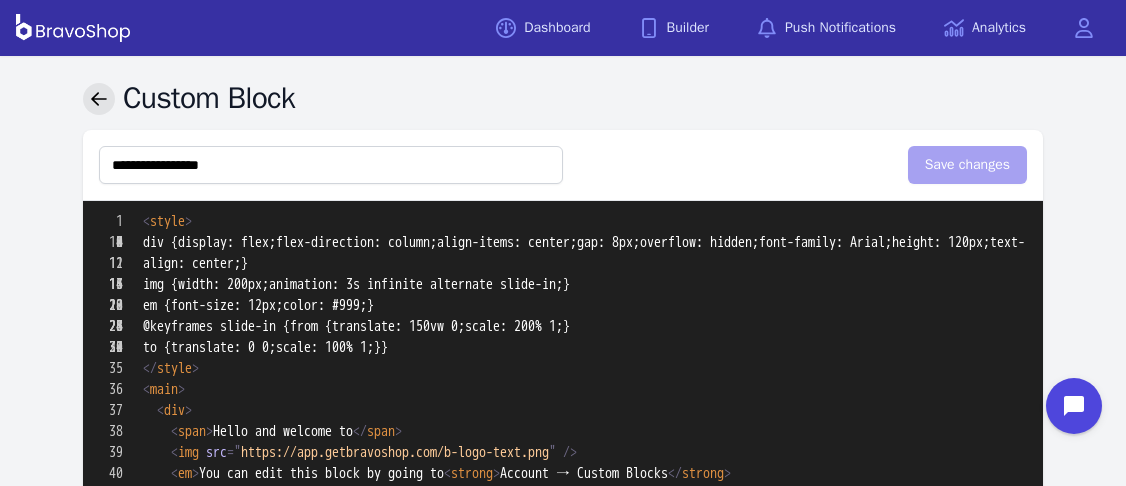 click at bounding box center (99, 99) 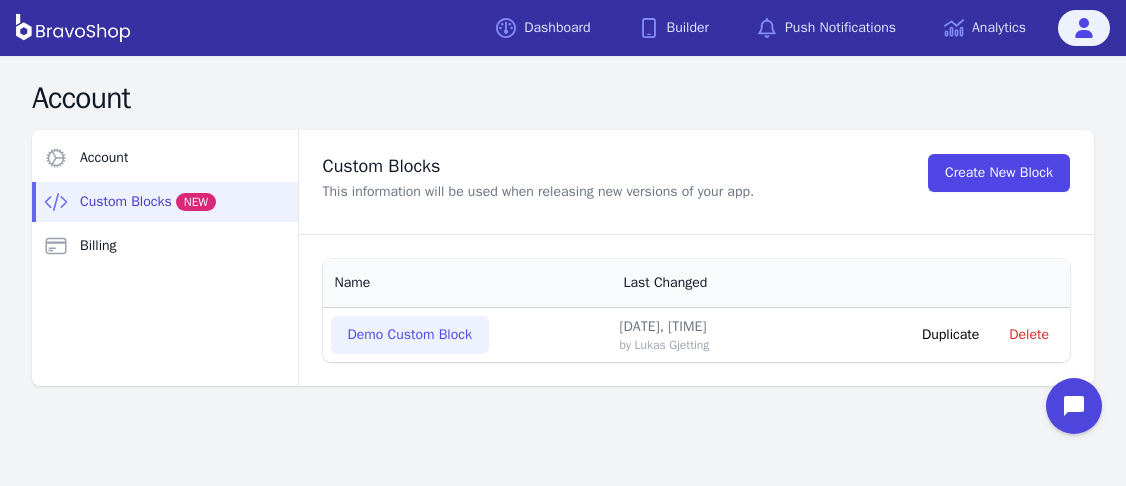 click on "Demo Custom Block" at bounding box center [410, 335] 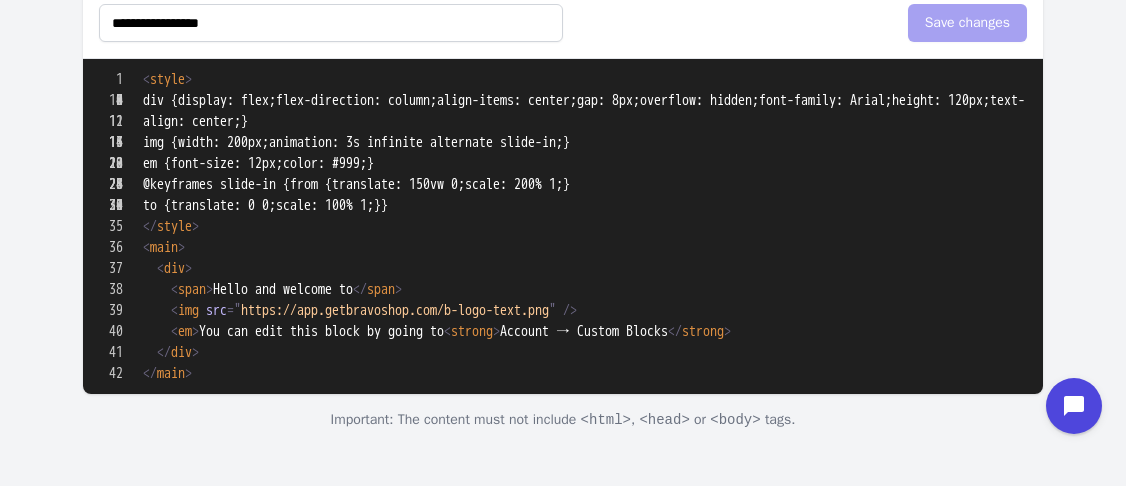 scroll, scrollTop: 0, scrollLeft: 0, axis: both 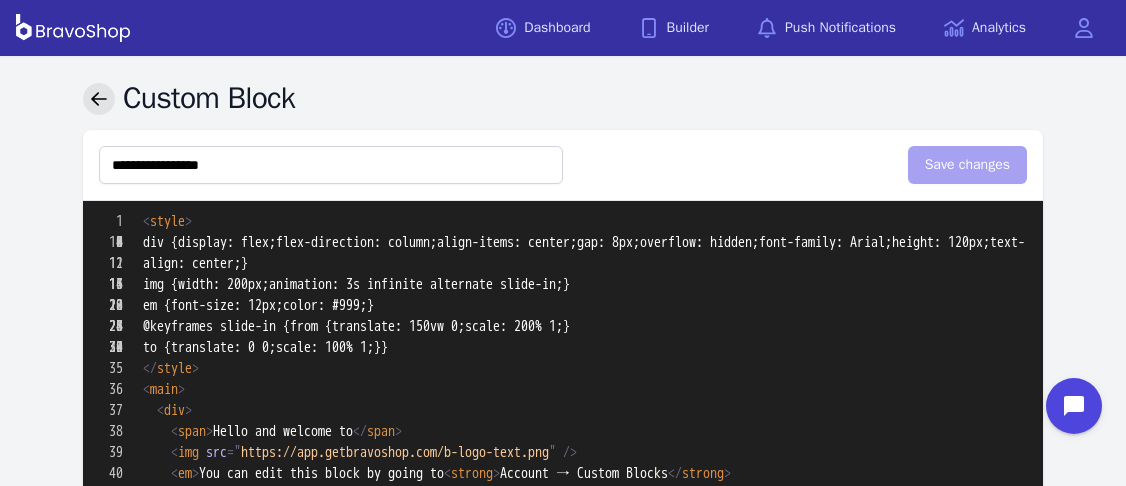 click at bounding box center [99, 99] 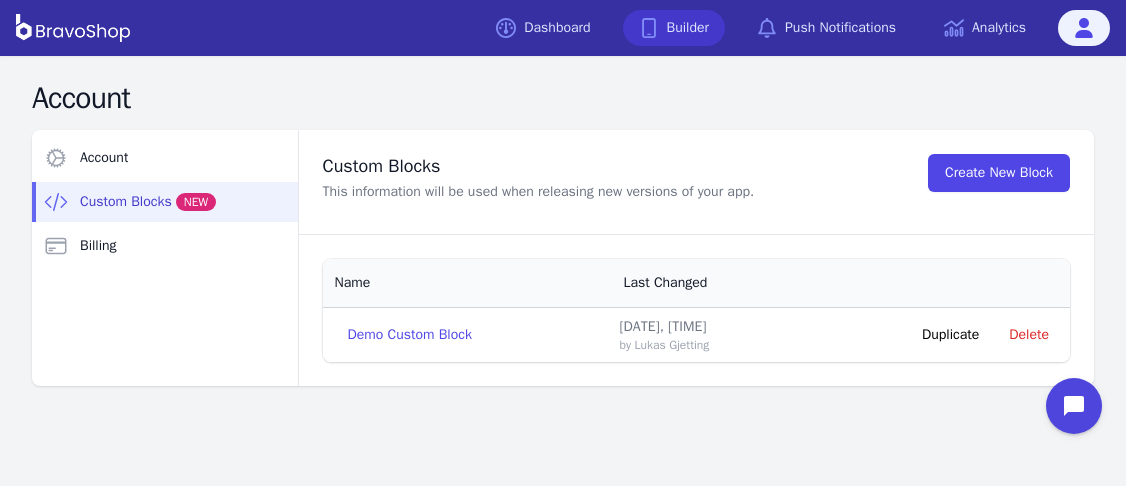 click on "Builder" at bounding box center (674, 28) 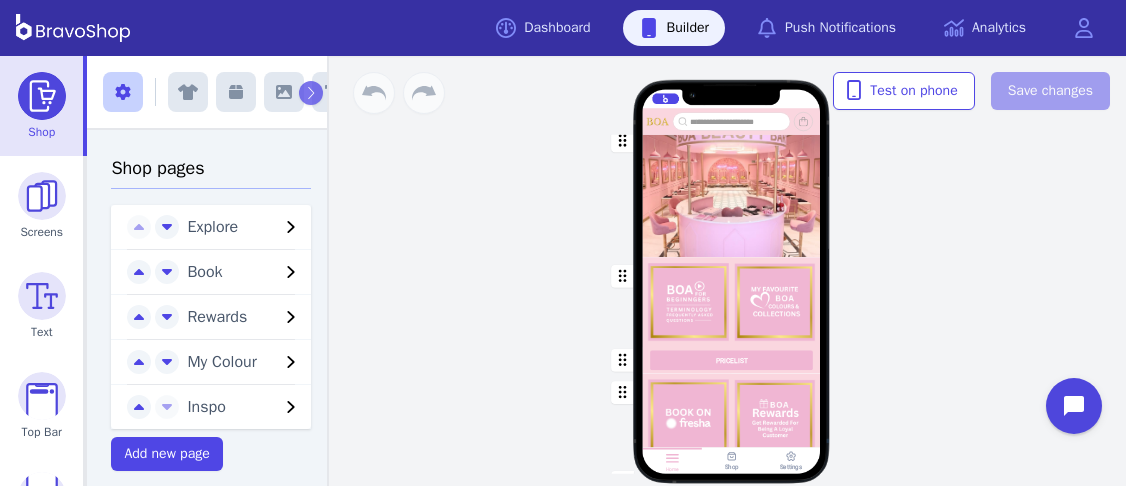scroll, scrollTop: 119, scrollLeft: 0, axis: vertical 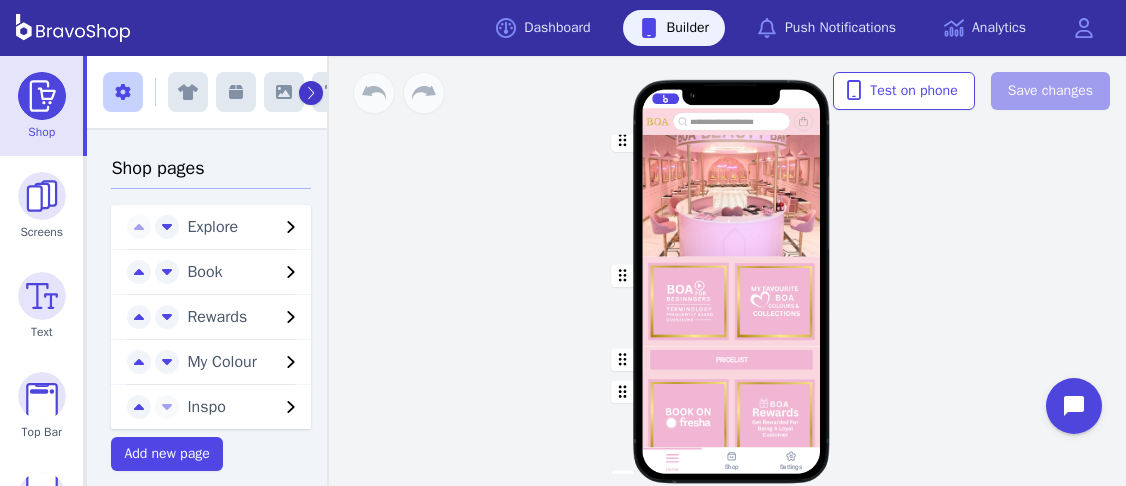 click at bounding box center (310, 93) 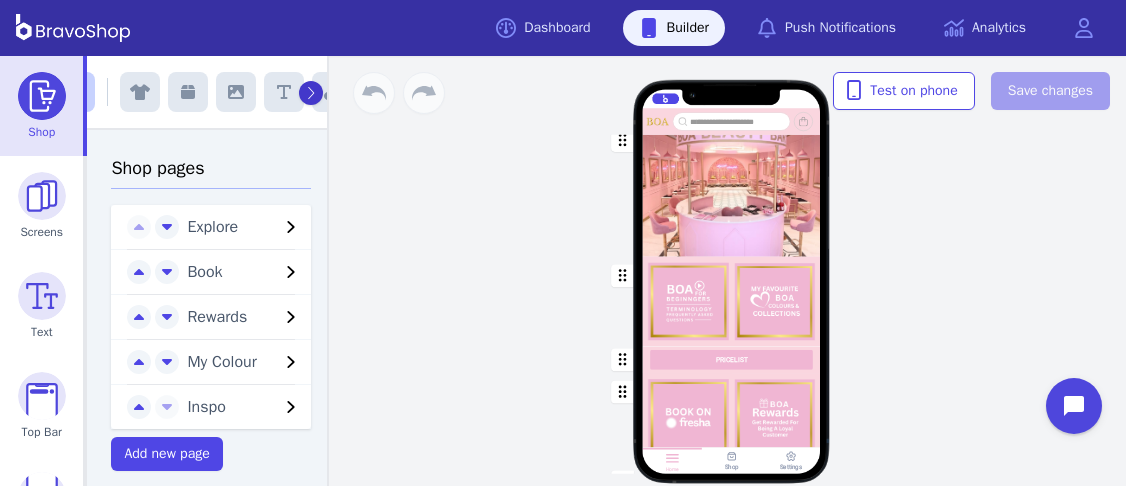 click at bounding box center [310, 93] 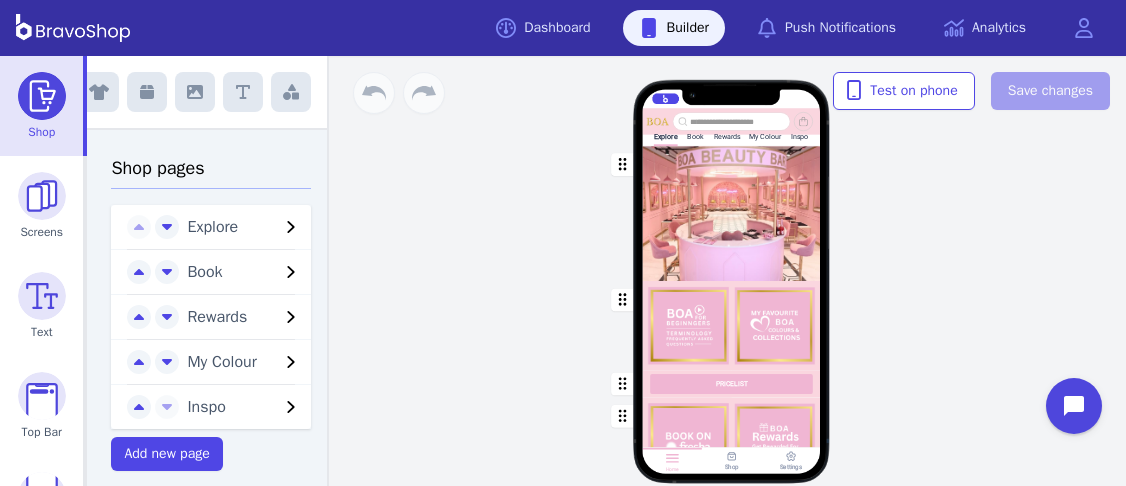scroll, scrollTop: 0, scrollLeft: 0, axis: both 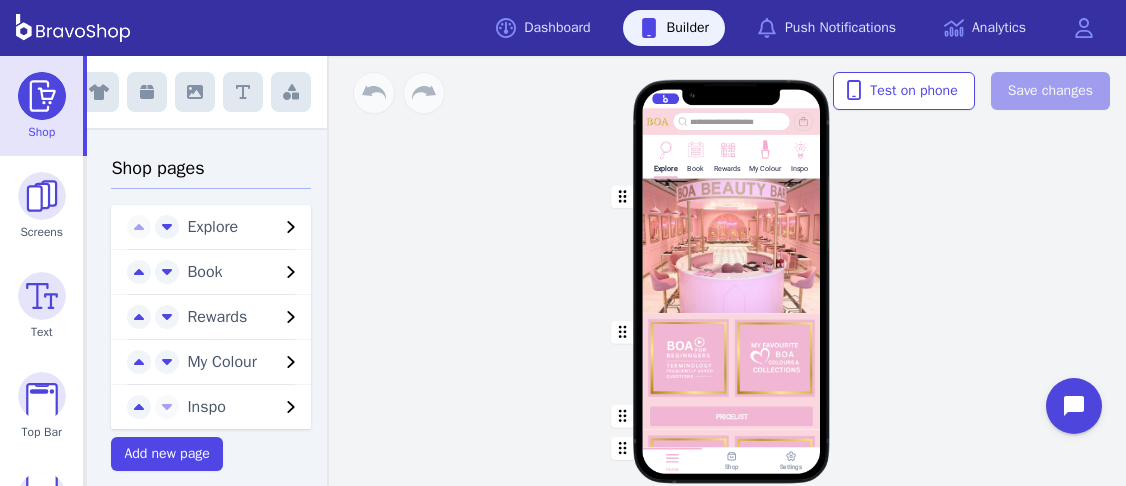 click at bounding box center (291, 92) 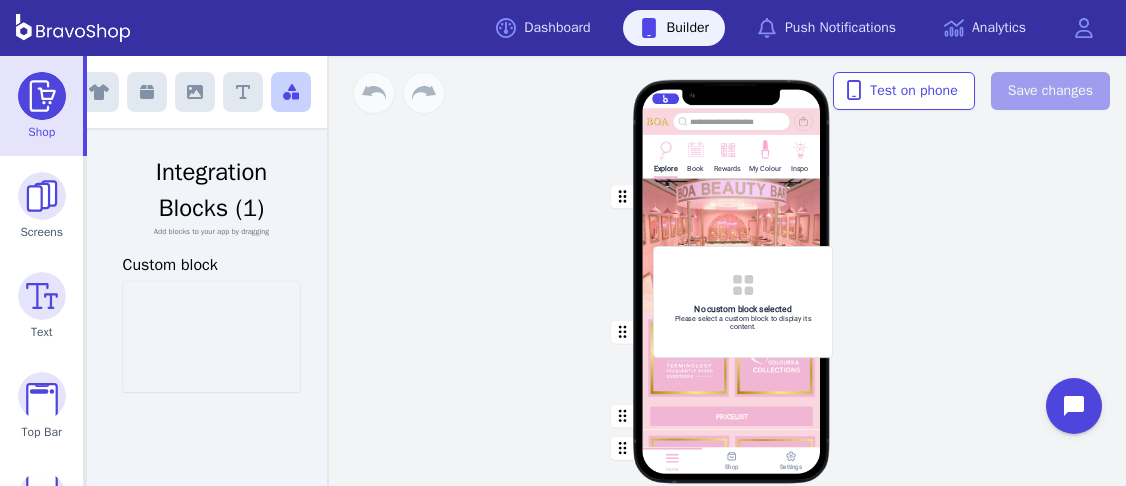 drag, startPoint x: 211, startPoint y: 302, endPoint x: 745, endPoint y: 267, distance: 535.14575 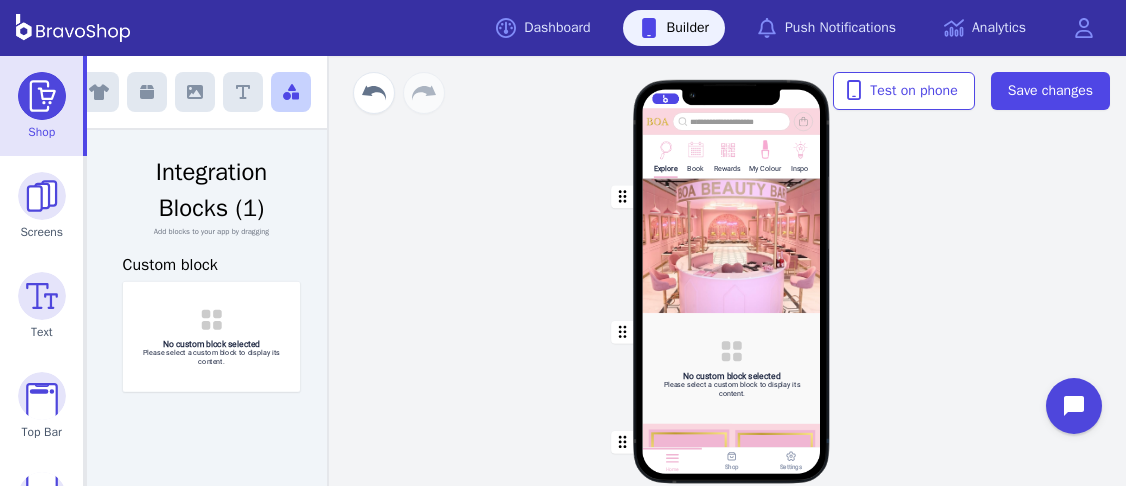 click at bounding box center (732, 245) 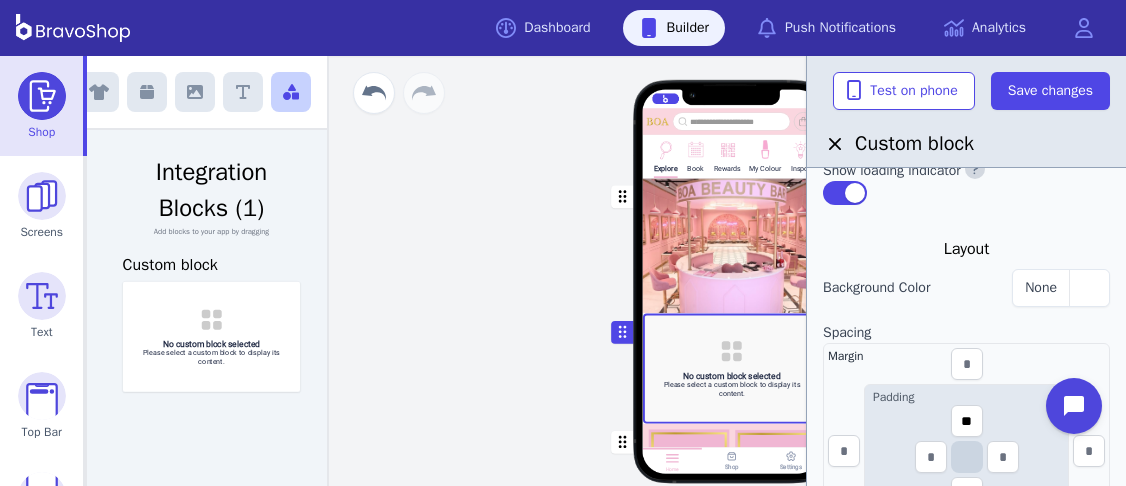 scroll, scrollTop: 0, scrollLeft: 0, axis: both 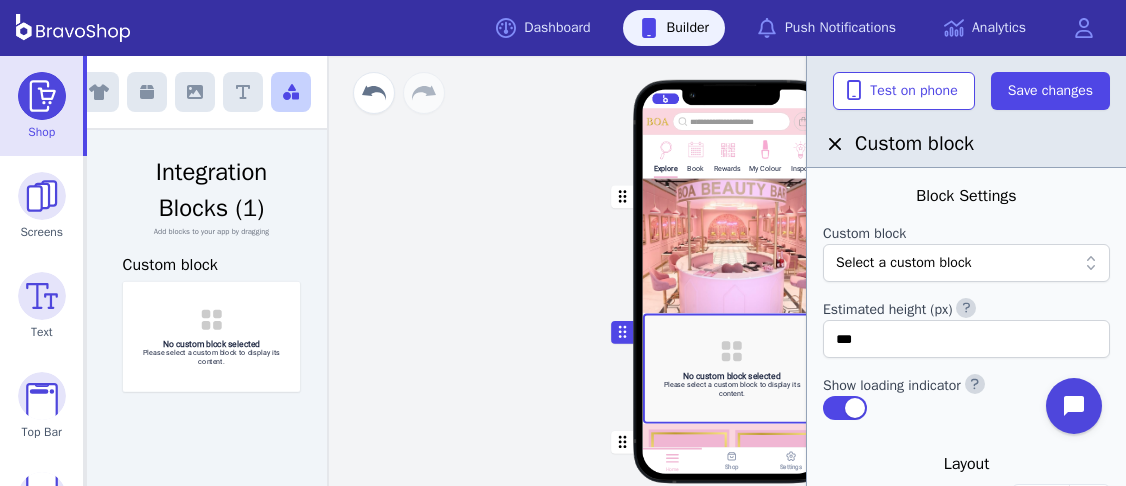 click at bounding box center (1091, 263) 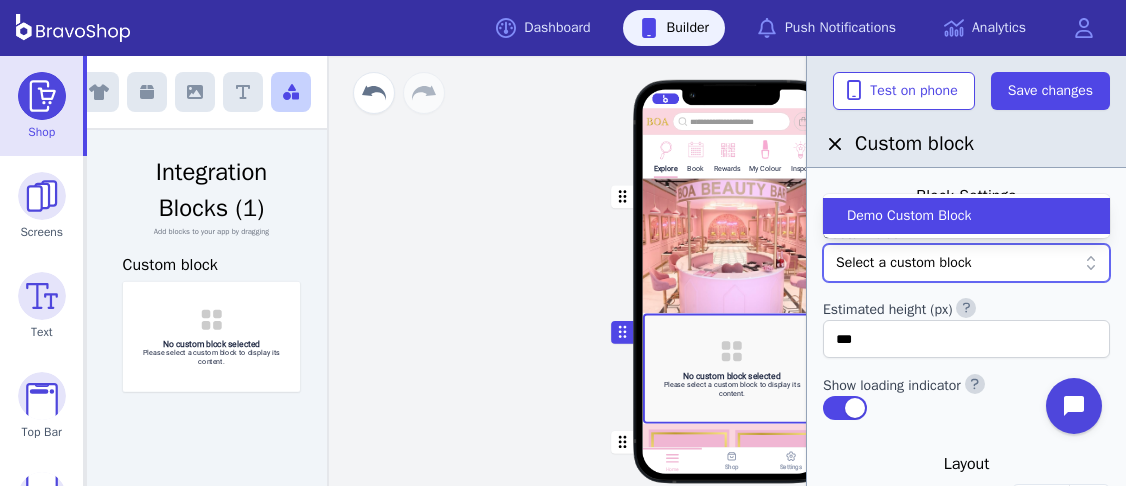 click on "Demo Custom Block" at bounding box center [954, 216] 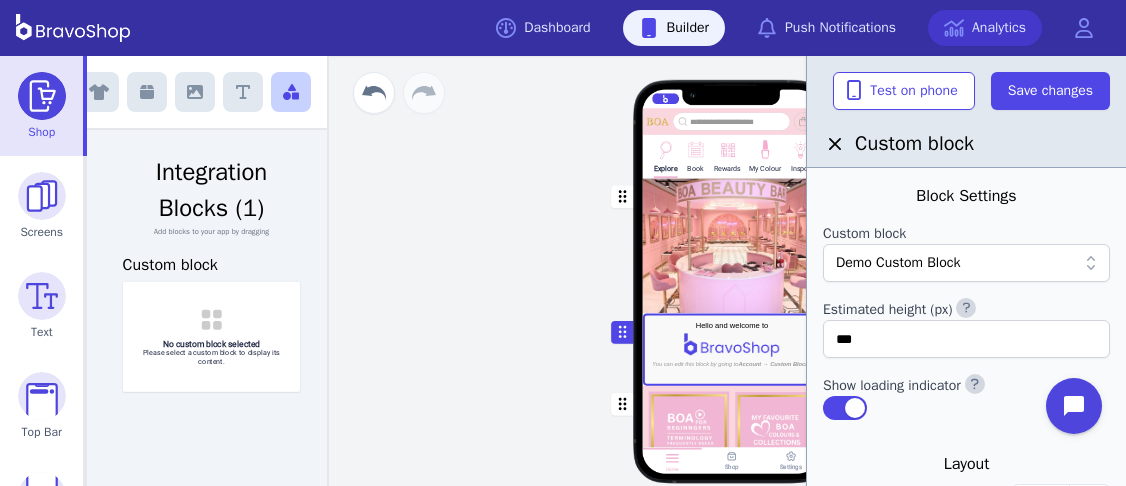 scroll, scrollTop: 0, scrollLeft: 0, axis: both 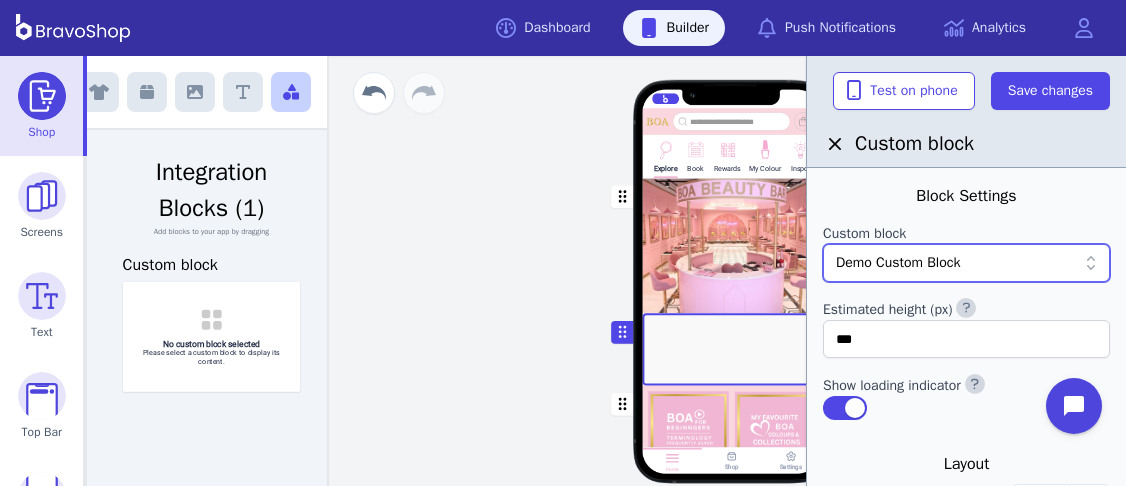 click on "Explore Book Rewards My Colour Inspo PRICELIST Featured Products Gift Vouchers Various Denominations Drag a block here to get started Home Shop Settings" at bounding box center (731, 271) 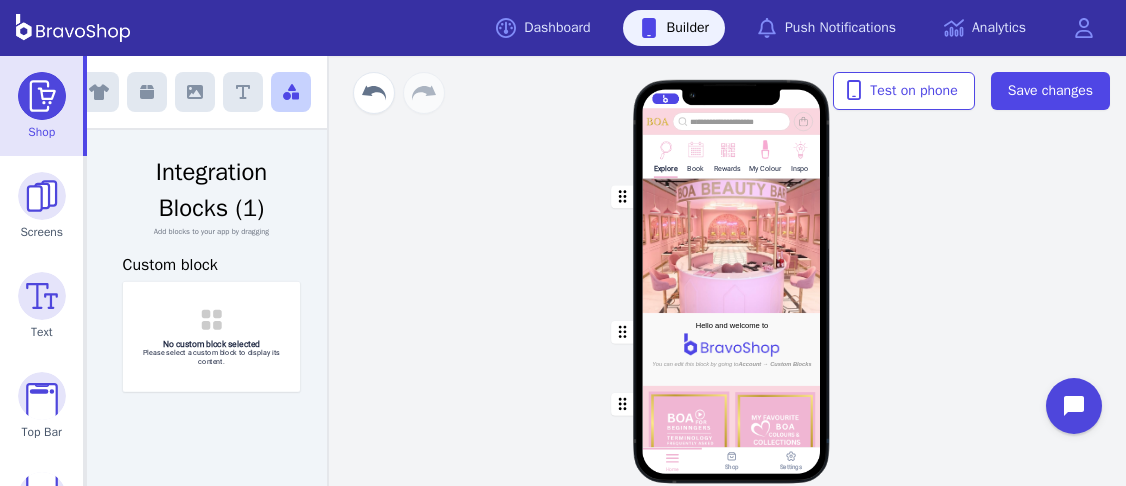 scroll, scrollTop: 0, scrollLeft: 0, axis: both 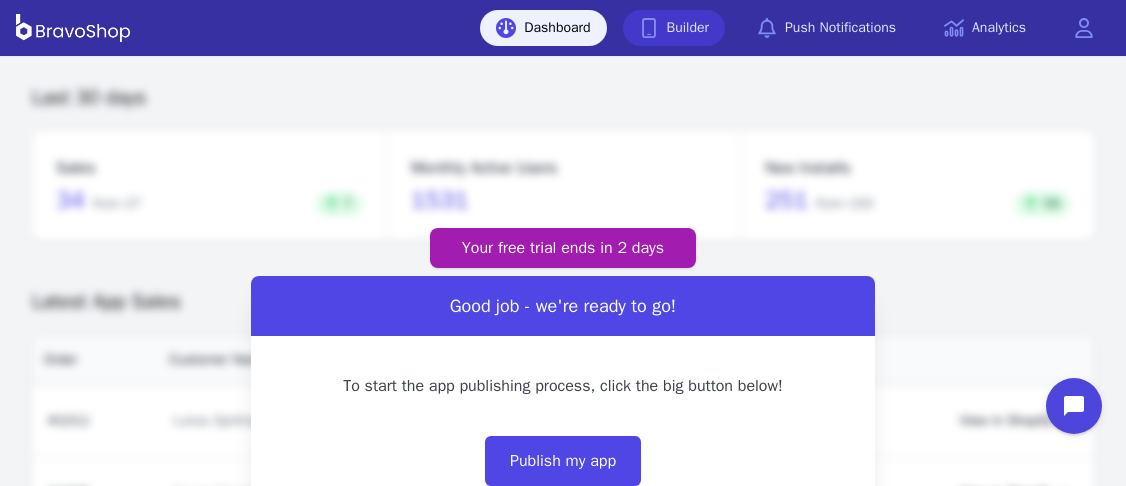 click at bounding box center [649, 28] 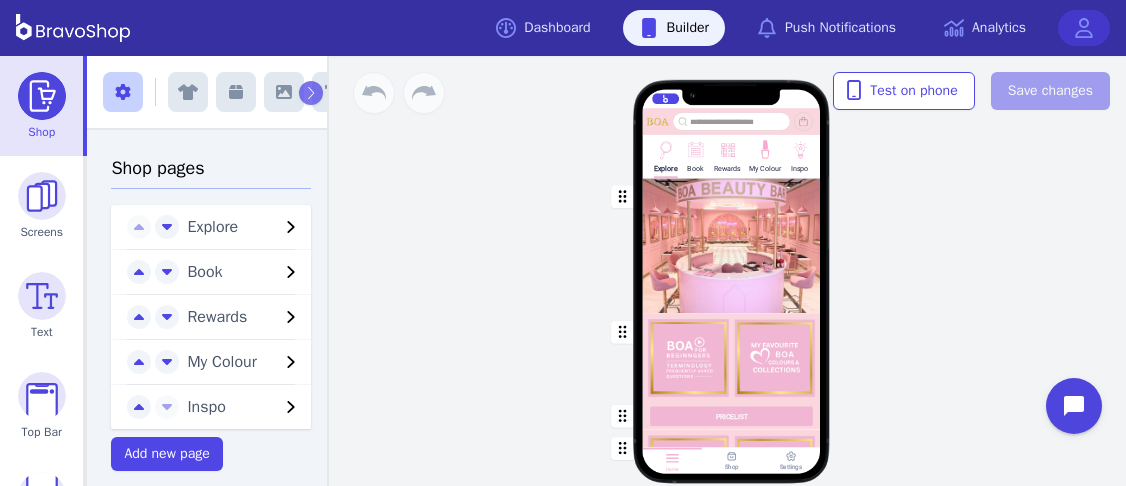 click at bounding box center (1084, 28) 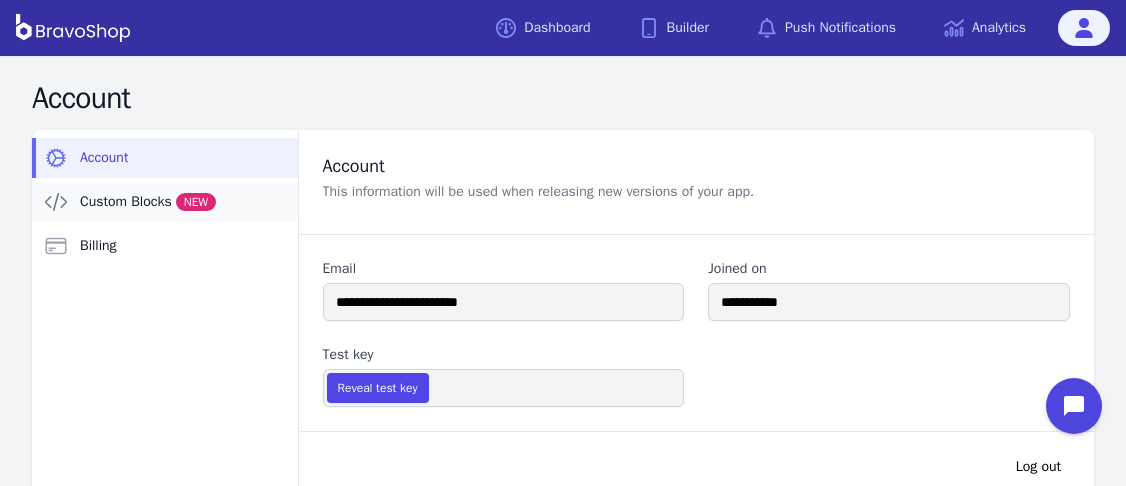 click on "Custom Blocks NEW" at bounding box center [165, 202] 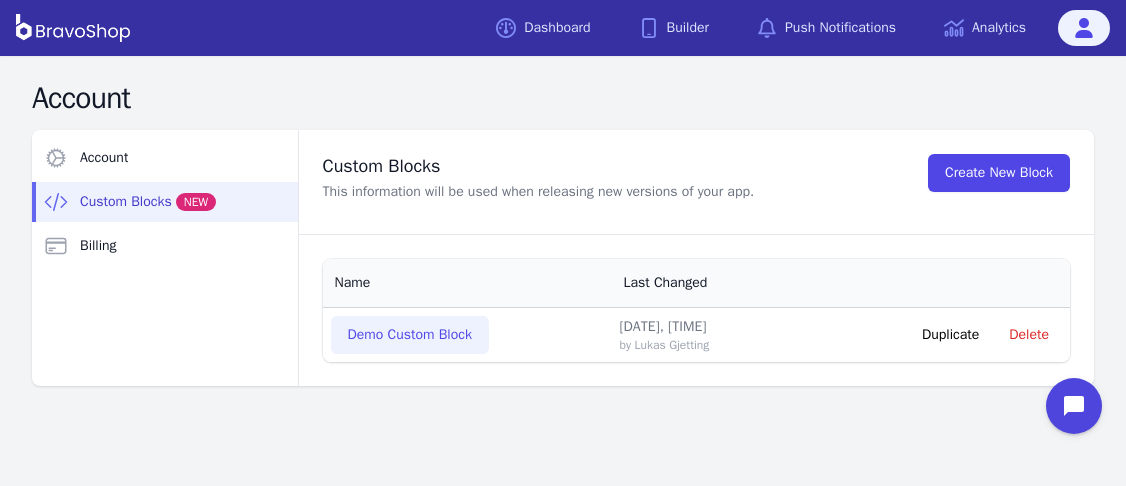 click on "Demo Custom Block" at bounding box center [410, 335] 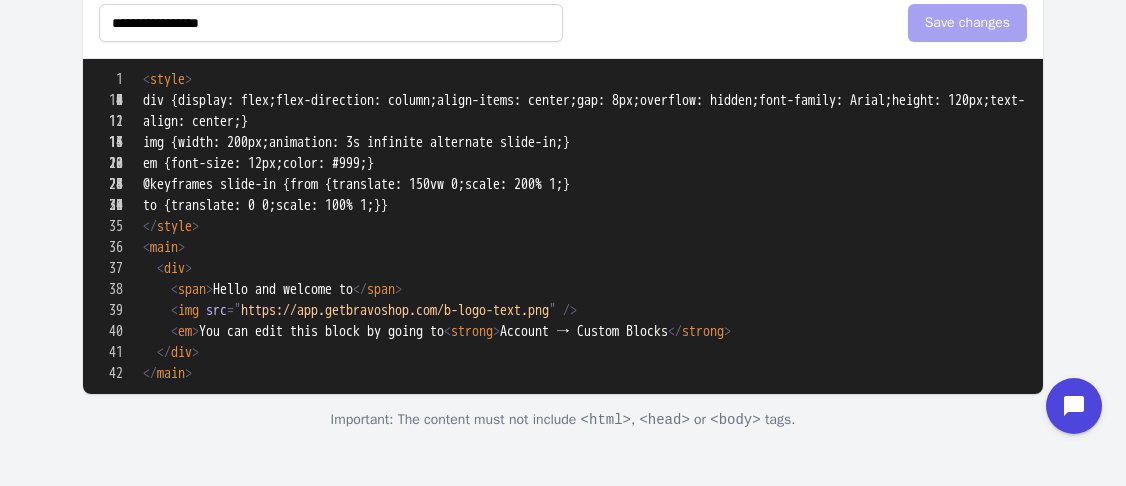 scroll, scrollTop: 0, scrollLeft: 0, axis: both 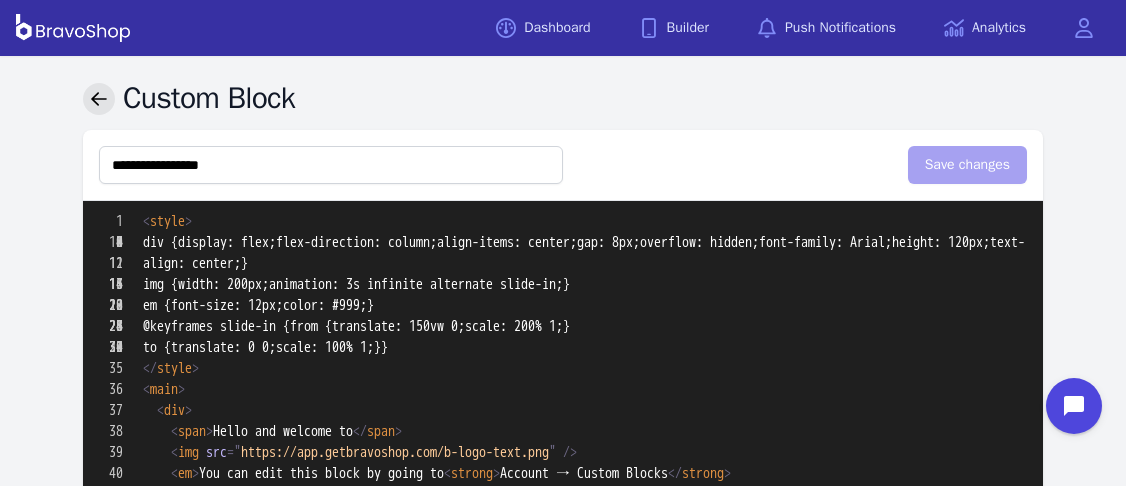 click at bounding box center [99, 99] 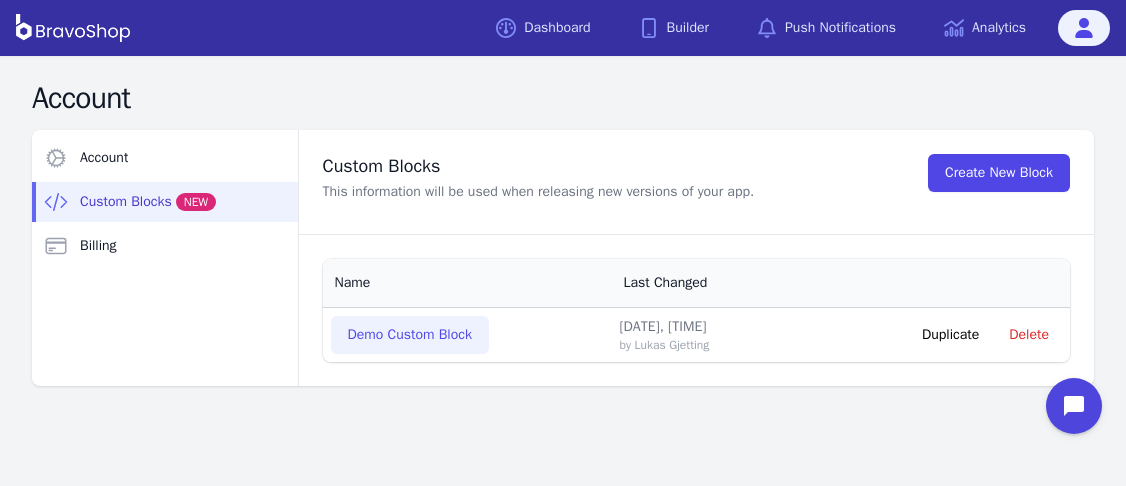 click on "Demo Custom Block" at bounding box center (410, 335) 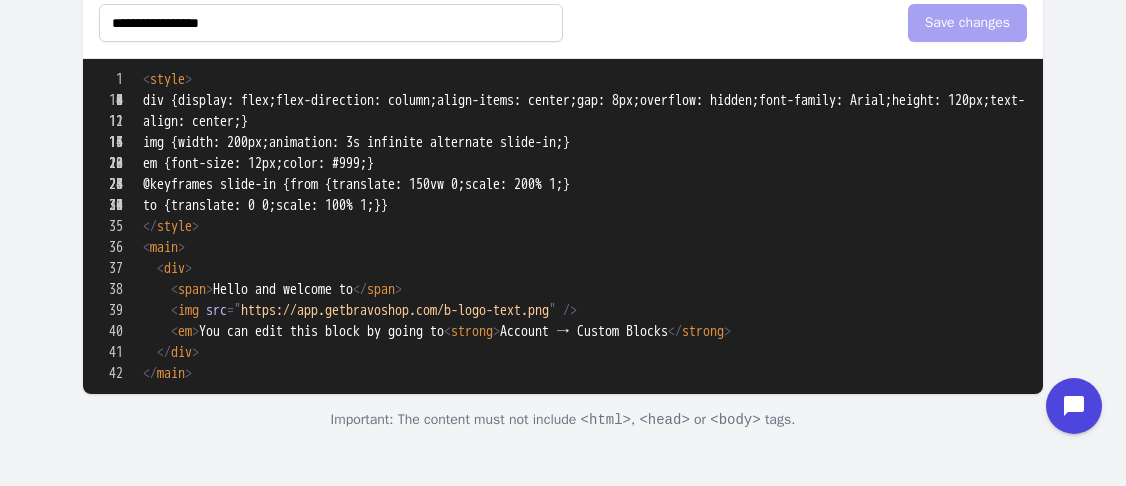 scroll, scrollTop: 0, scrollLeft: 0, axis: both 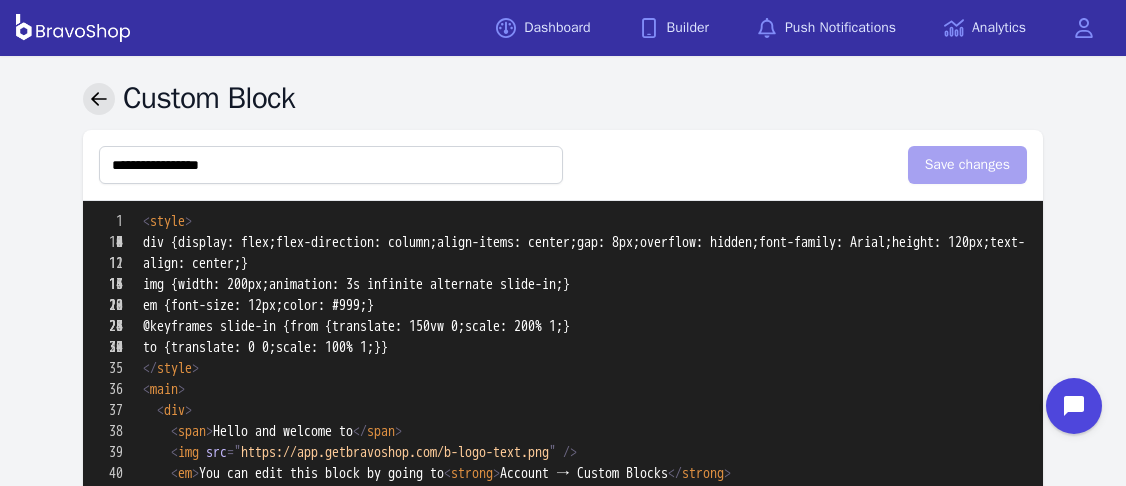 click at bounding box center [99, 99] 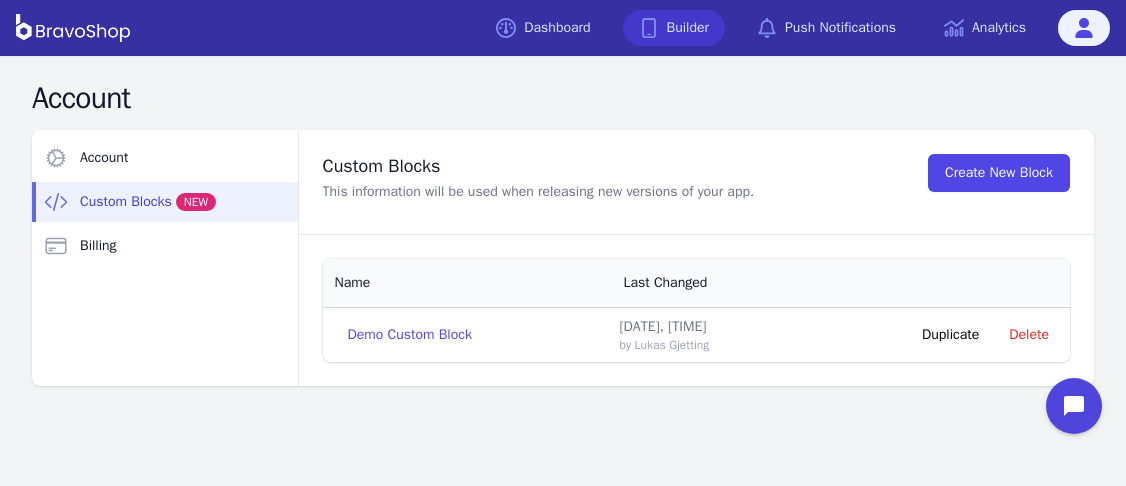 click on "Builder" at bounding box center [674, 28] 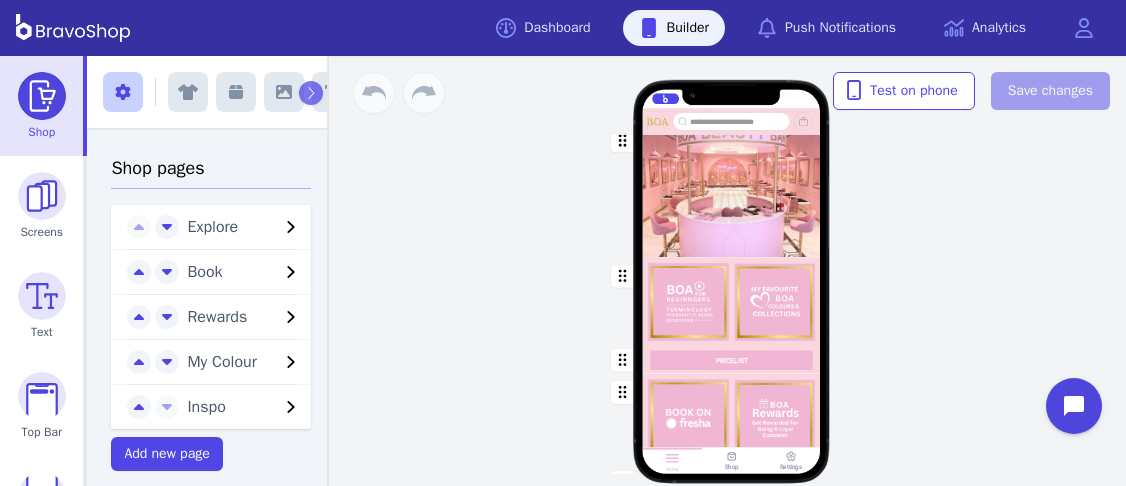 scroll, scrollTop: 119, scrollLeft: 0, axis: vertical 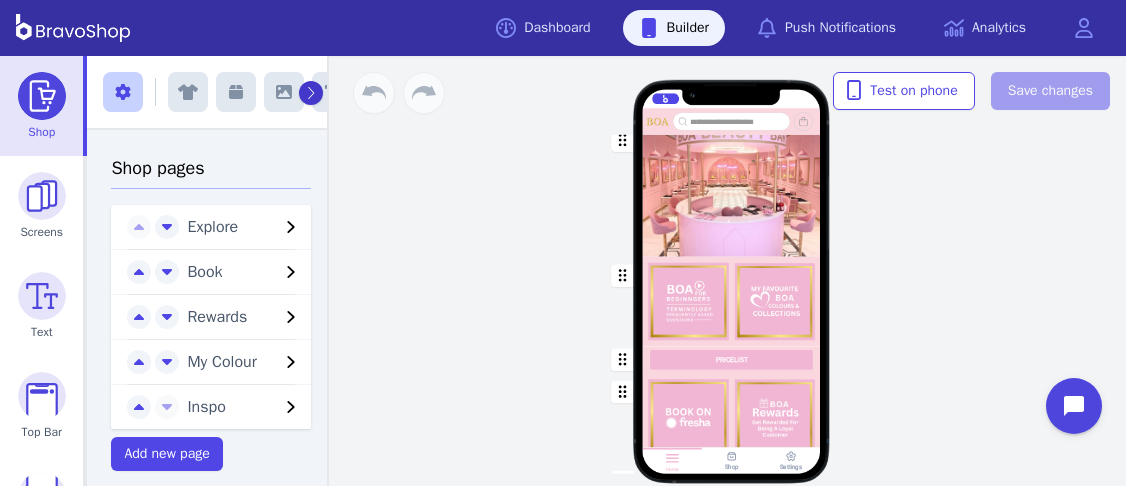click at bounding box center (310, 93) 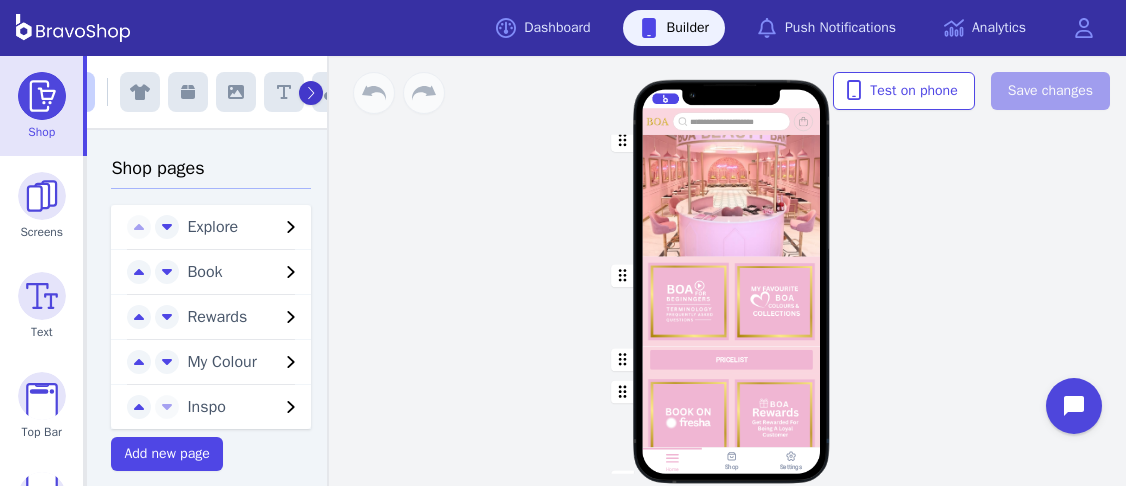 click at bounding box center (310, 93) 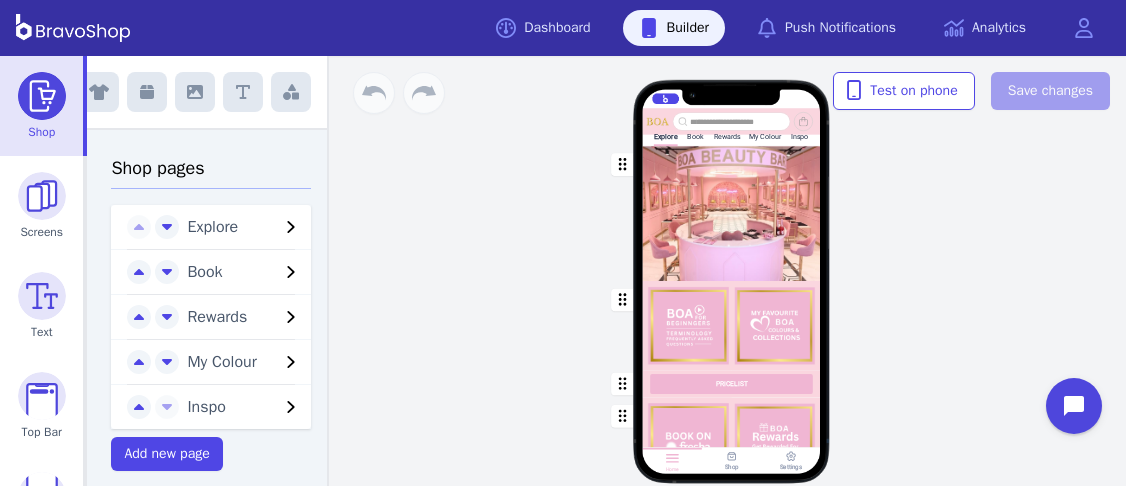 scroll, scrollTop: 0, scrollLeft: 0, axis: both 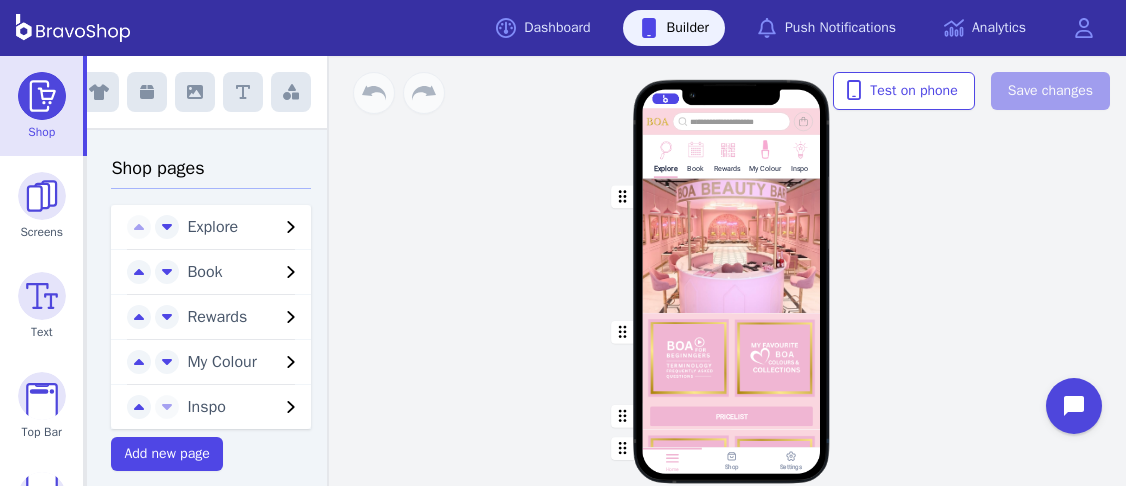 click at bounding box center (291, 92) 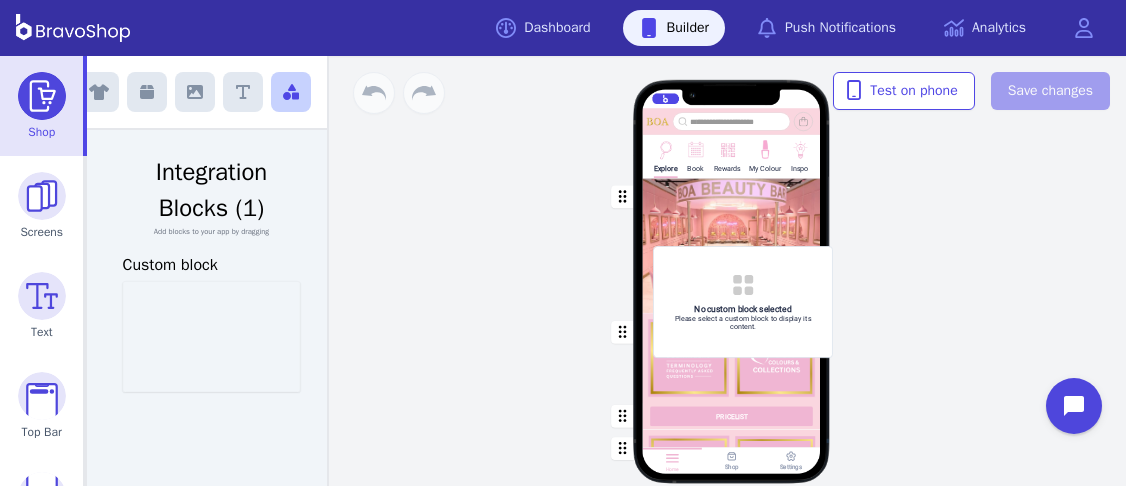 drag, startPoint x: 211, startPoint y: 302, endPoint x: 745, endPoint y: 267, distance: 535.14575 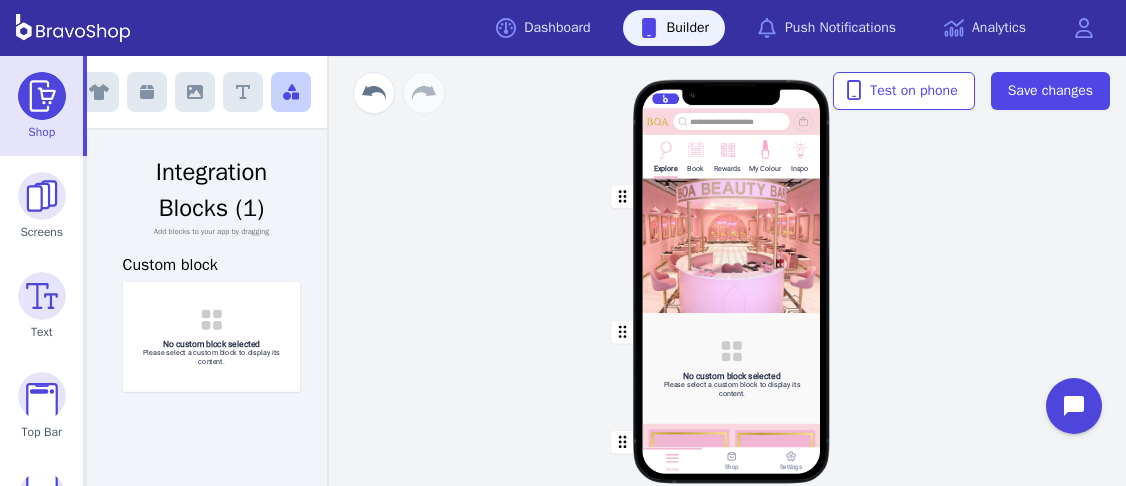 click at bounding box center [732, 245] 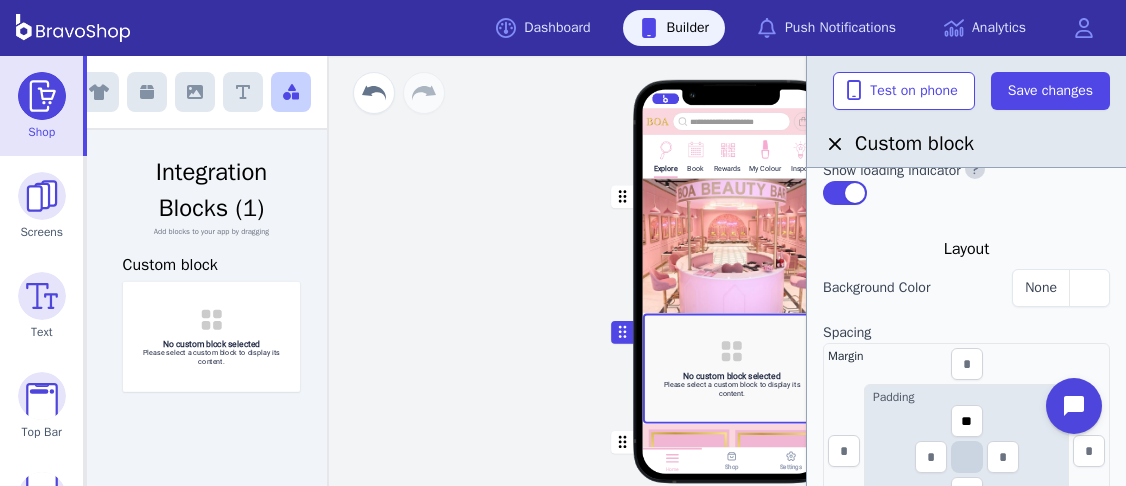scroll, scrollTop: 0, scrollLeft: 0, axis: both 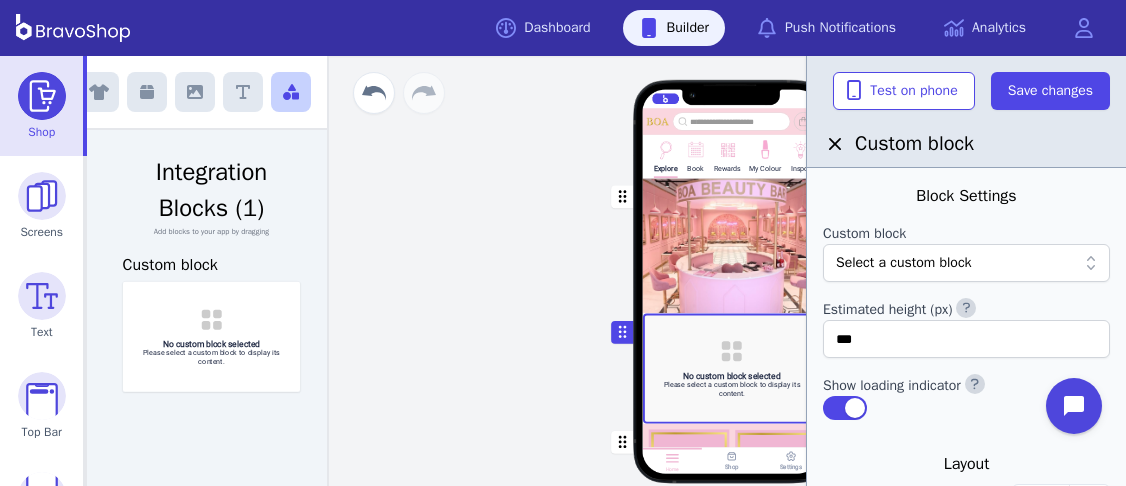 click at bounding box center [1091, 263] 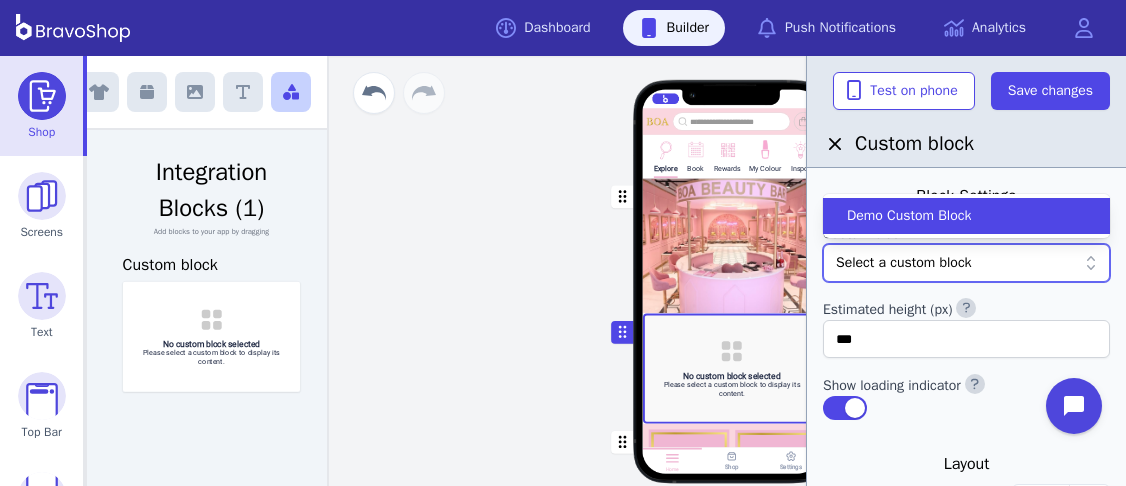 click on "Demo Custom Block" at bounding box center [954, 216] 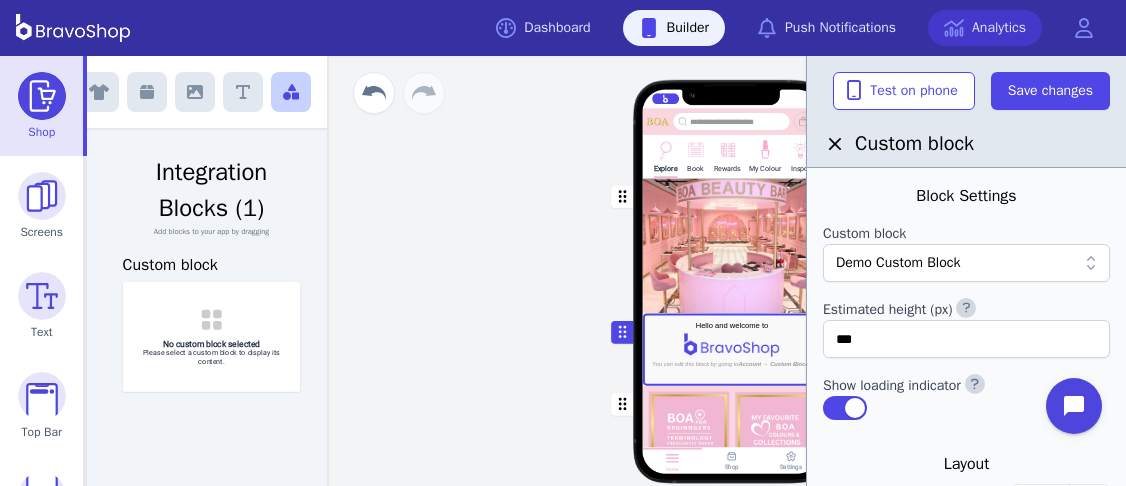 scroll, scrollTop: 0, scrollLeft: 0, axis: both 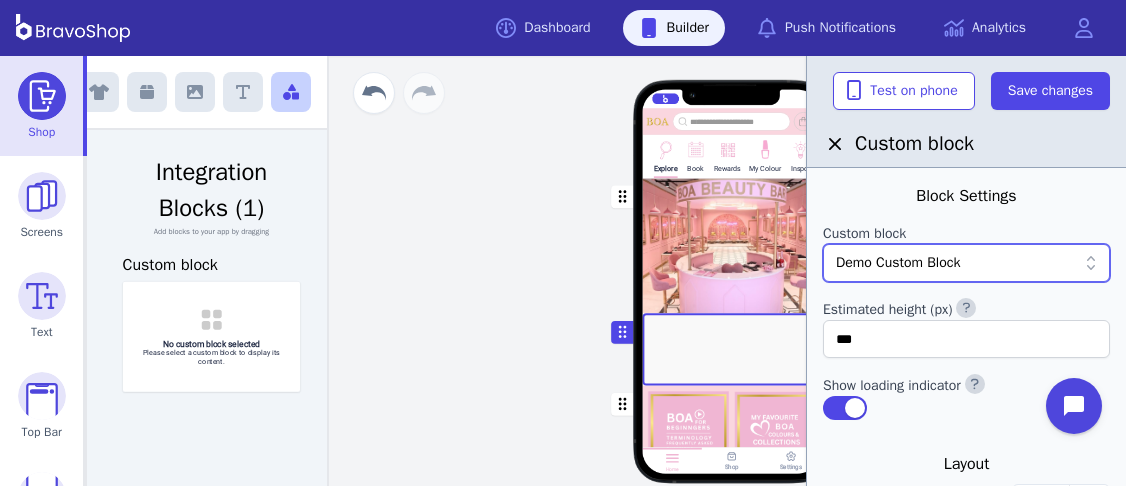 click on "Explore Book Rewards My Colour Inspo PRICELIST Featured Products Gift Vouchers Various Denominations Drag a block here to get started Home Shop Settings" at bounding box center [731, 271] 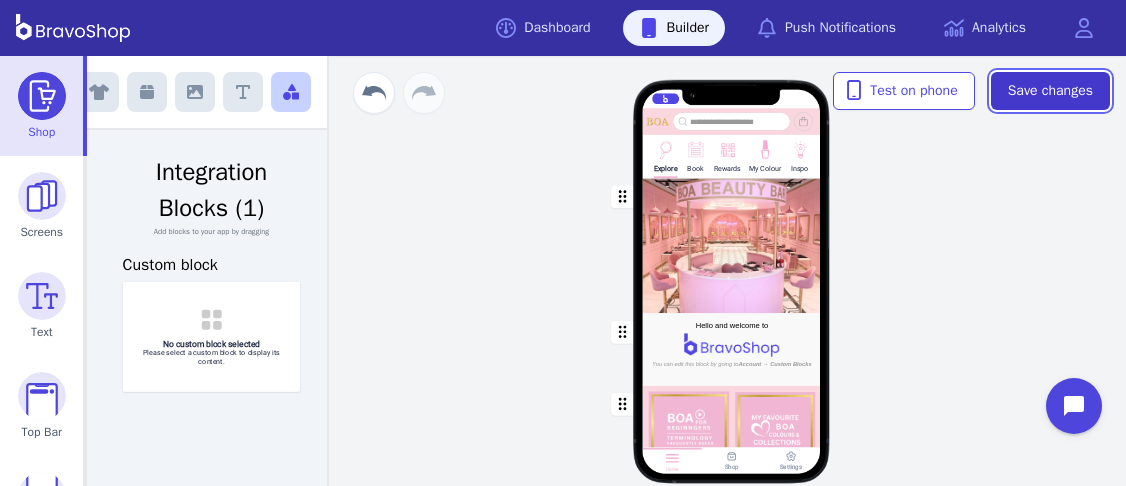 click on "Save changes" at bounding box center (1050, 91) 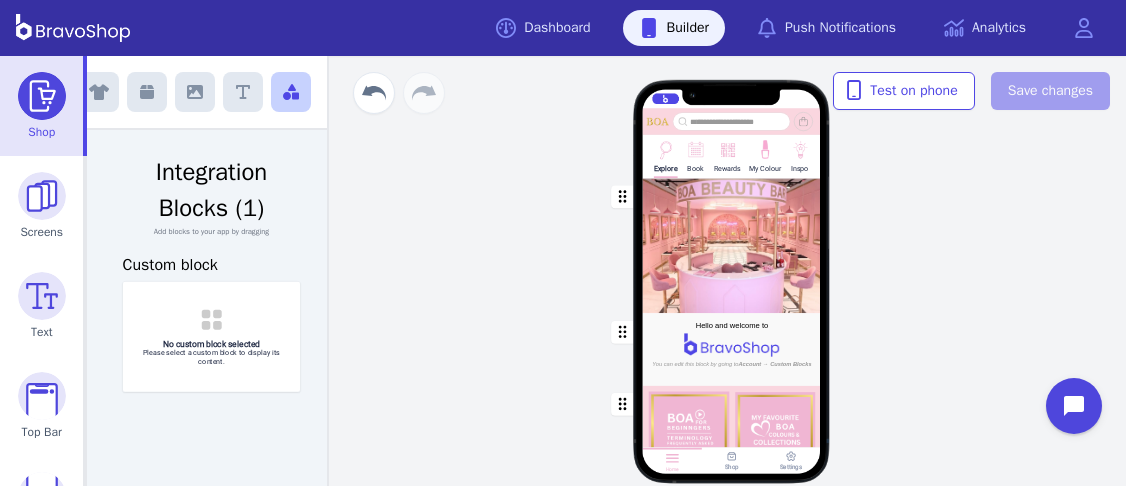 scroll, scrollTop: 0, scrollLeft: 0, axis: both 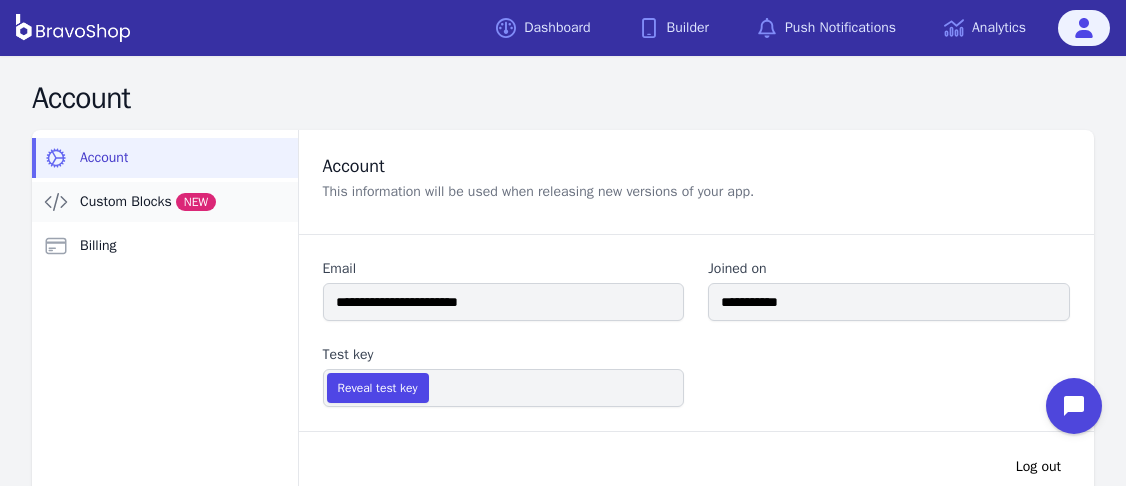 click on "Custom Blocks NEW" at bounding box center (148, 202) 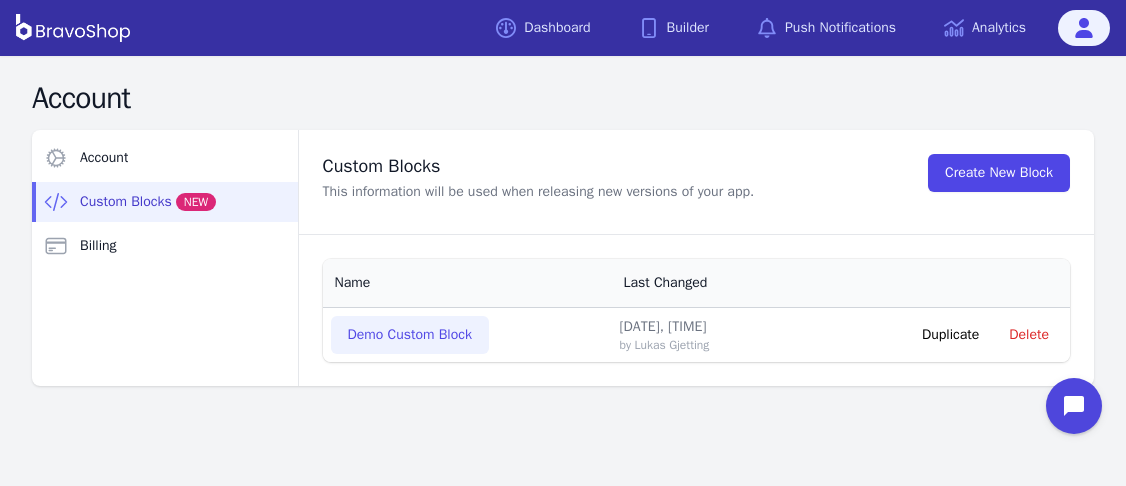 click on "Demo Custom Block" at bounding box center [410, 335] 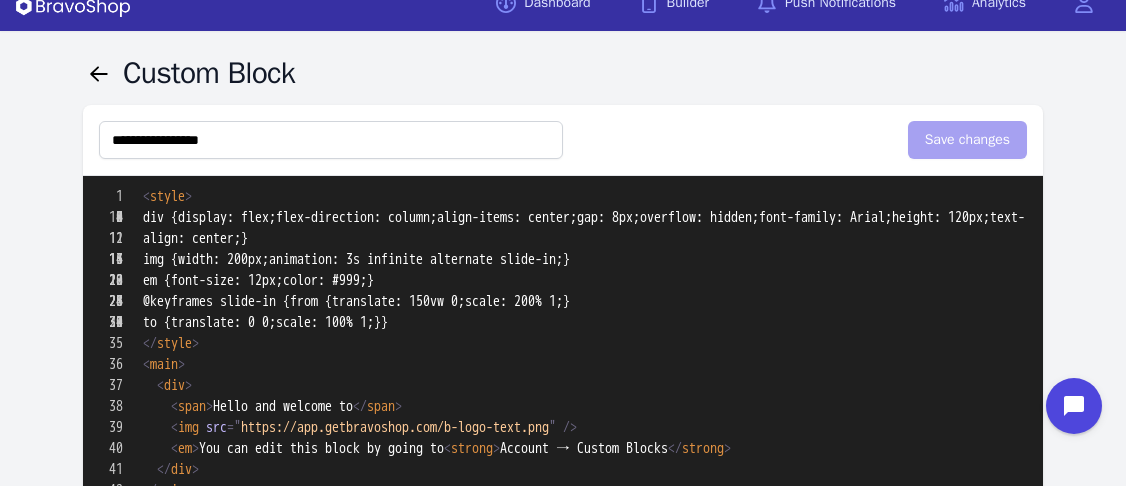 scroll, scrollTop: 0, scrollLeft: 0, axis: both 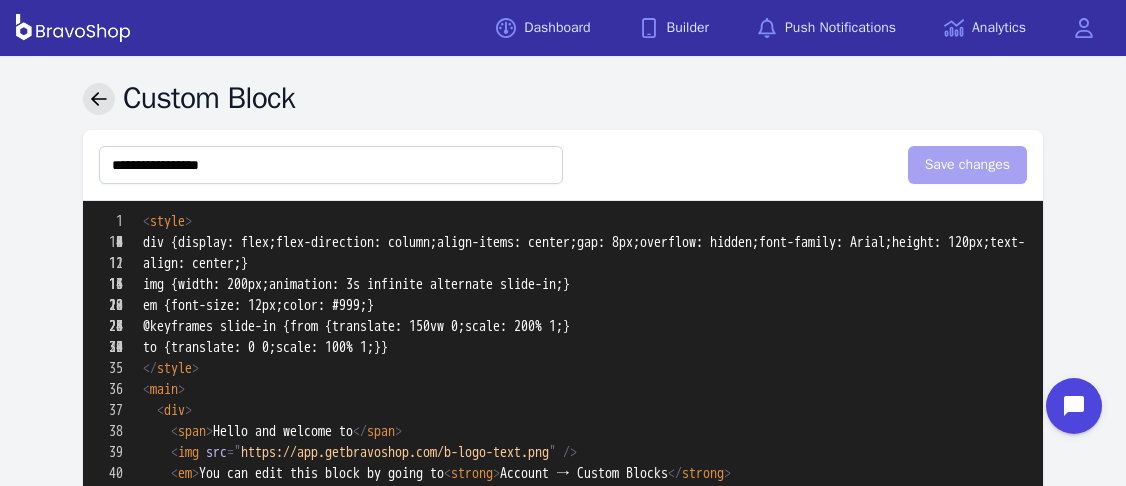click at bounding box center [99, 98] 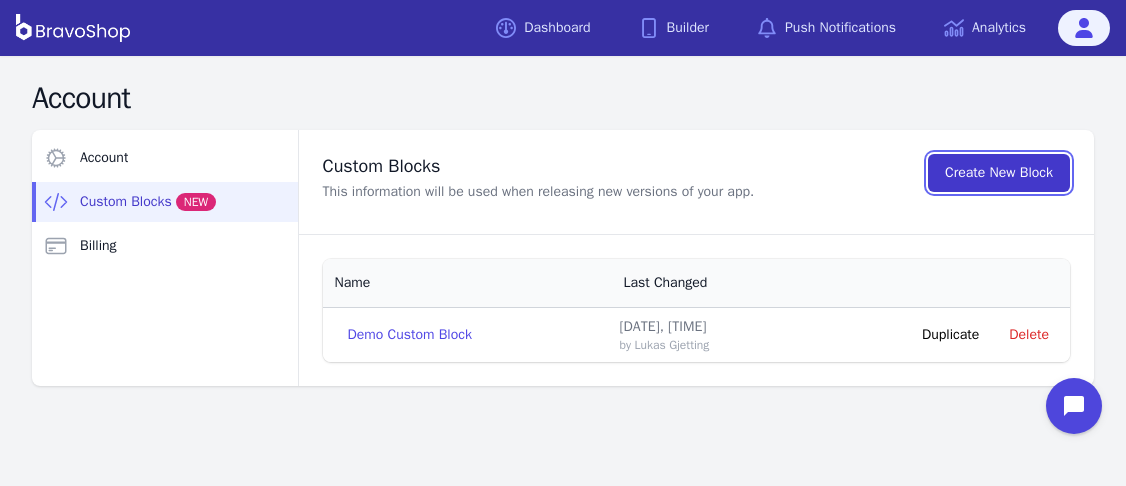 click on "Create New Block" at bounding box center [999, 173] 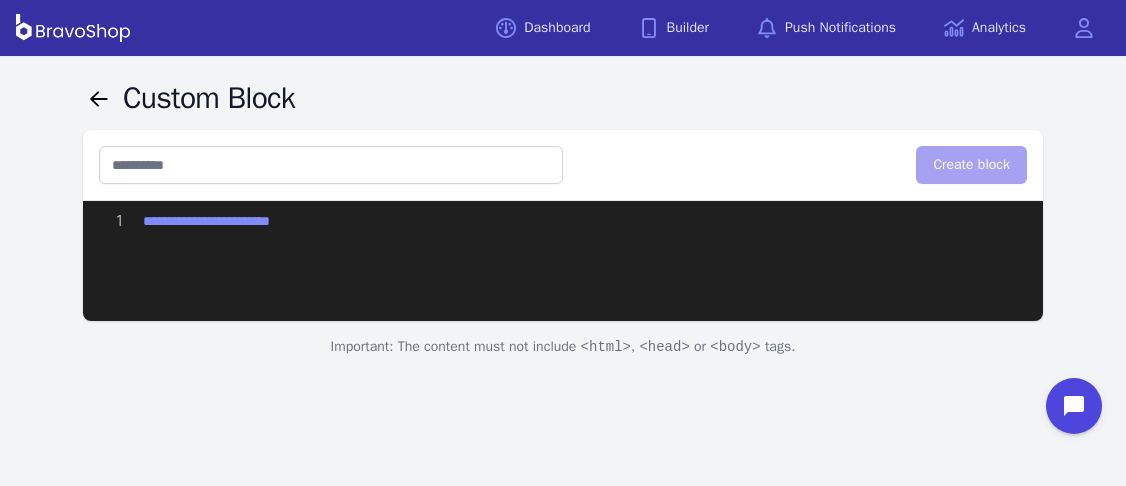 drag, startPoint x: 141, startPoint y: 217, endPoint x: 426, endPoint y: 219, distance: 285.00702 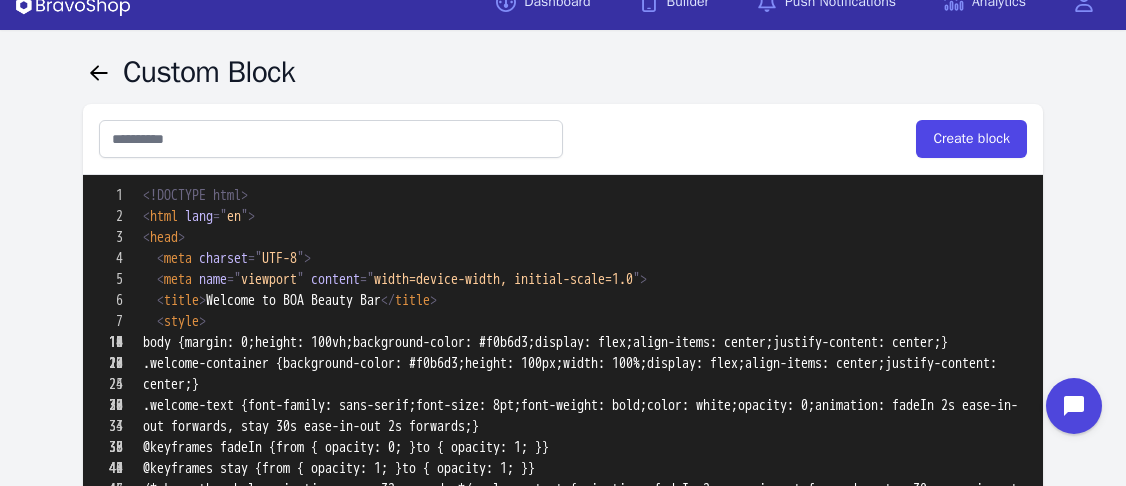 scroll, scrollTop: 21, scrollLeft: 0, axis: vertical 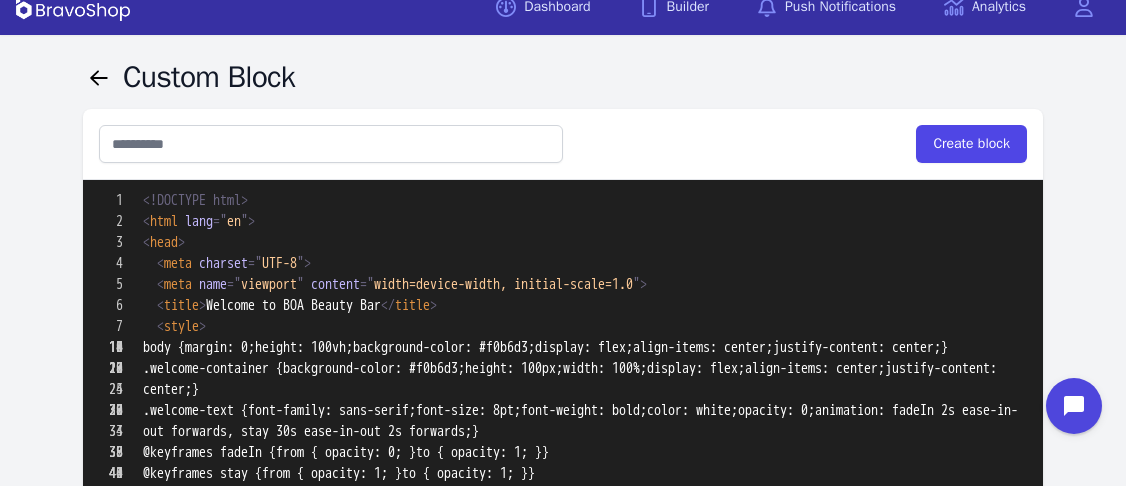 type on "**********" 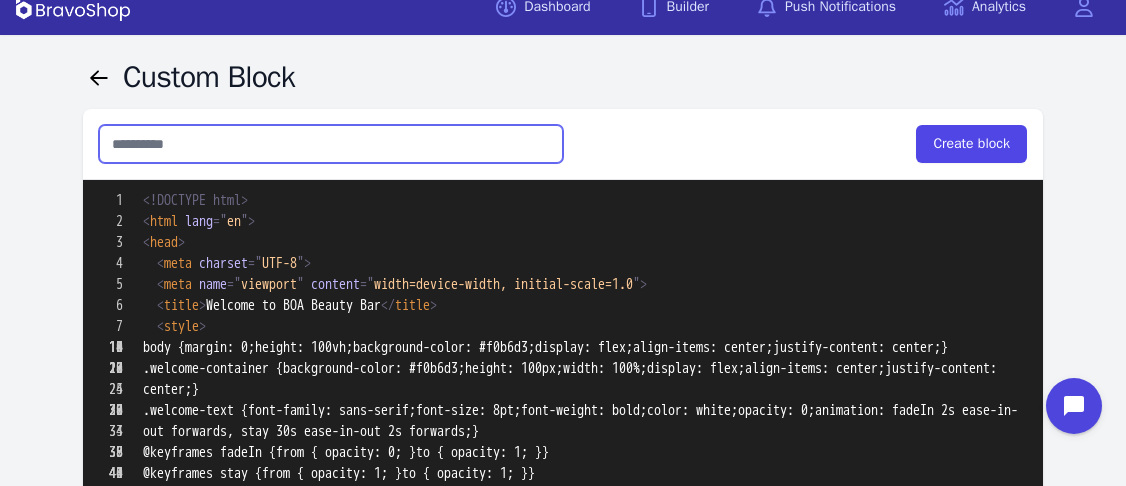 click at bounding box center [331, 144] 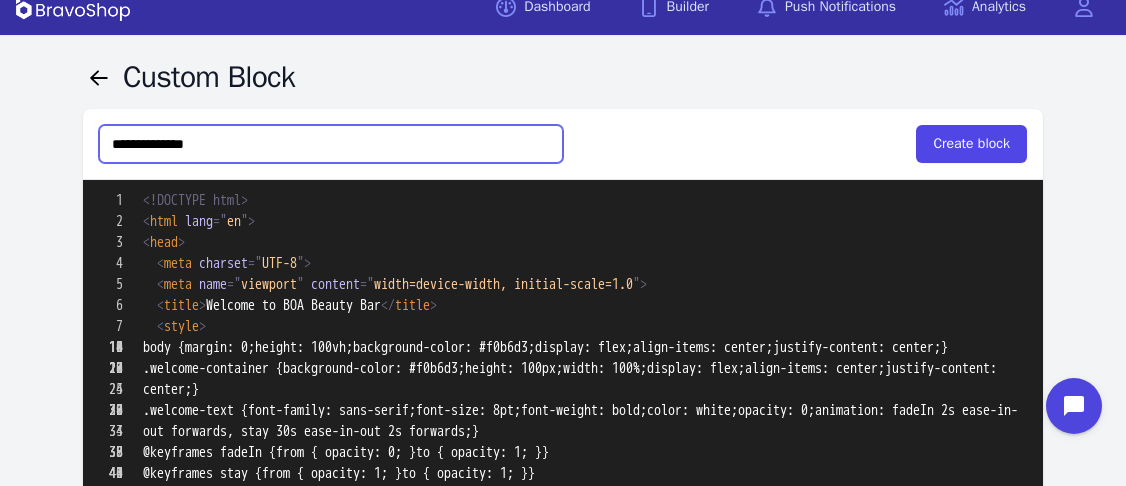 type on "**********" 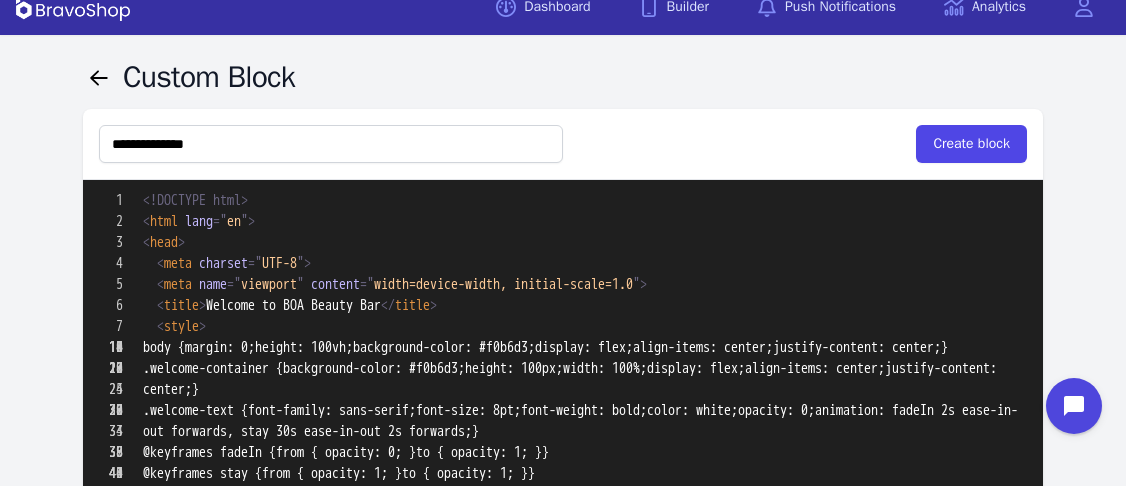 click on "**********" at bounding box center [563, 144] 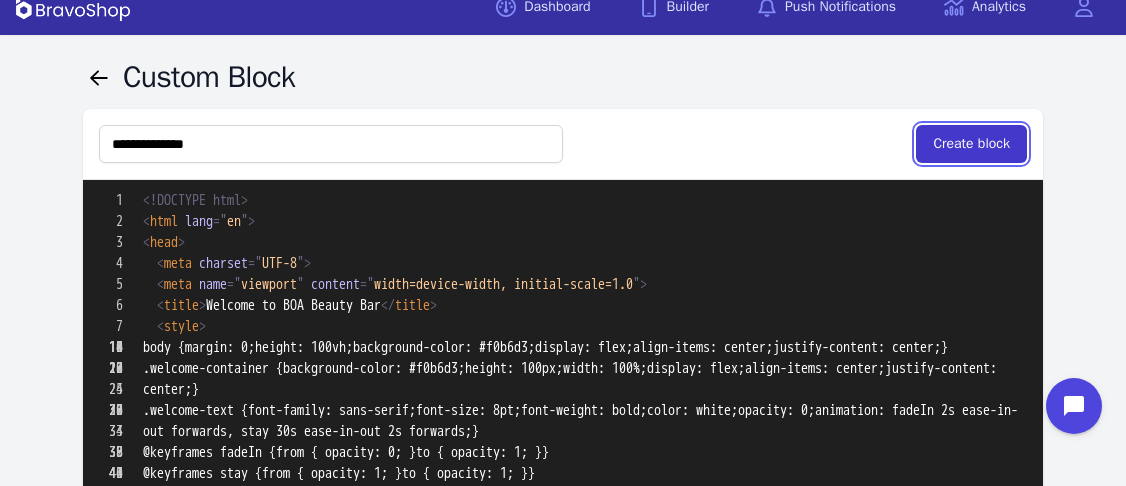 click on "Create block" at bounding box center (971, 144) 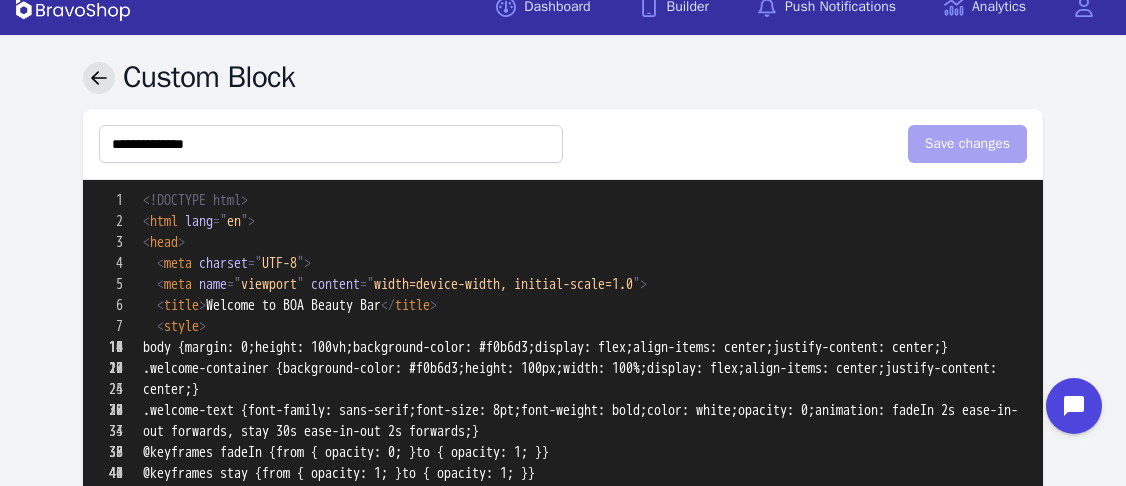 click at bounding box center (99, 78) 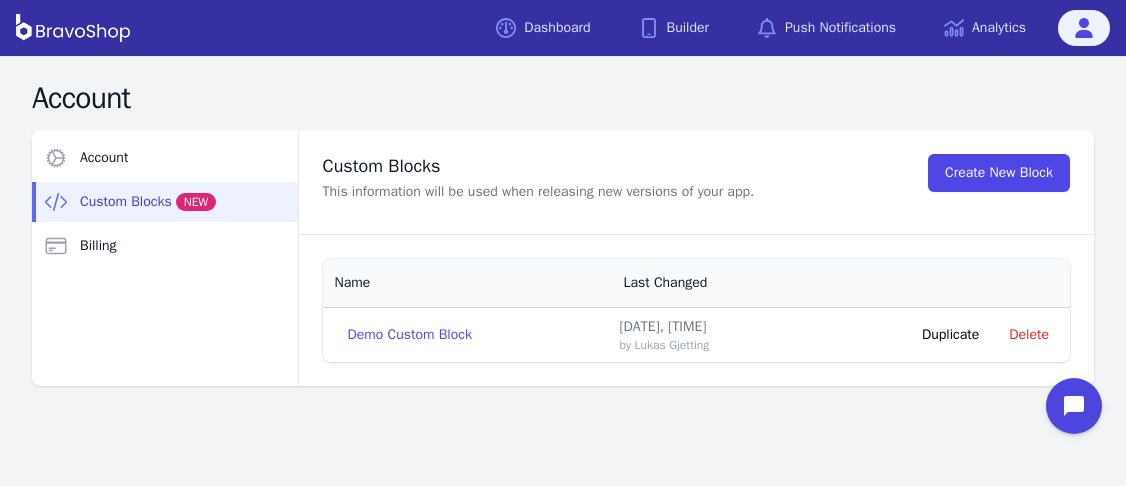 scroll, scrollTop: 0, scrollLeft: 0, axis: both 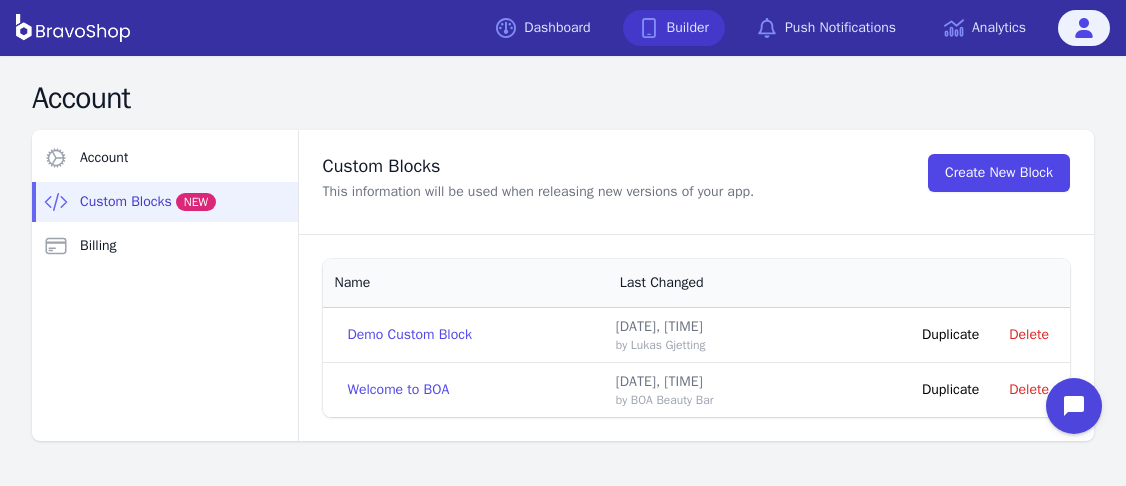 click on "Builder" at bounding box center [674, 28] 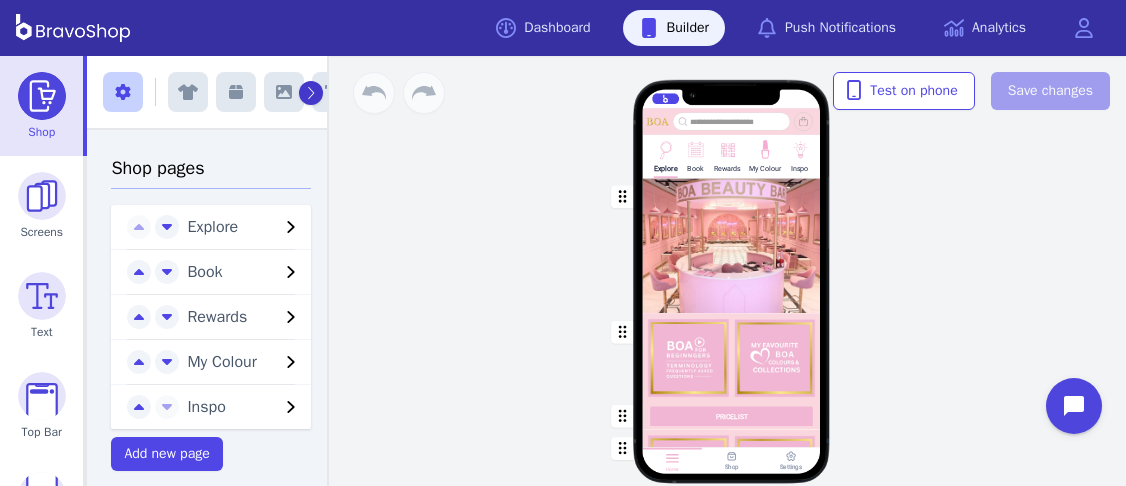 click at bounding box center (310, 93) 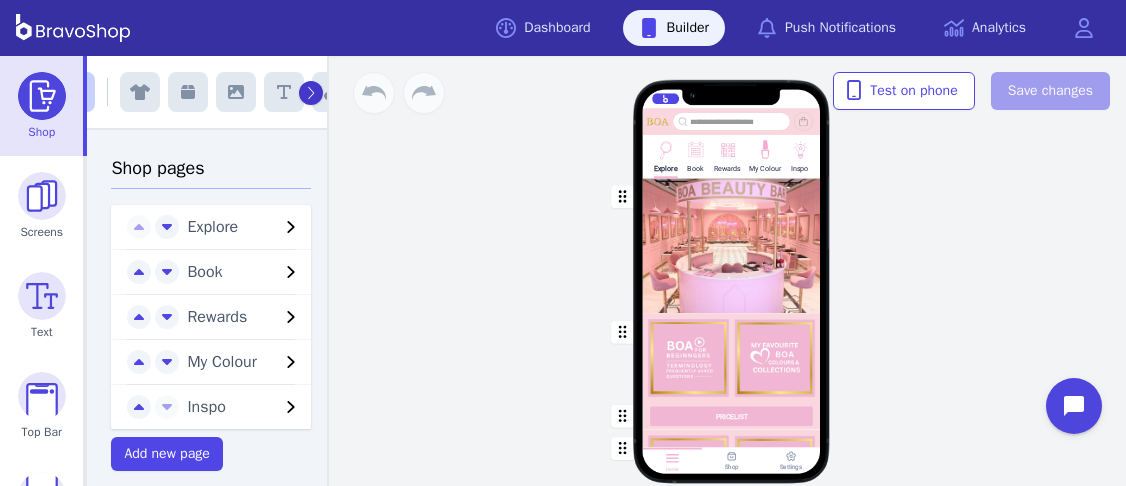click at bounding box center [310, 93] 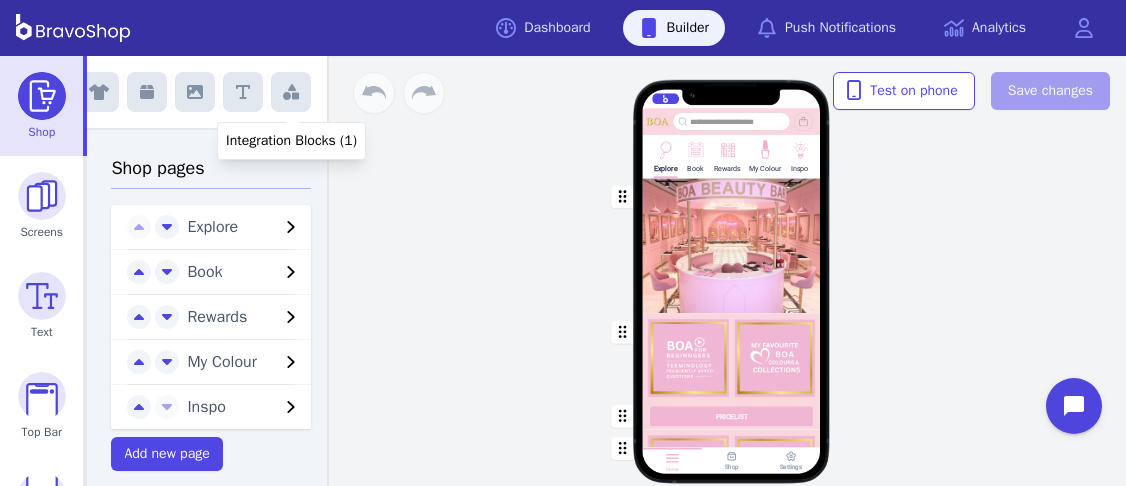 click at bounding box center [291, 92] 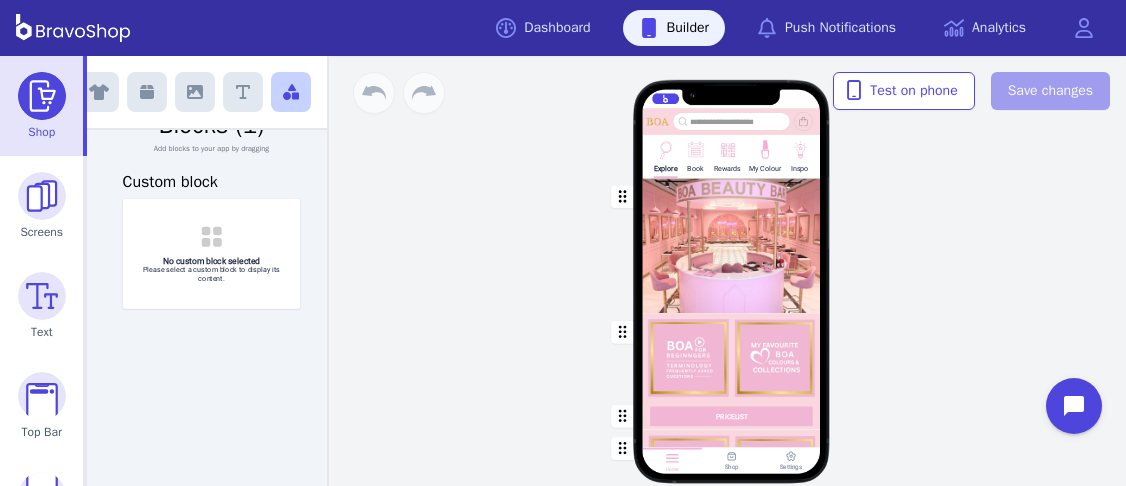 scroll, scrollTop: 0, scrollLeft: 0, axis: both 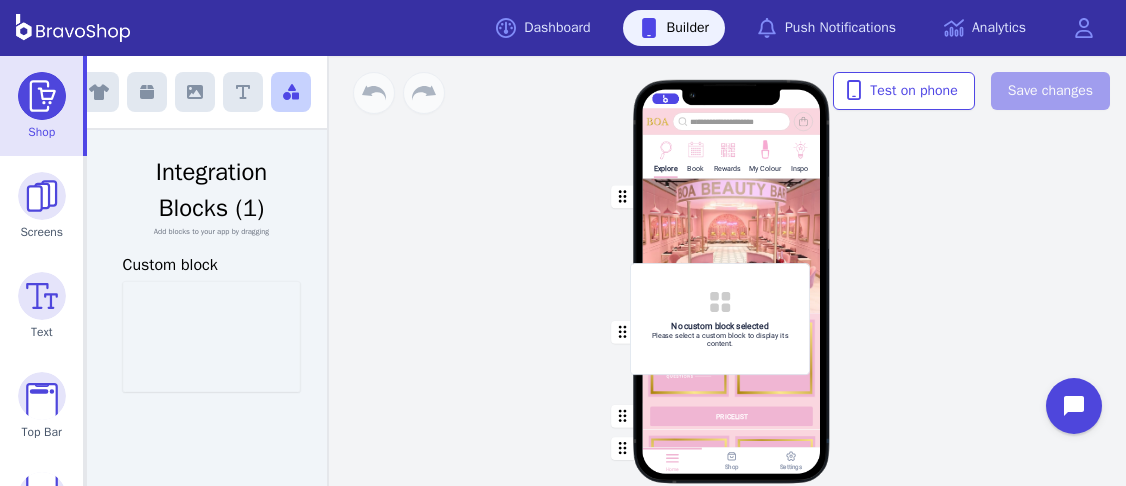 drag, startPoint x: 230, startPoint y: 302, endPoint x: 741, endPoint y: 284, distance: 511.31693 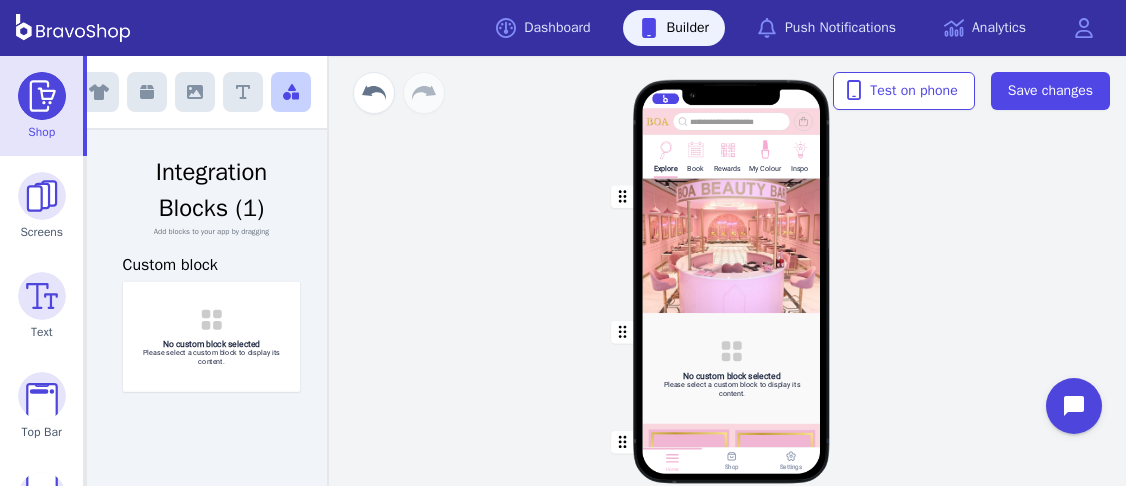 click at bounding box center (732, 245) 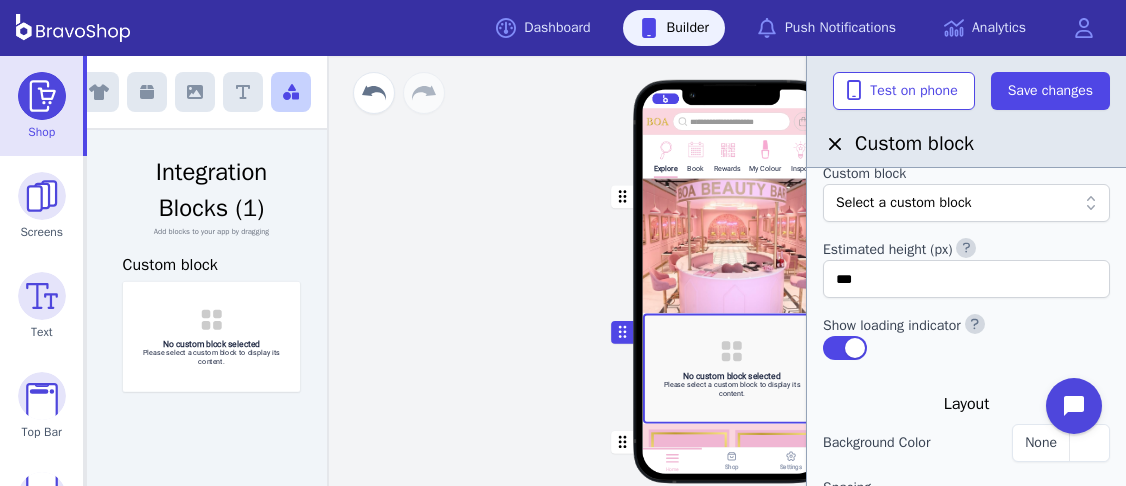 scroll, scrollTop: 62, scrollLeft: 0, axis: vertical 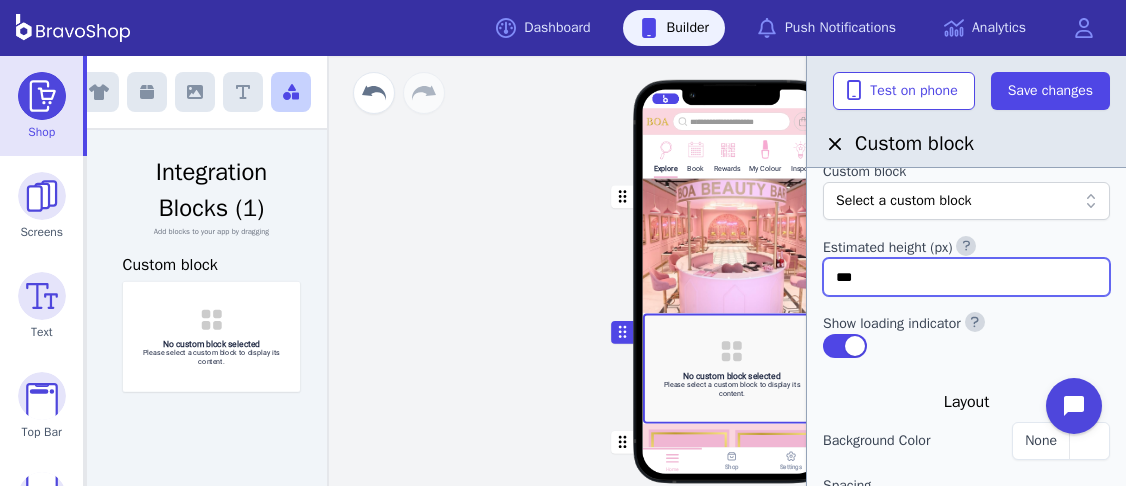 drag, startPoint x: 876, startPoint y: 271, endPoint x: 825, endPoint y: 265, distance: 51.351727 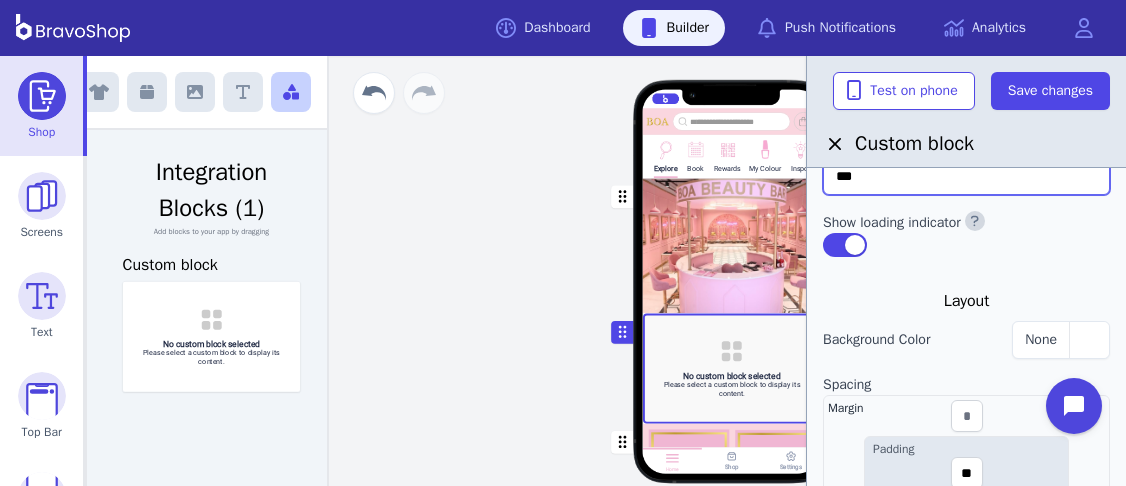 scroll, scrollTop: 166, scrollLeft: 0, axis: vertical 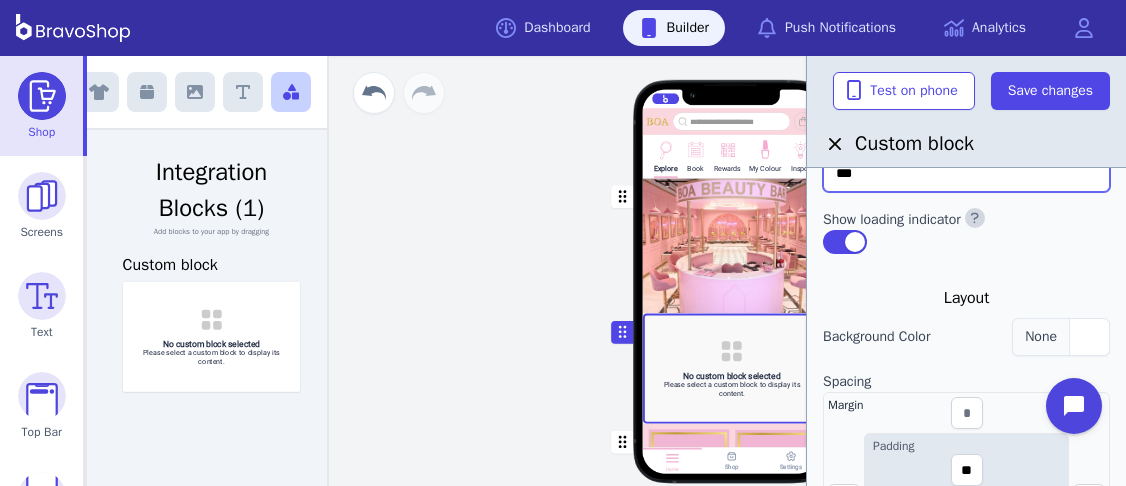 click at bounding box center [1089, 337] 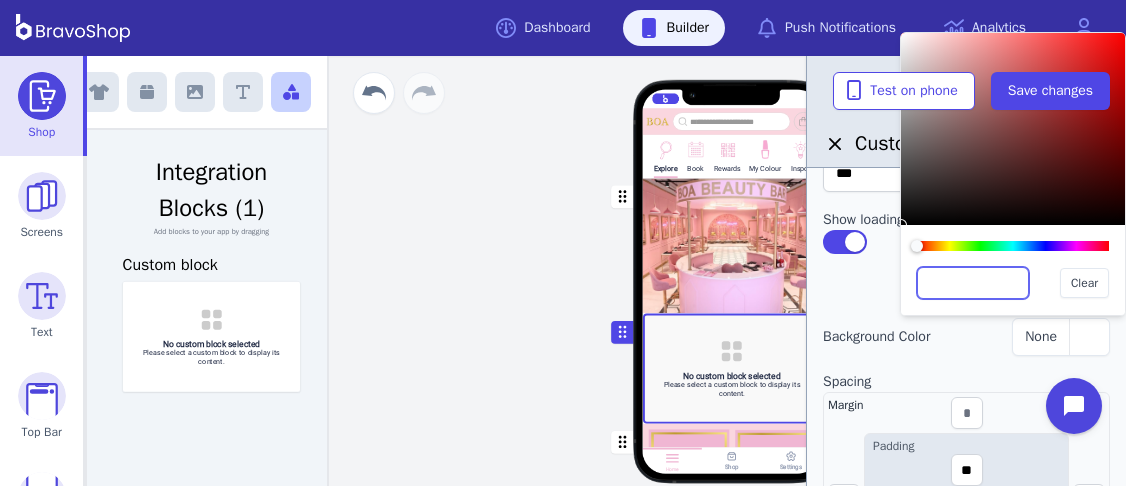 click at bounding box center [973, 283] 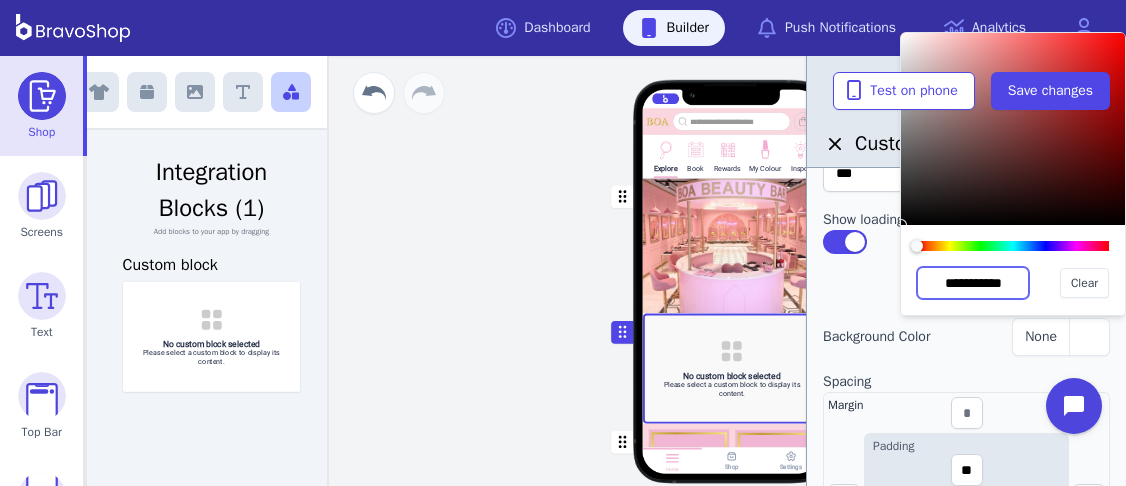 scroll, scrollTop: 0, scrollLeft: 0, axis: both 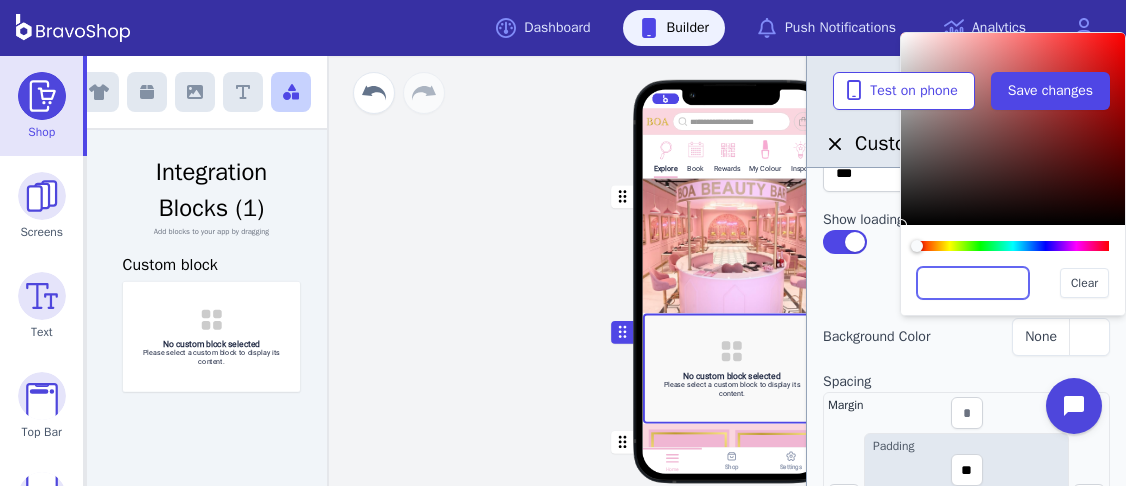 paste on "*******" 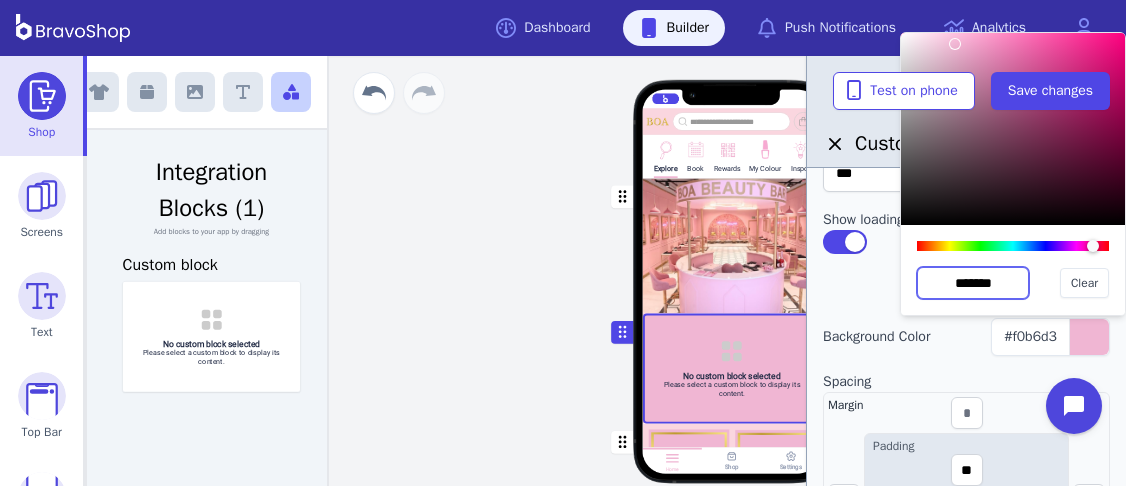 type on "*******" 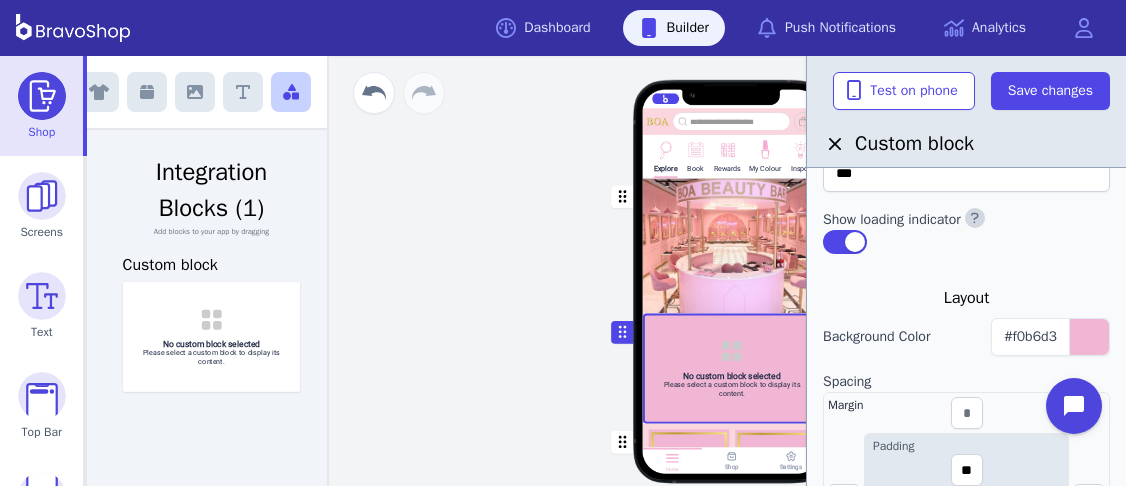 click at bounding box center (732, 245) 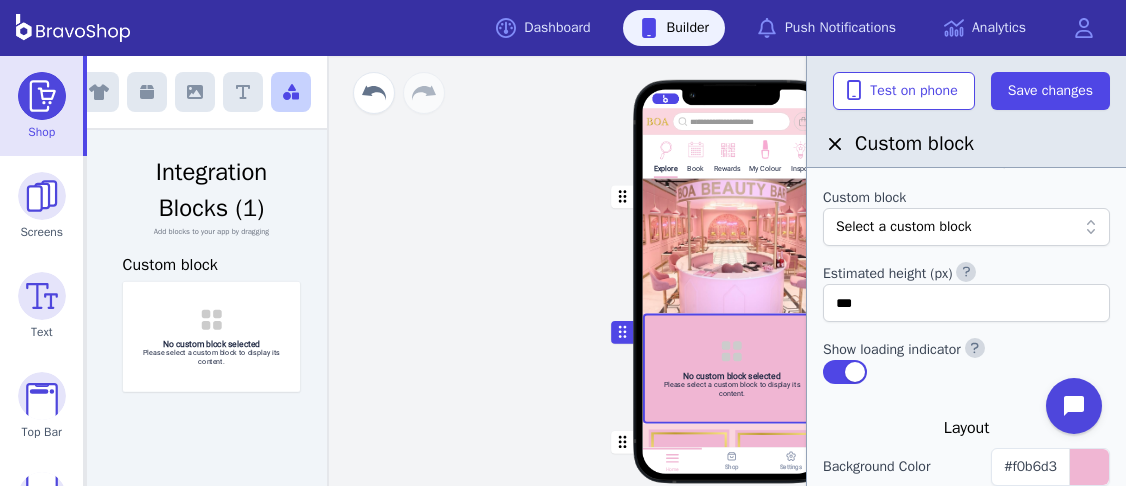 scroll, scrollTop: 0, scrollLeft: 0, axis: both 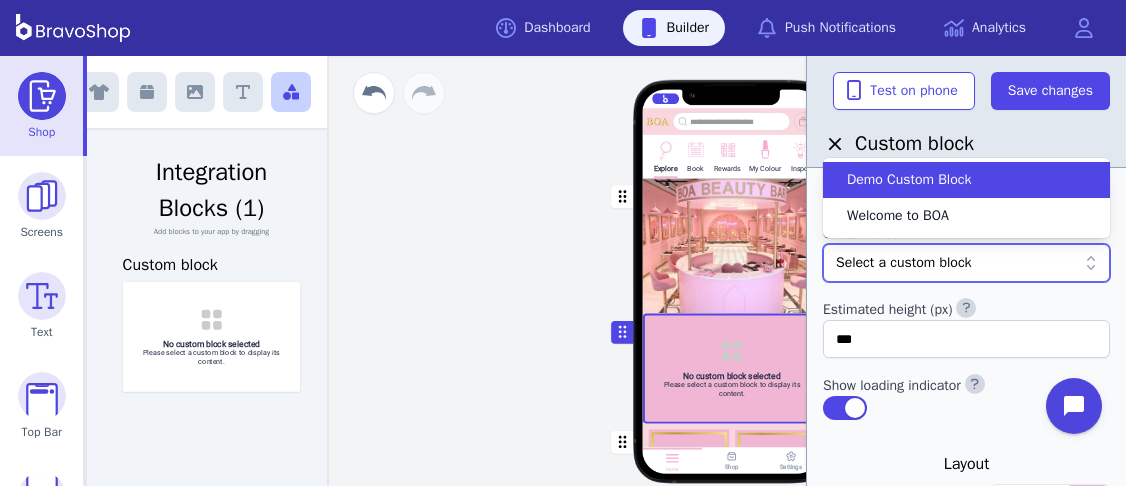 click on "Select a custom block" at bounding box center [956, 263] 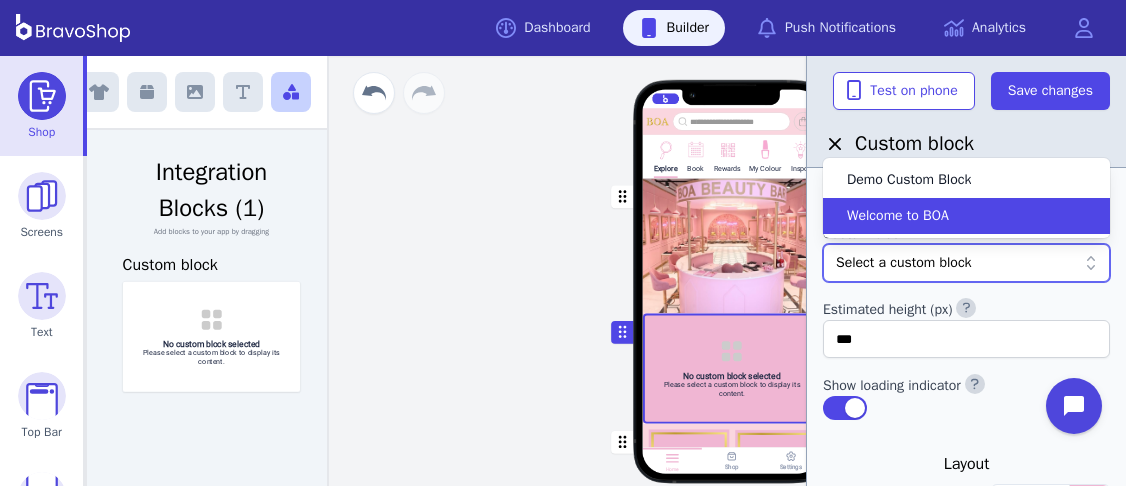 click on "Welcome to BOA" at bounding box center [954, 216] 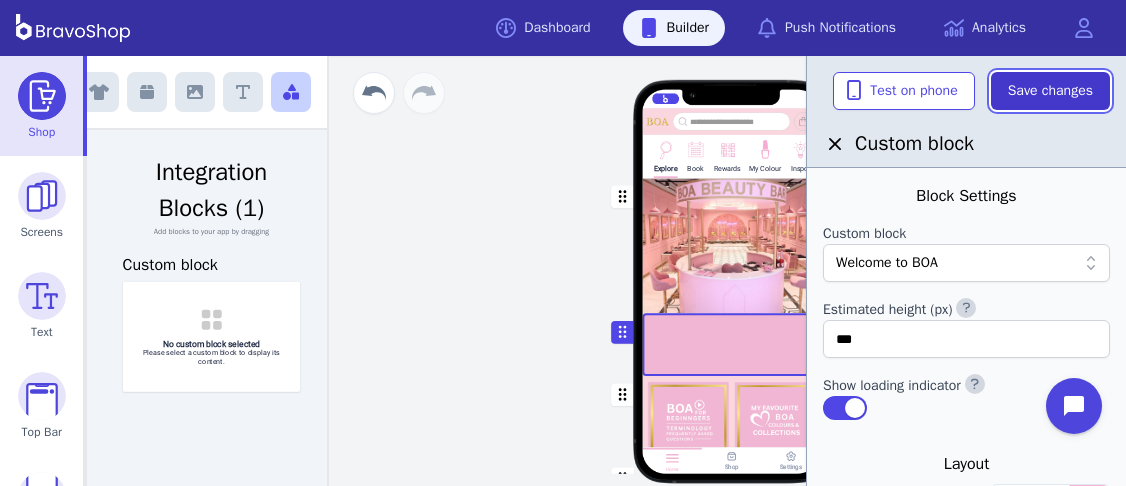 click on "Save changes" at bounding box center [1050, 91] 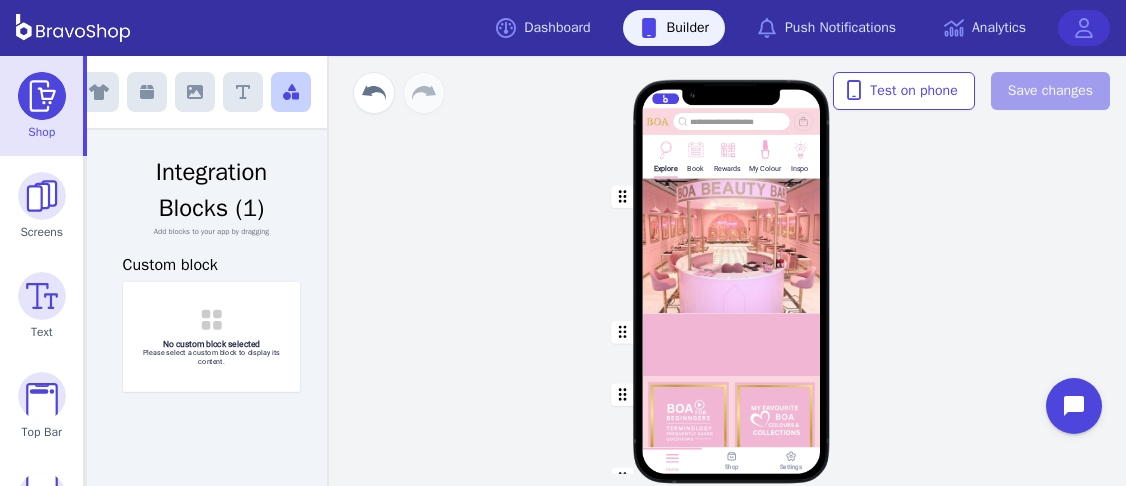 click at bounding box center (1084, 28) 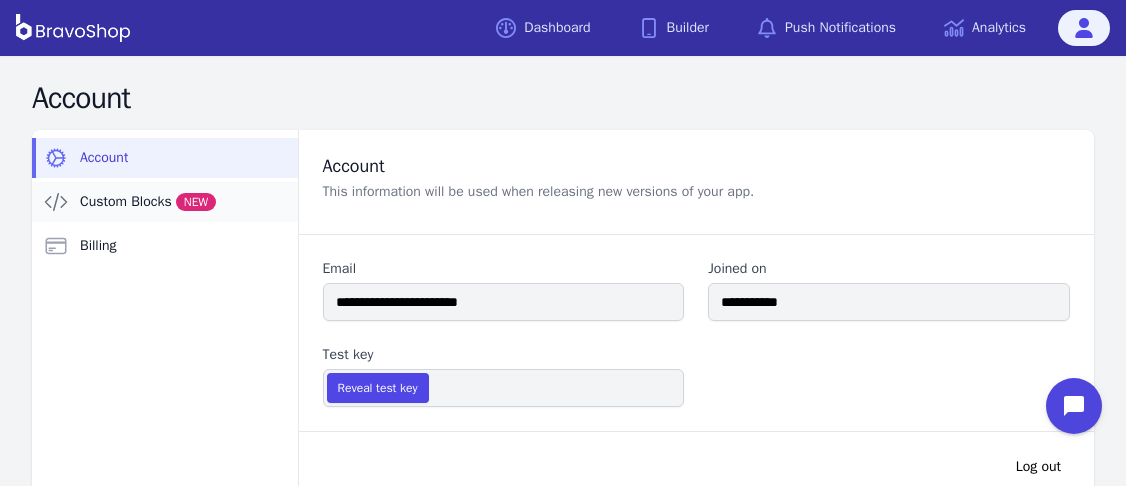 click on "NEW" at bounding box center (196, 202) 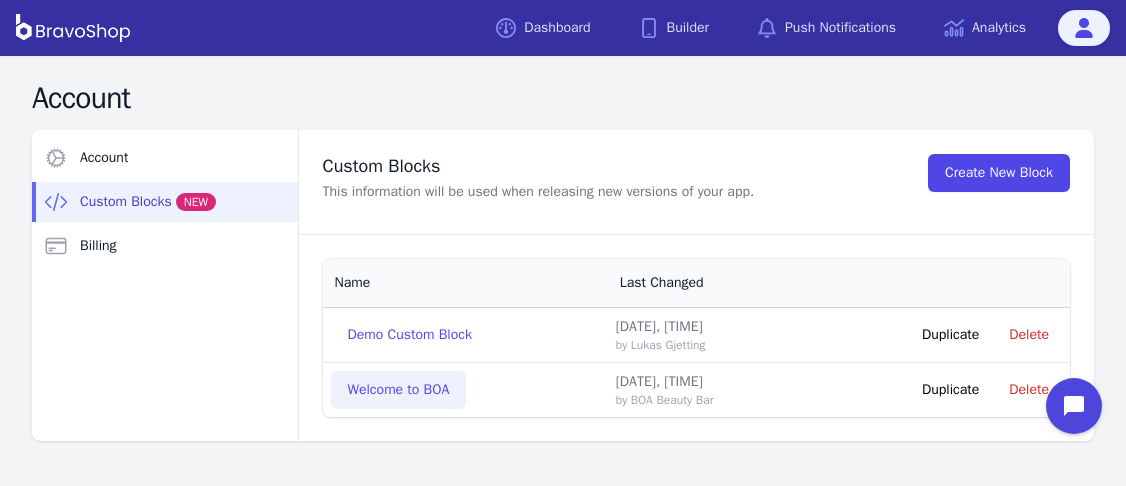 click on "Welcome to BOA" at bounding box center (399, 390) 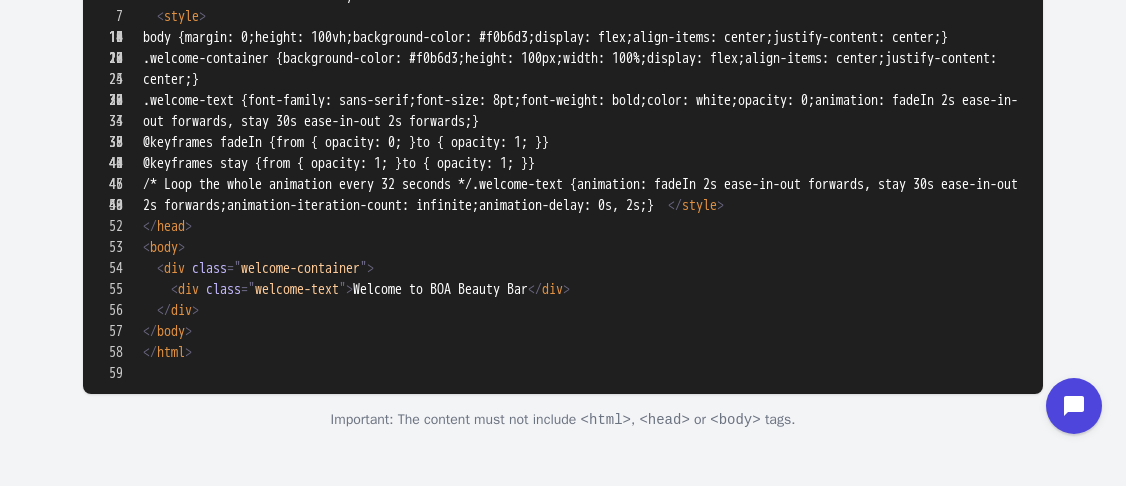 scroll, scrollTop: 542, scrollLeft: 0, axis: vertical 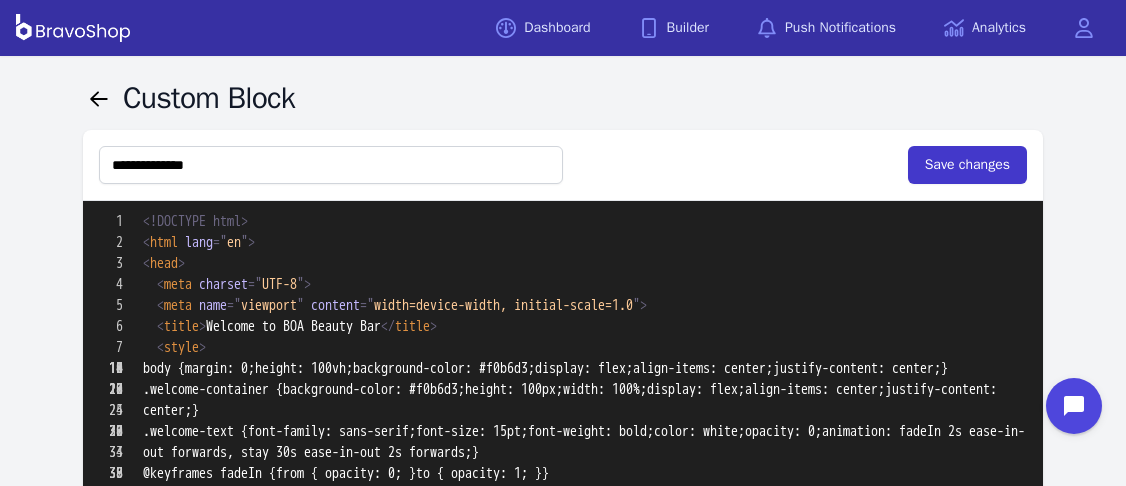 type on "**********" 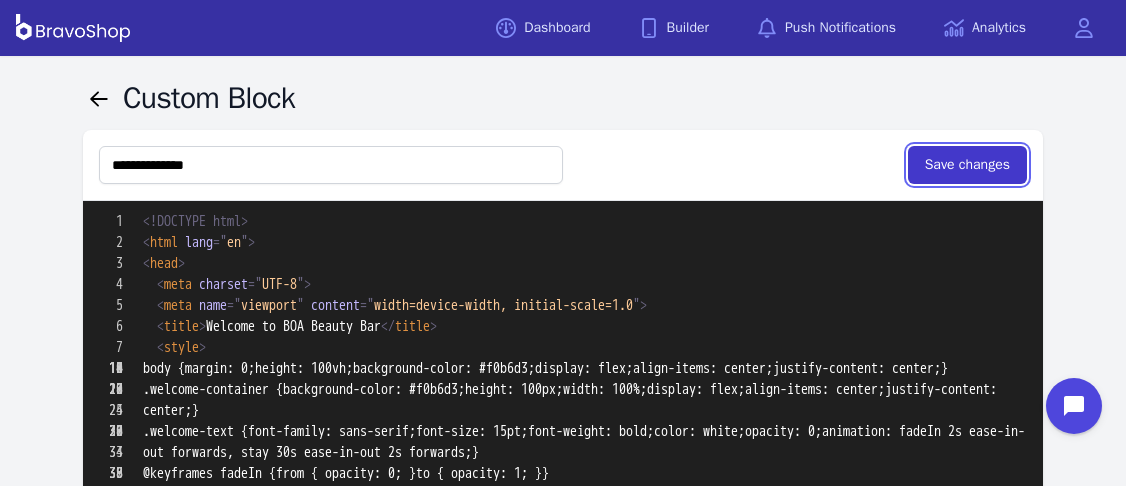 click on "Save changes" at bounding box center [967, 165] 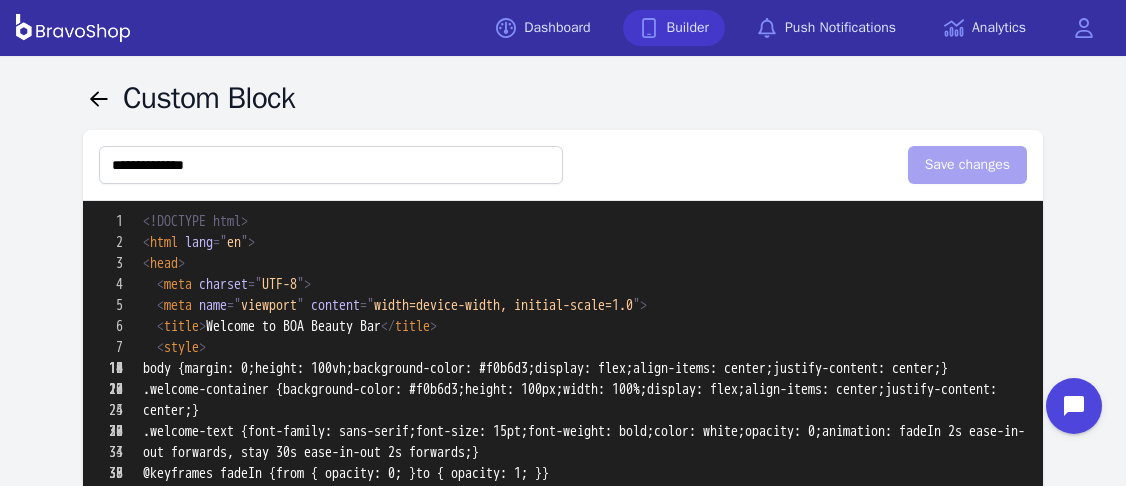click on "Builder" at bounding box center (674, 28) 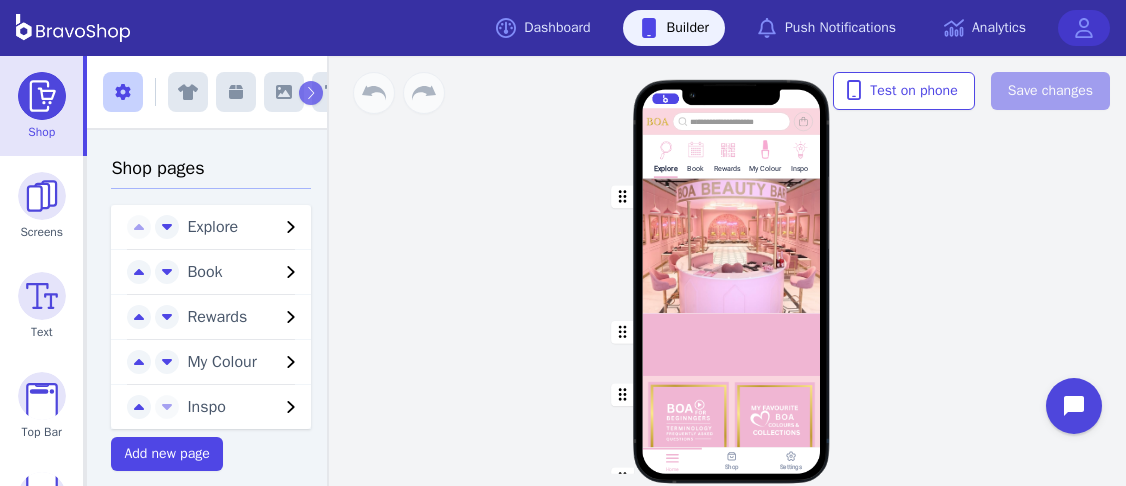 click at bounding box center (1084, 28) 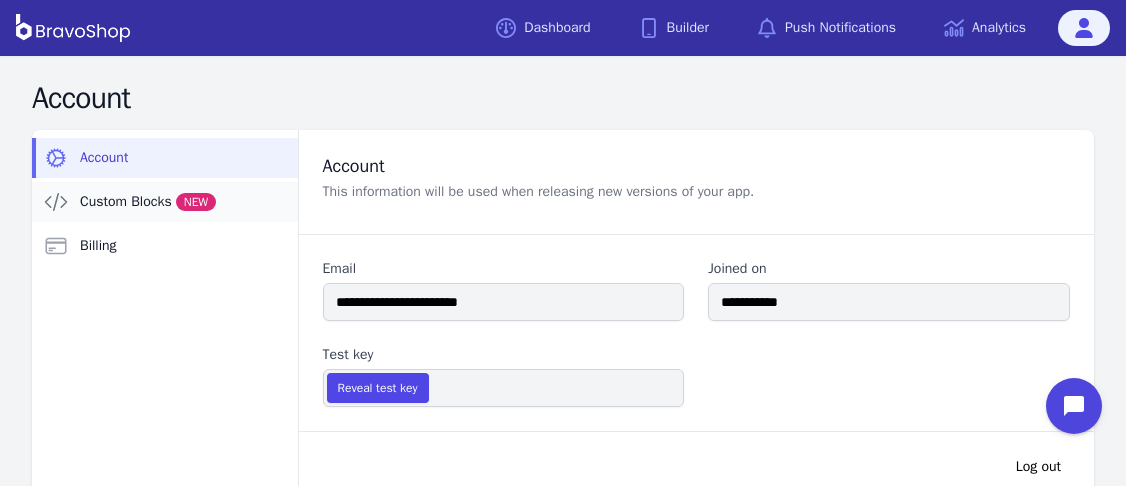 click on "Custom Blocks NEW" at bounding box center (148, 202) 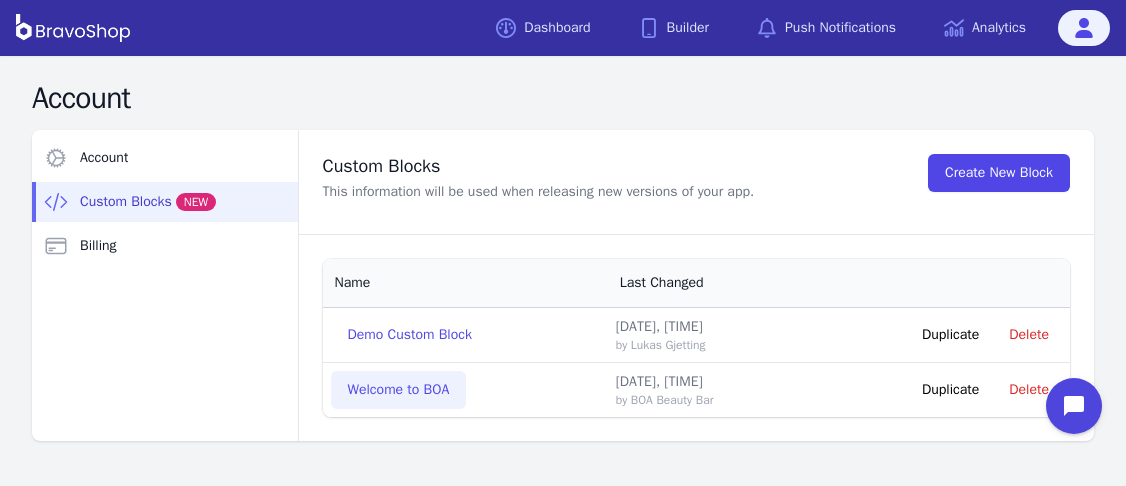 click on "Welcome to BOA" at bounding box center (399, 390) 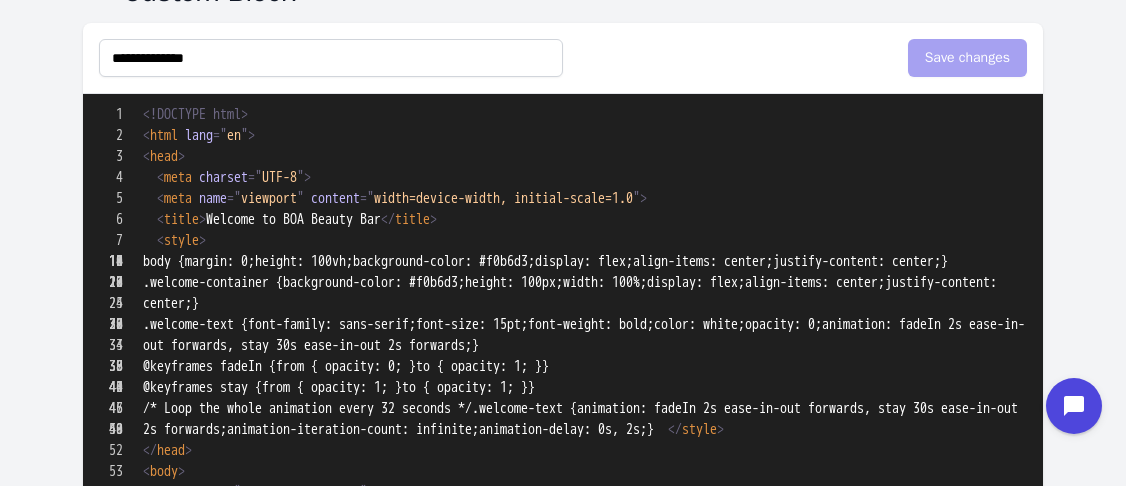 scroll, scrollTop: 105, scrollLeft: 0, axis: vertical 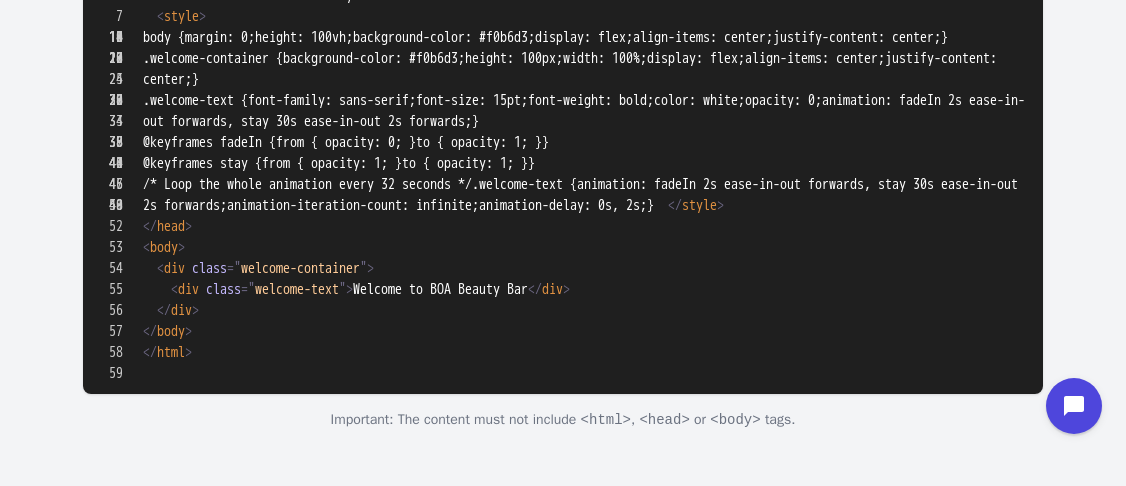 drag, startPoint x: 137, startPoint y: 118, endPoint x: 443, endPoint y: 501, distance: 490.22955 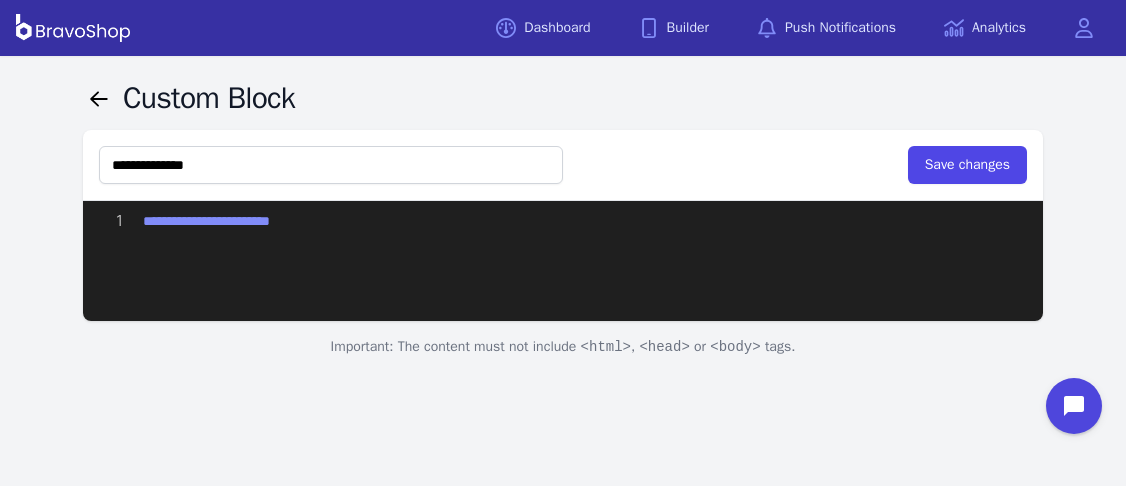 paste on "**********" 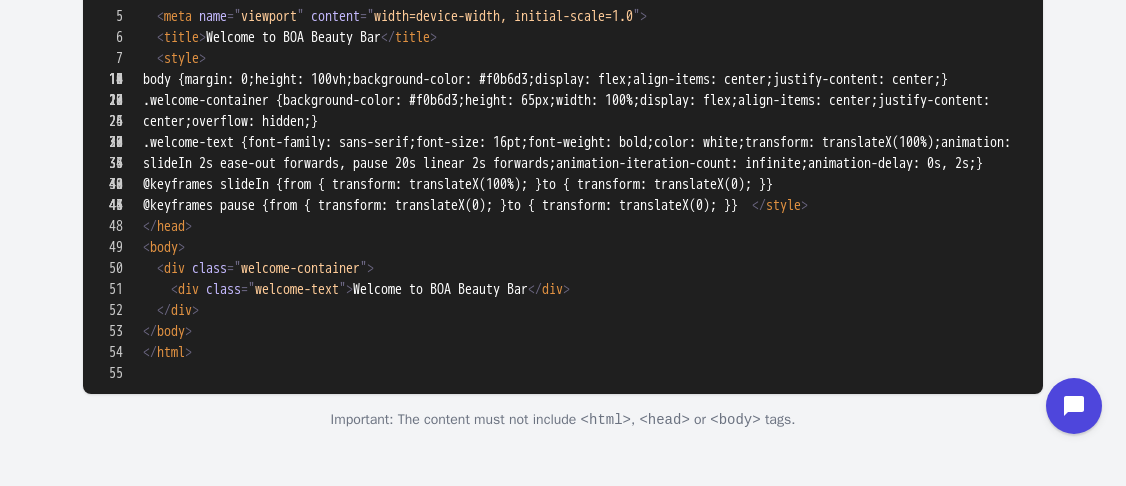 scroll, scrollTop: 0, scrollLeft: 0, axis: both 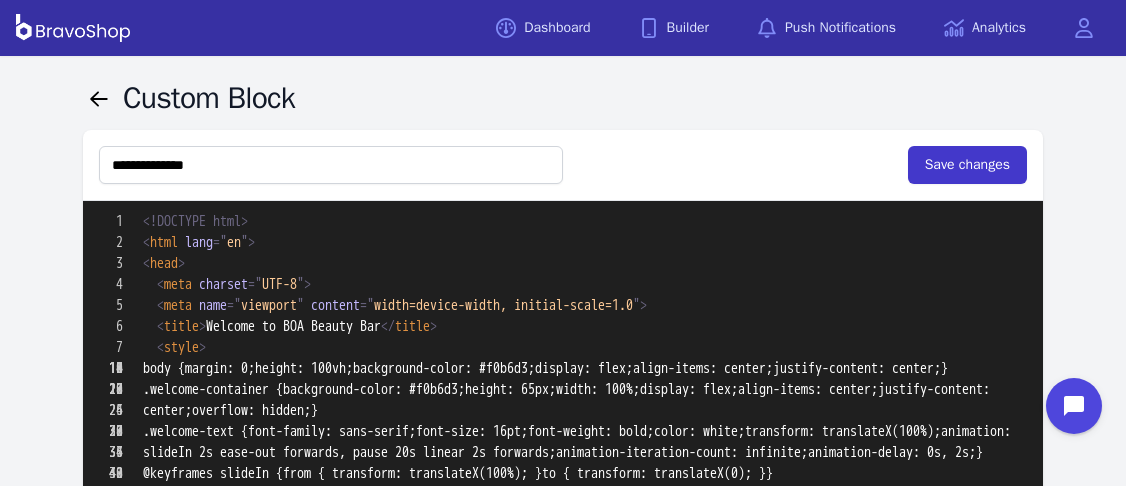 type on "**********" 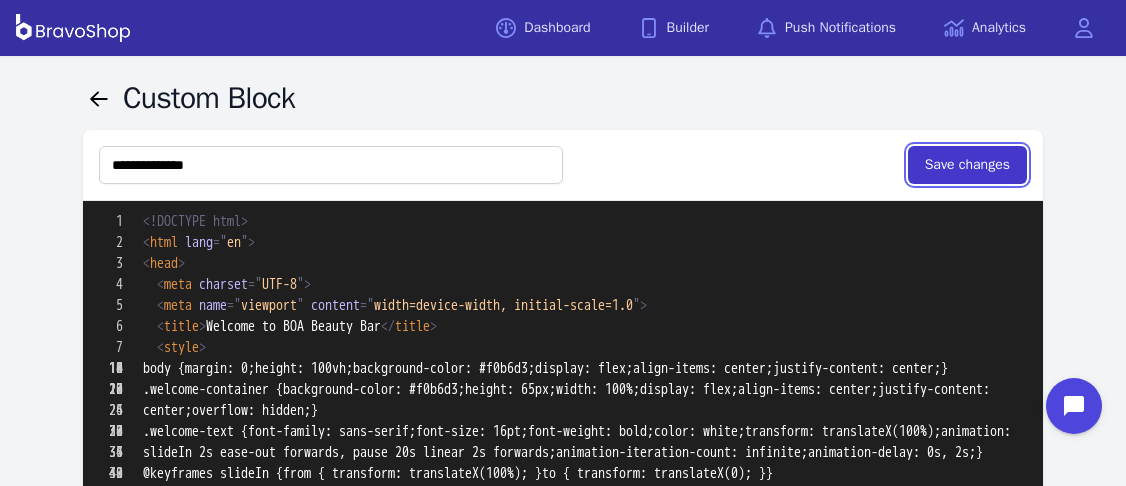 click on "Save changes" at bounding box center [967, 165] 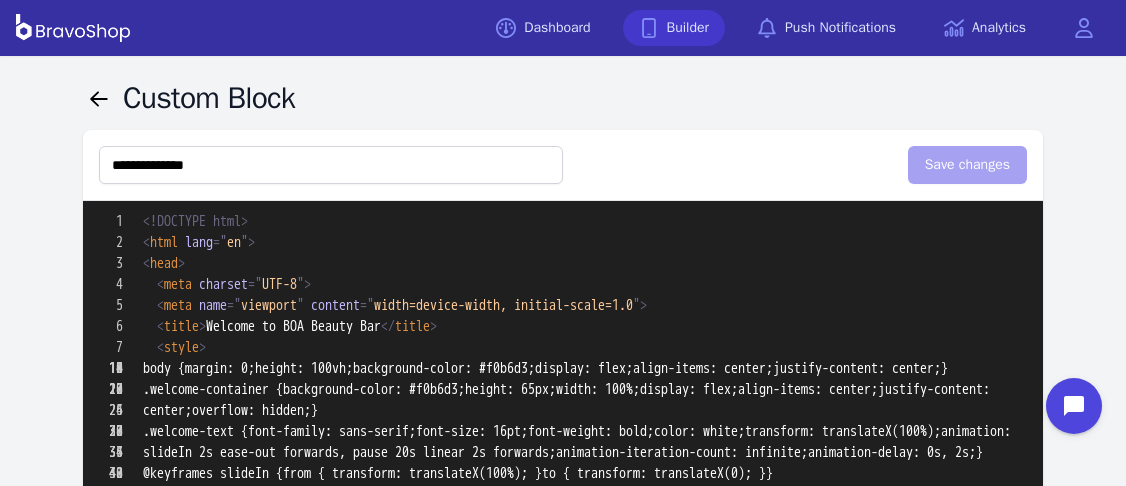 click at bounding box center [649, 28] 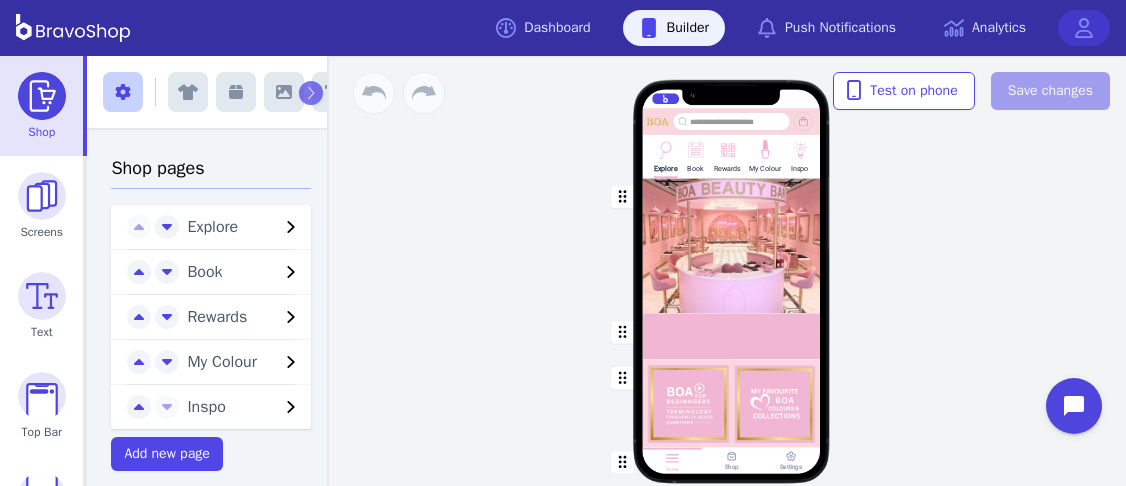 click at bounding box center [1084, 28] 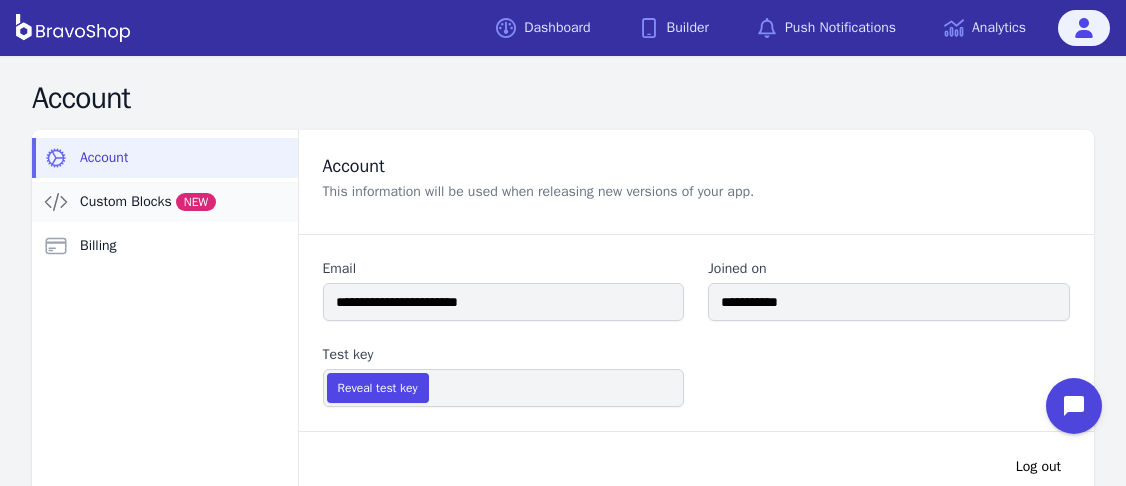 click on "Custom Blocks NEW" at bounding box center (148, 202) 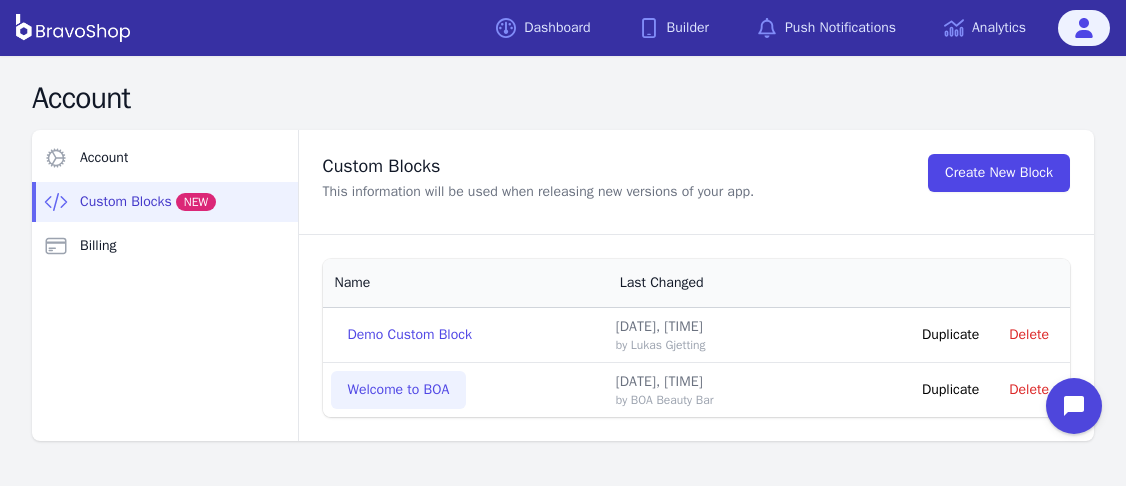 click on "Welcome to BOA" at bounding box center [399, 390] 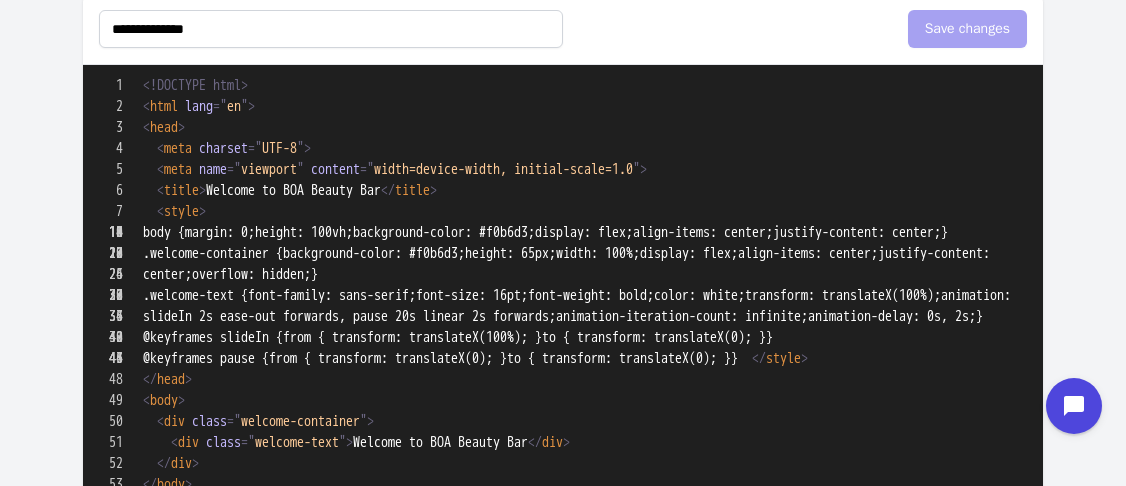 scroll, scrollTop: 140, scrollLeft: 0, axis: vertical 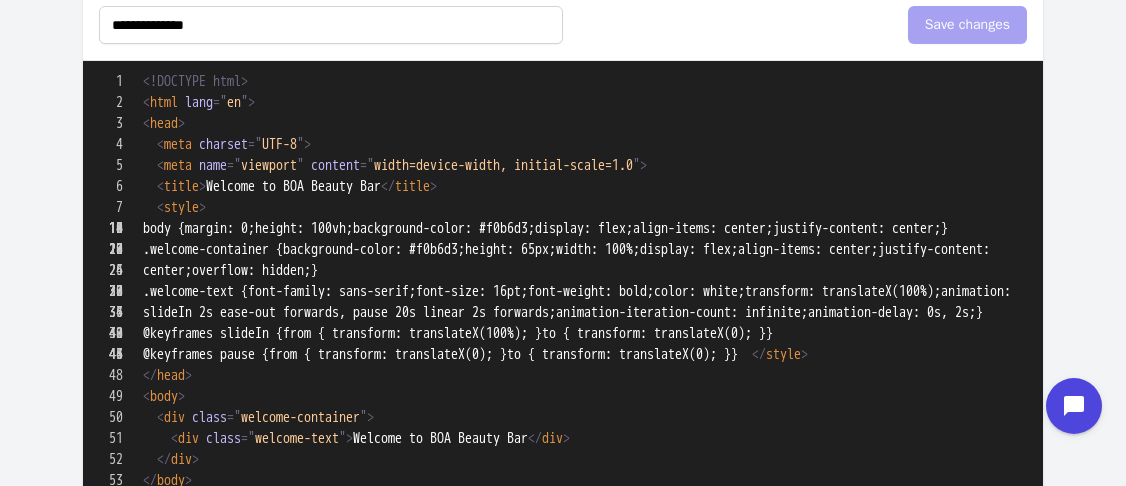 drag, startPoint x: 257, startPoint y: 267, endPoint x: 277, endPoint y: 267, distance: 20 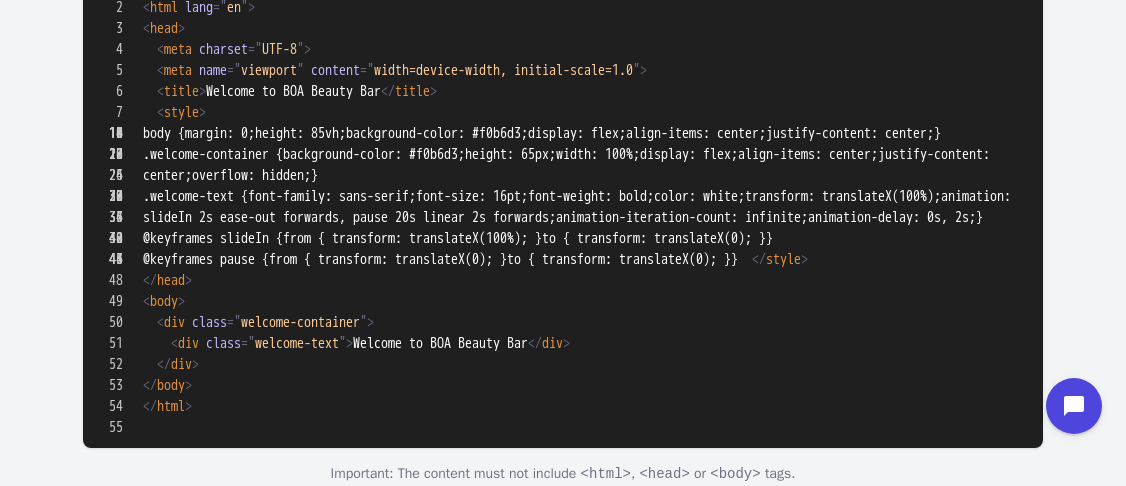 scroll, scrollTop: 239, scrollLeft: 0, axis: vertical 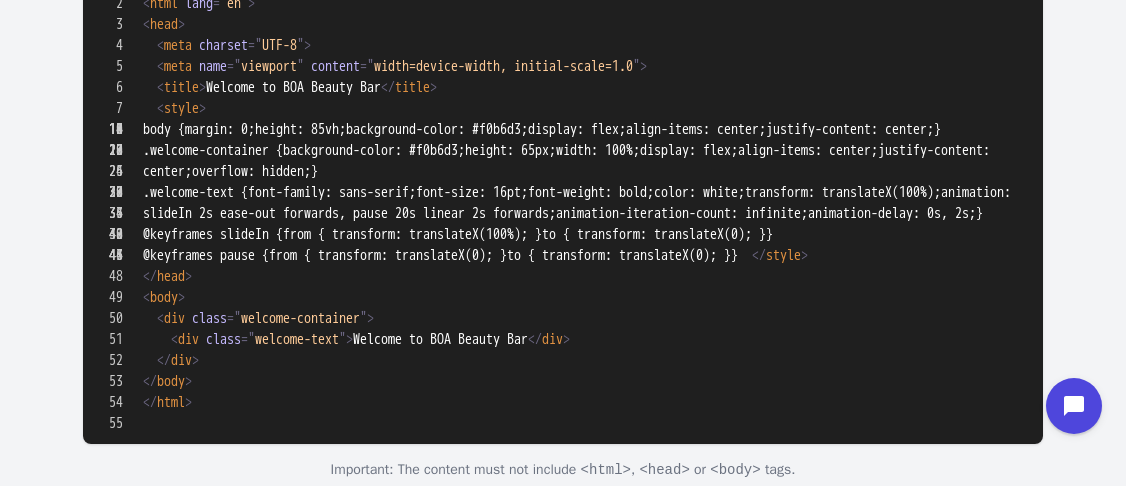 click at bounding box center (563, 549) 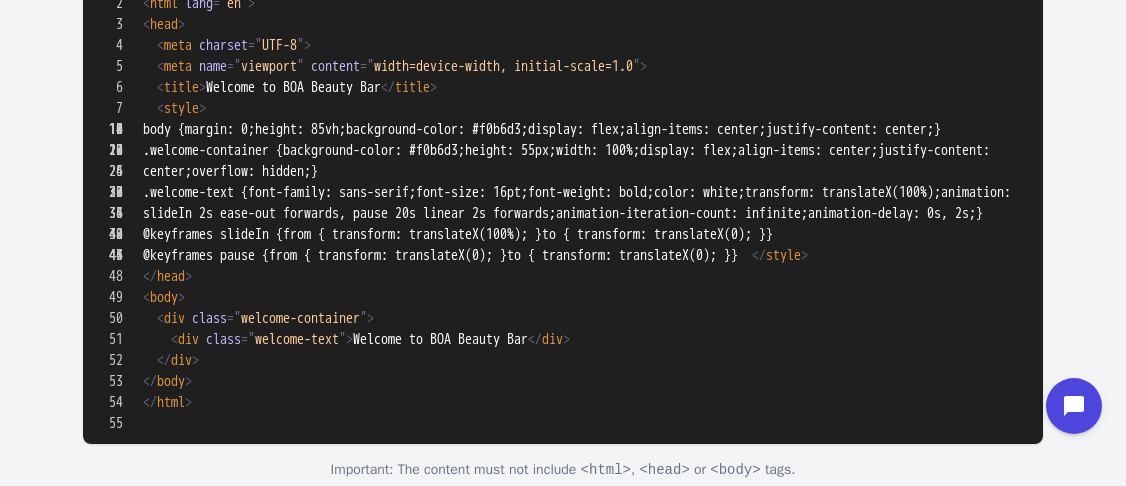click at bounding box center (563, 549) 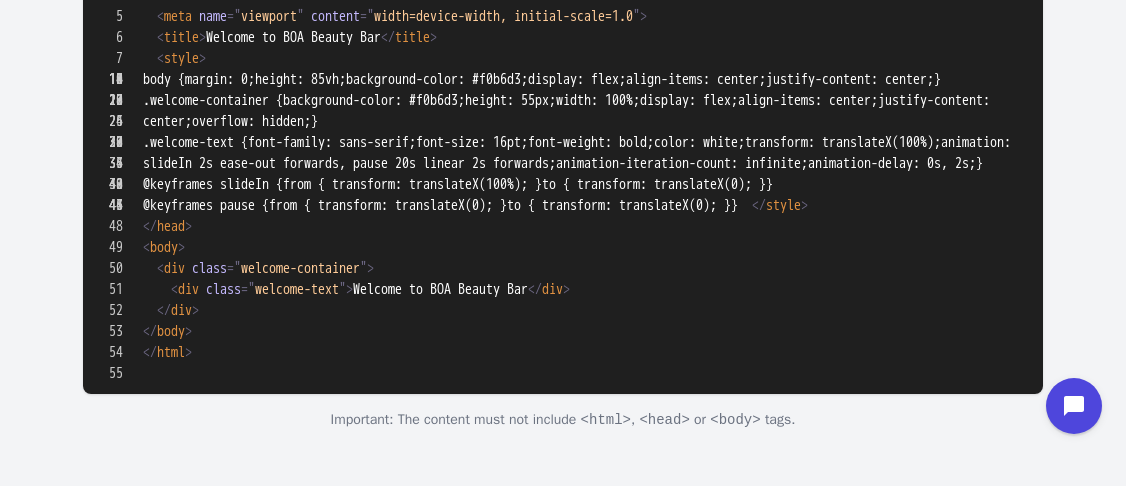 scroll, scrollTop: 535, scrollLeft: 0, axis: vertical 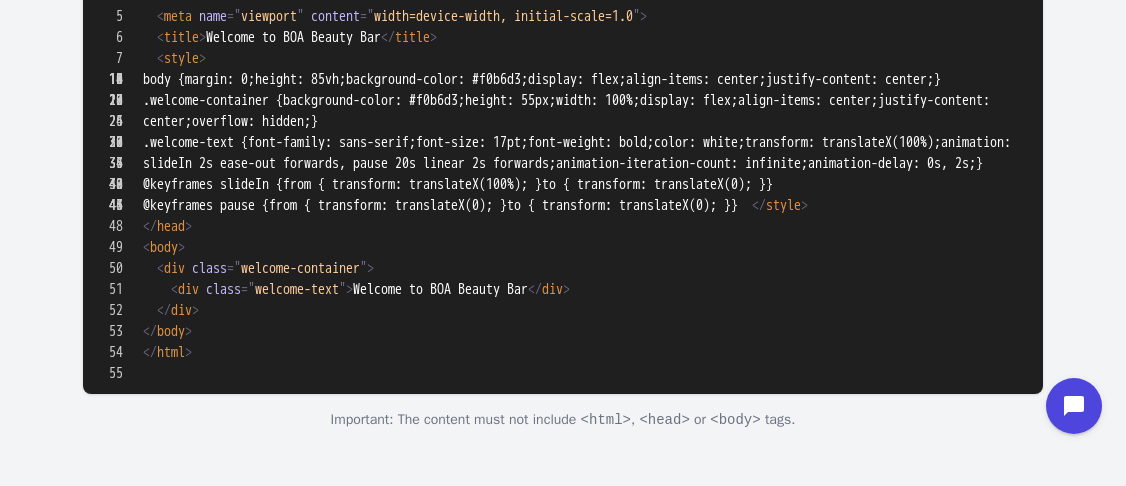 click at bounding box center (563, 499) 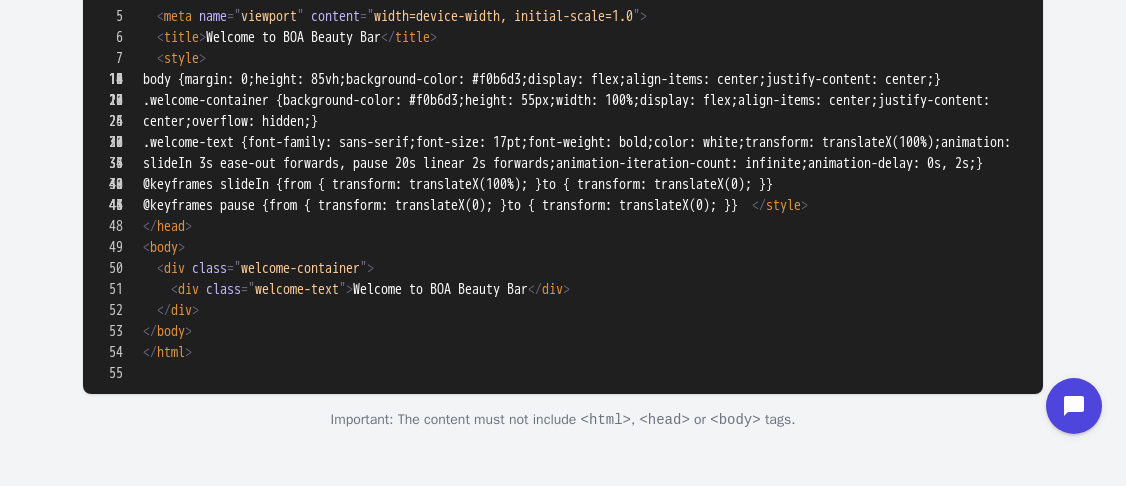scroll, scrollTop: 0, scrollLeft: 0, axis: both 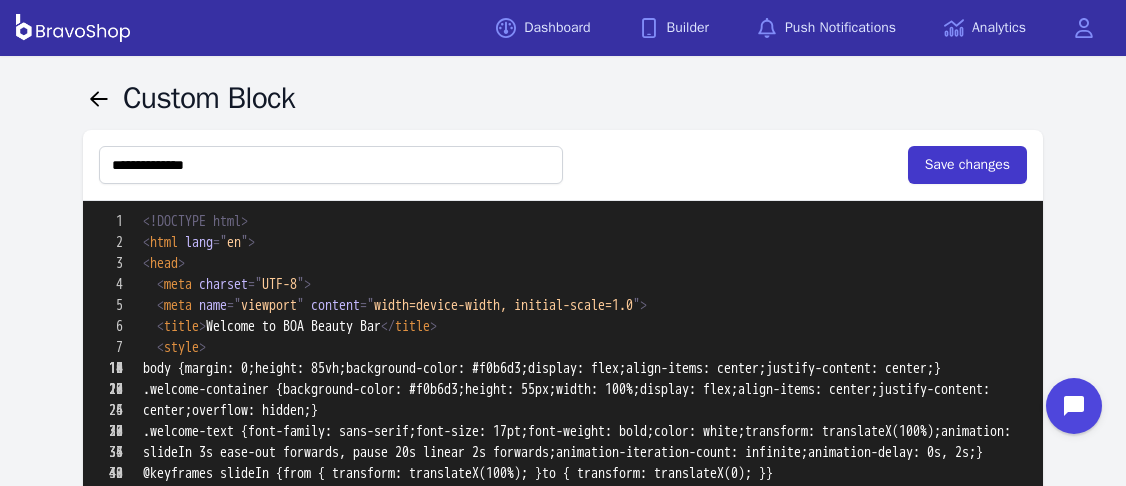 type on "**********" 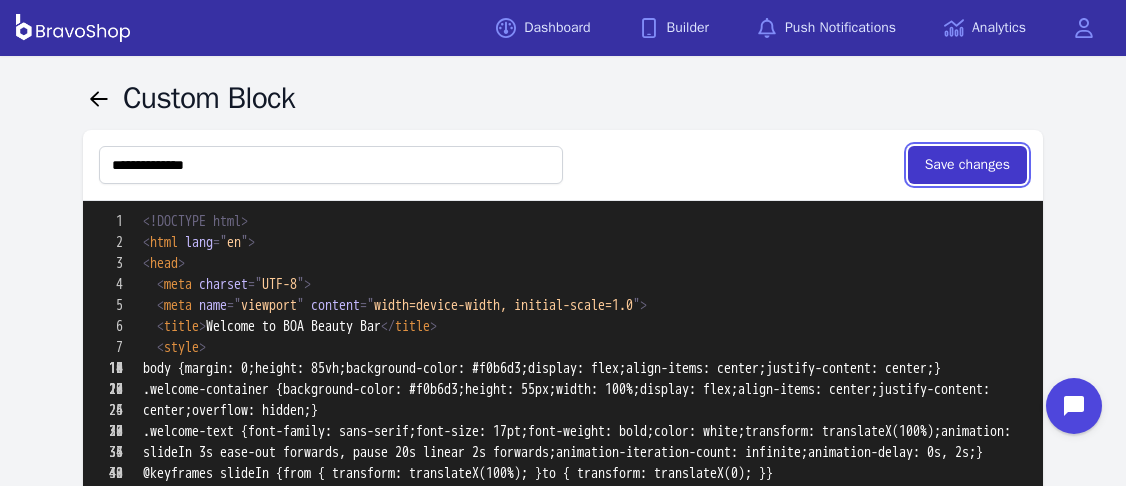 click on "Save changes" at bounding box center (967, 165) 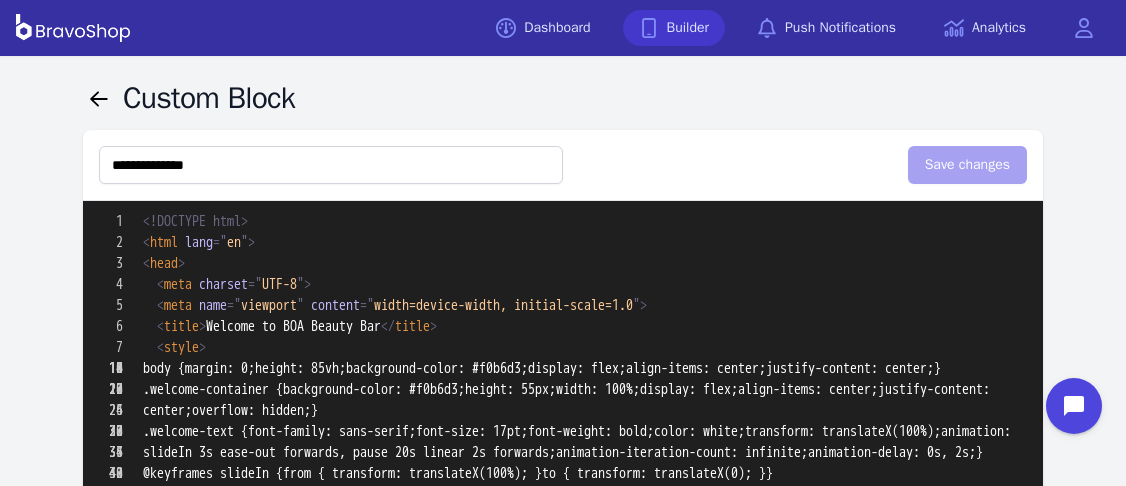 click at bounding box center (649, 28) 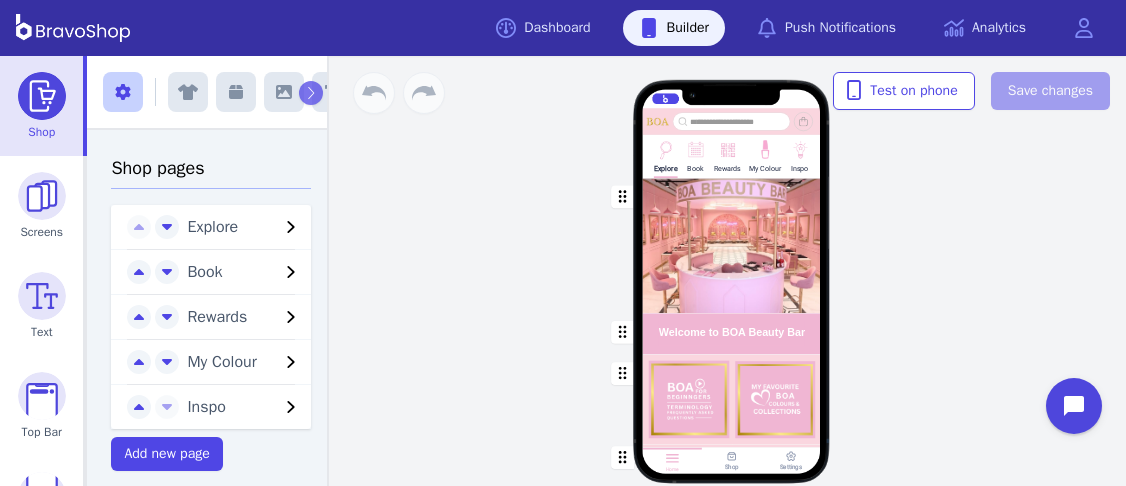 scroll, scrollTop: 0, scrollLeft: 0, axis: both 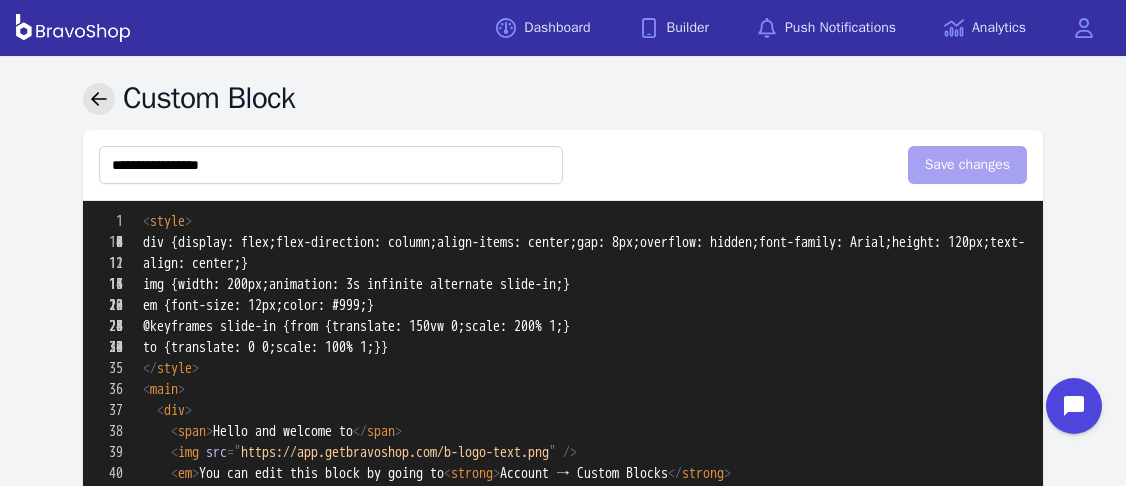 click at bounding box center [99, 98] 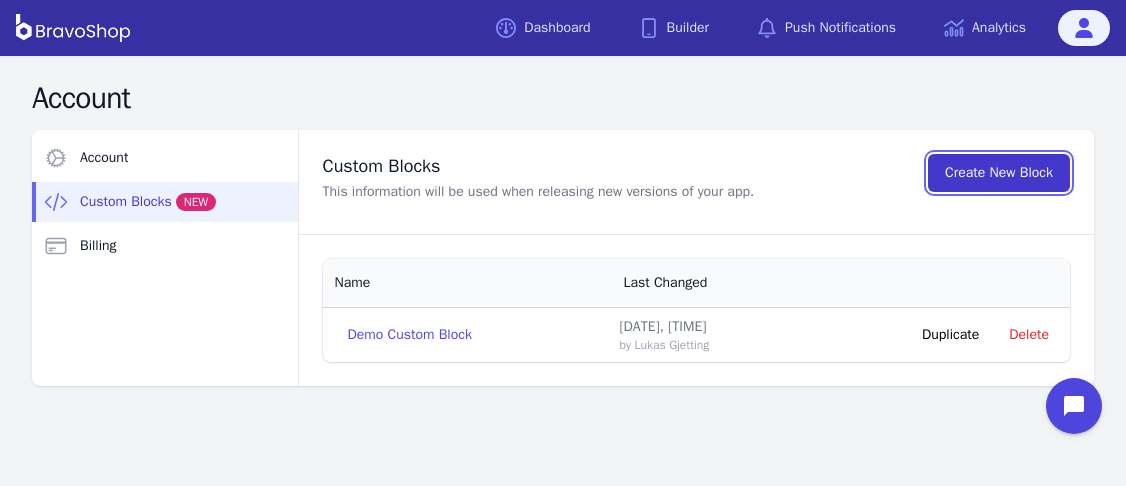 click on "Create New Block" at bounding box center [999, 173] 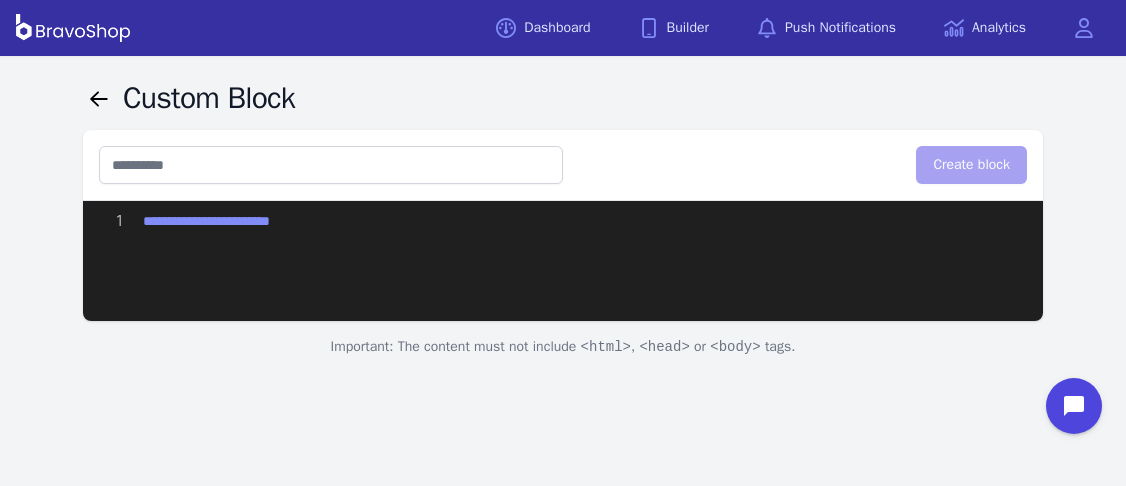 drag, startPoint x: 141, startPoint y: 217, endPoint x: 426, endPoint y: 219, distance: 285.00702 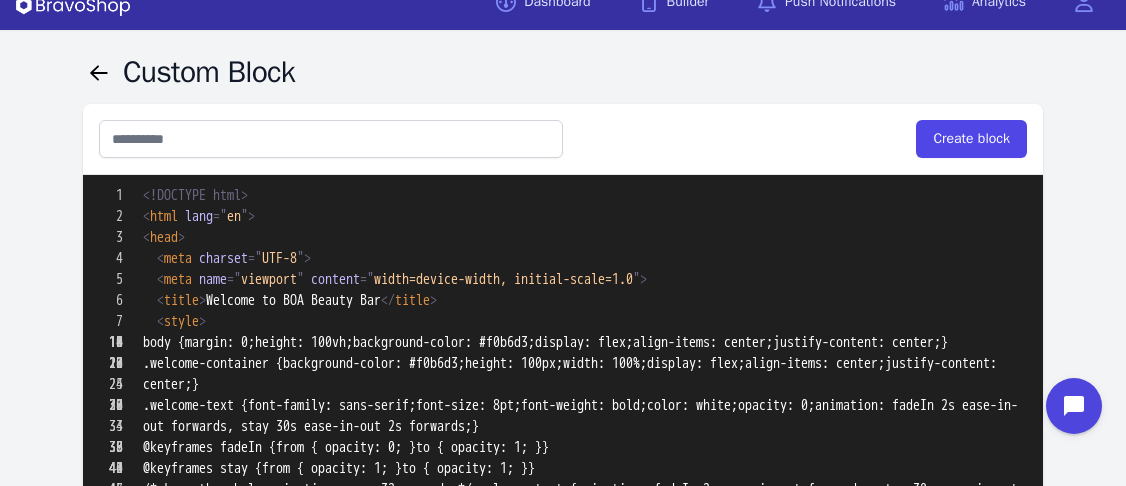 scroll, scrollTop: 21, scrollLeft: 0, axis: vertical 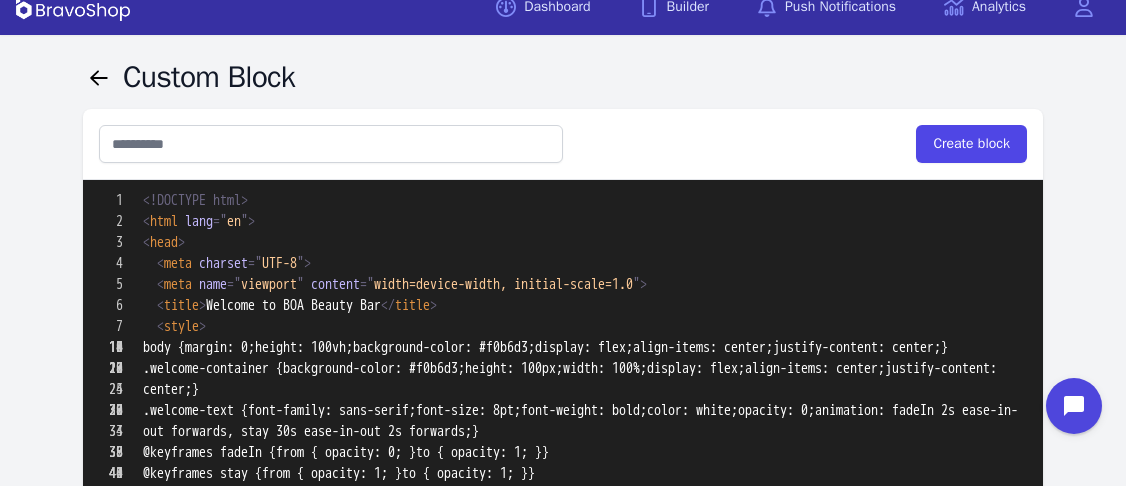 type on "**********" 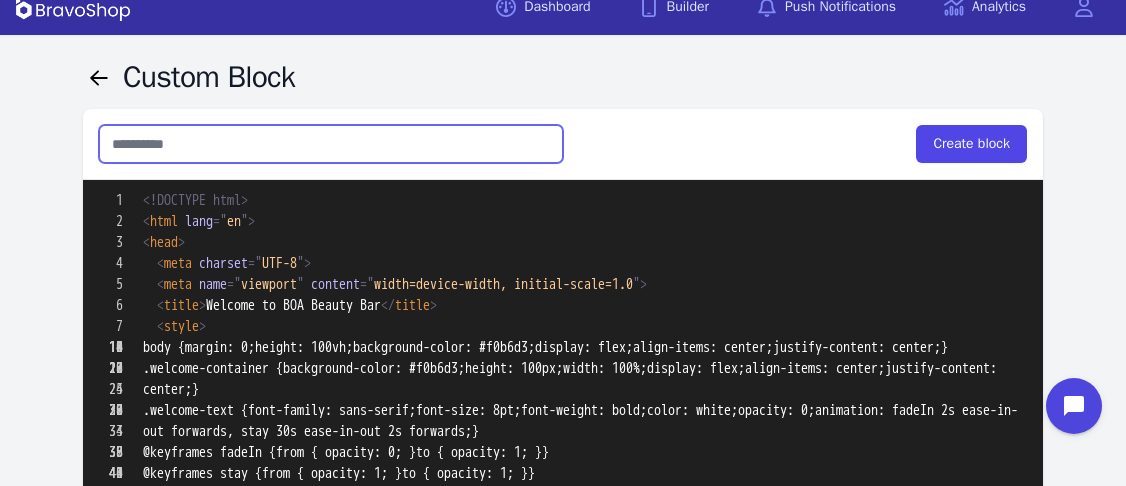 click at bounding box center (331, 144) 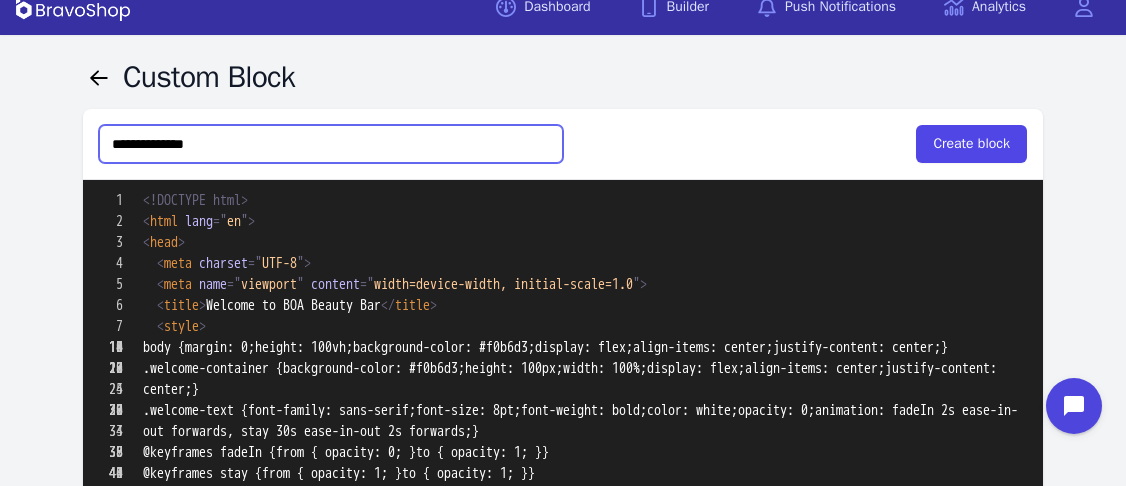 type on "**********" 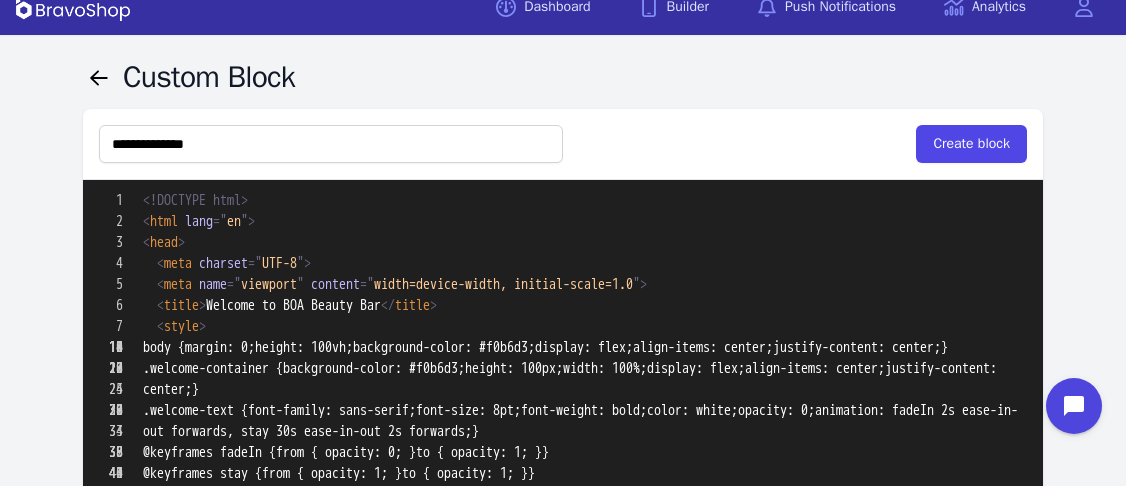 click on "**********" at bounding box center (563, 144) 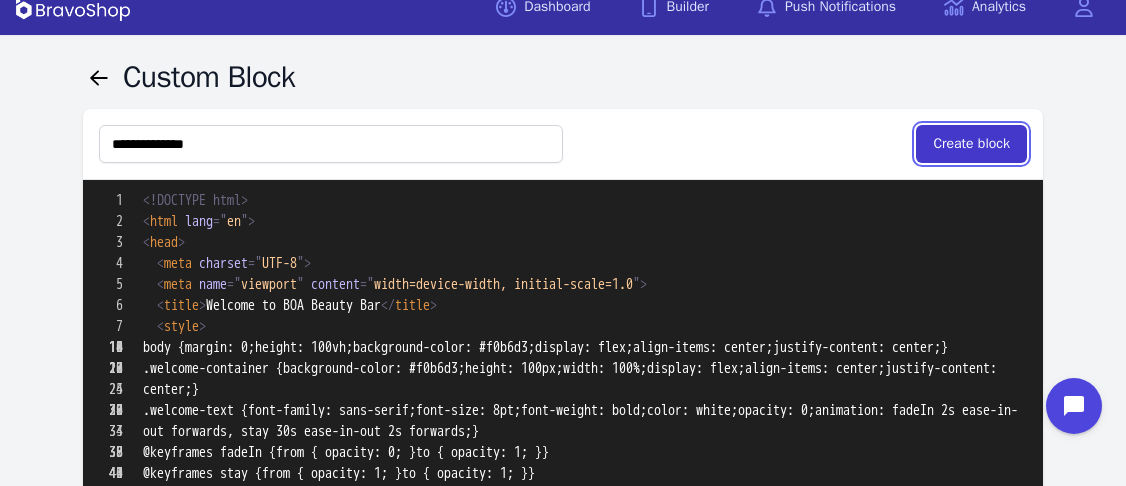click on "Create block" at bounding box center [971, 144] 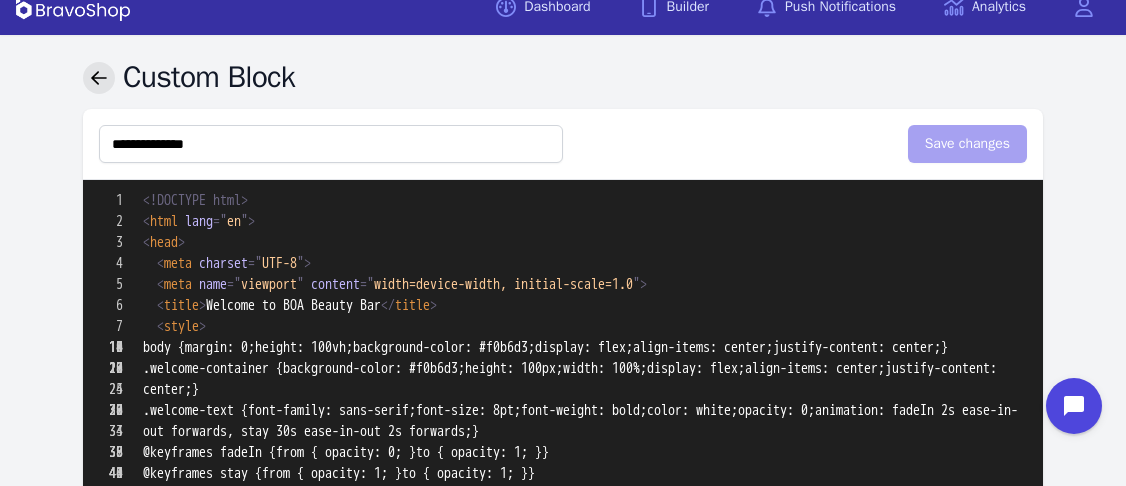 click at bounding box center (99, 78) 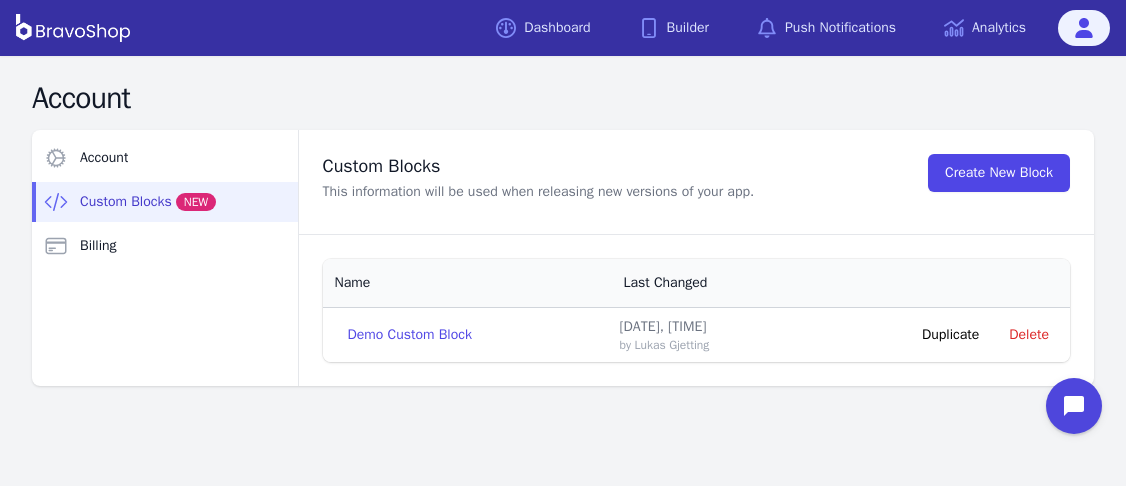 scroll, scrollTop: 0, scrollLeft: 0, axis: both 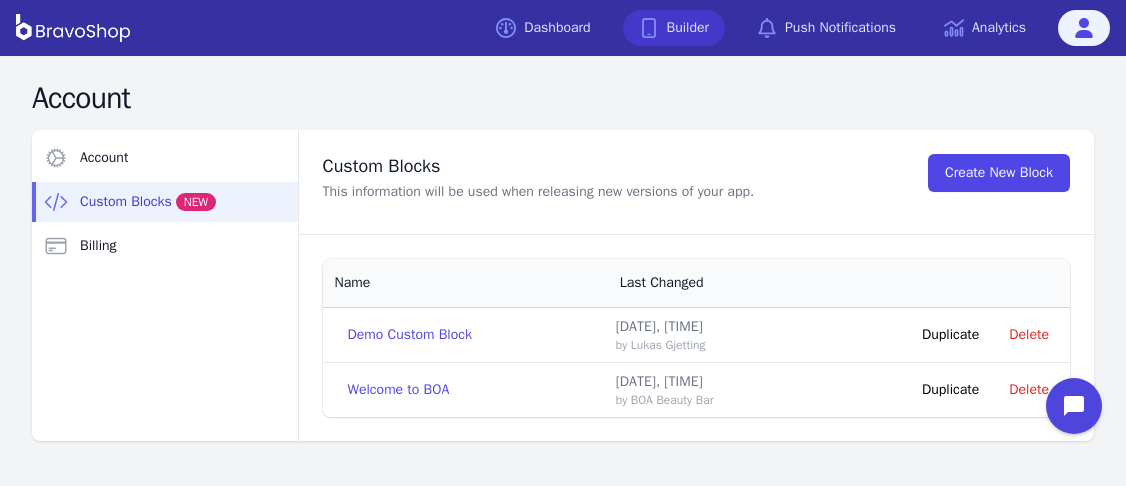 click on "Builder" at bounding box center [674, 28] 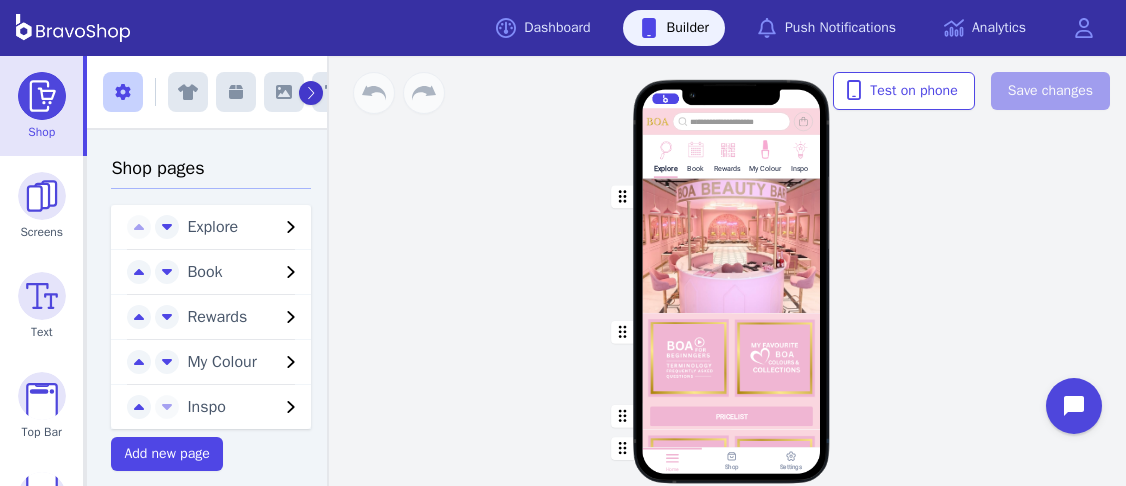 click at bounding box center [310, 93] 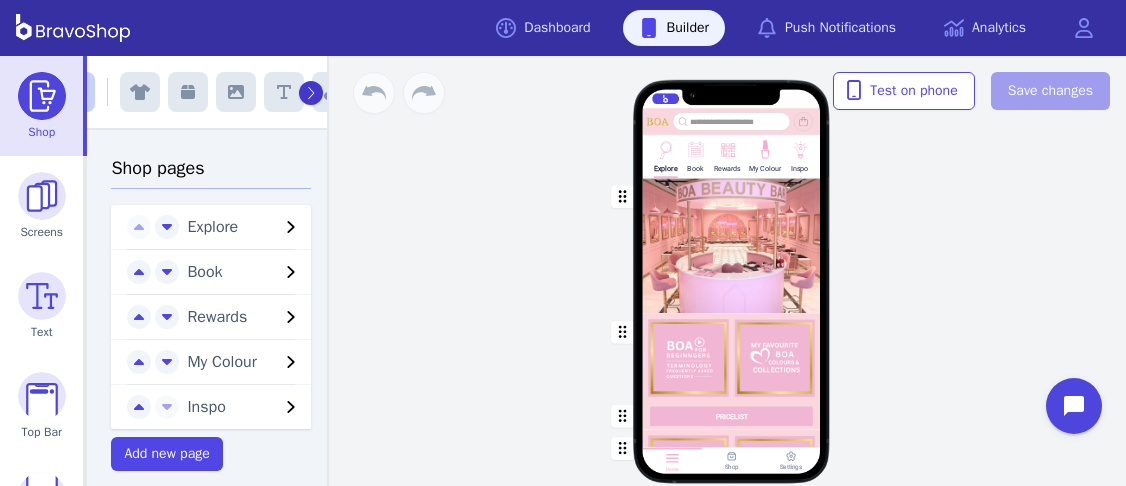 click at bounding box center (310, 93) 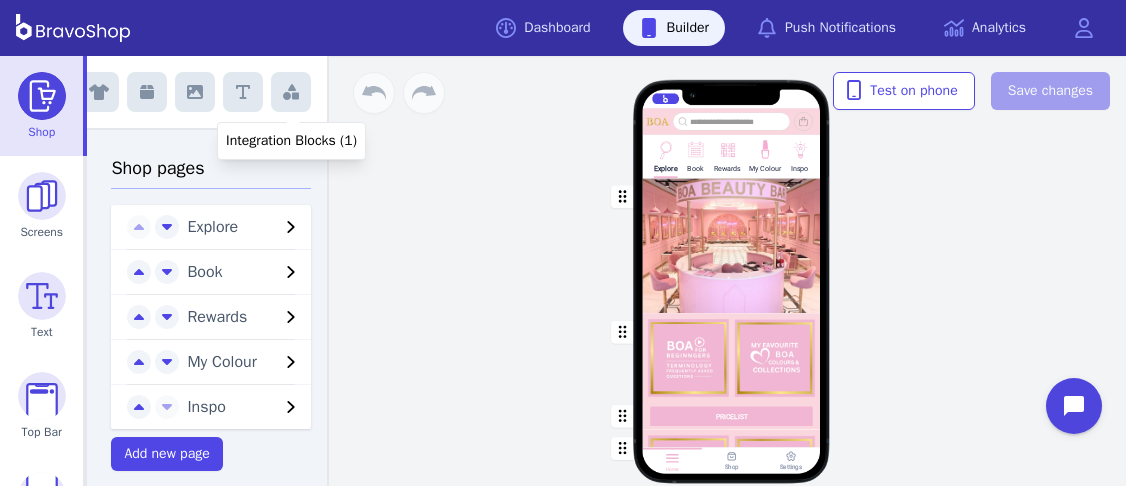 click at bounding box center (291, 92) 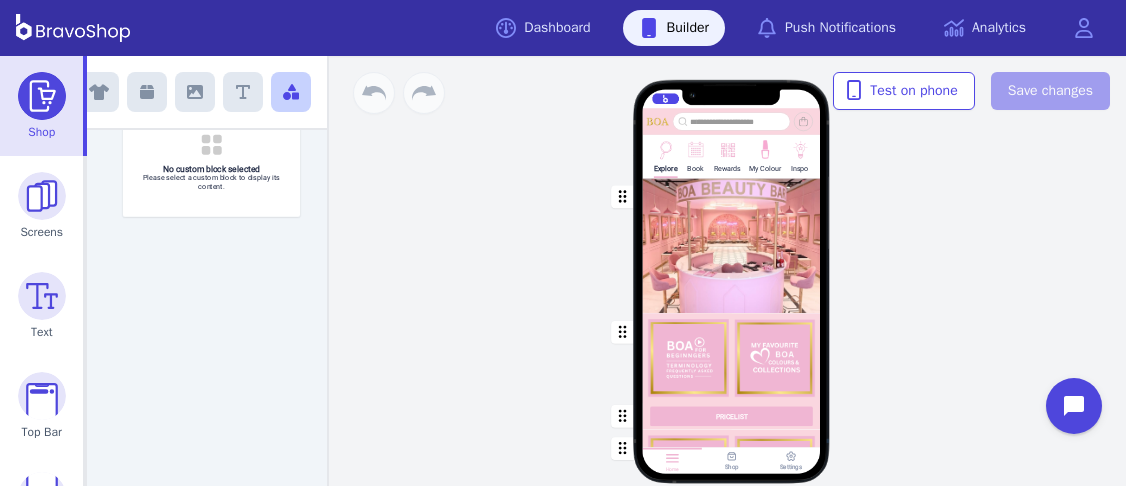 scroll, scrollTop: 0, scrollLeft: 0, axis: both 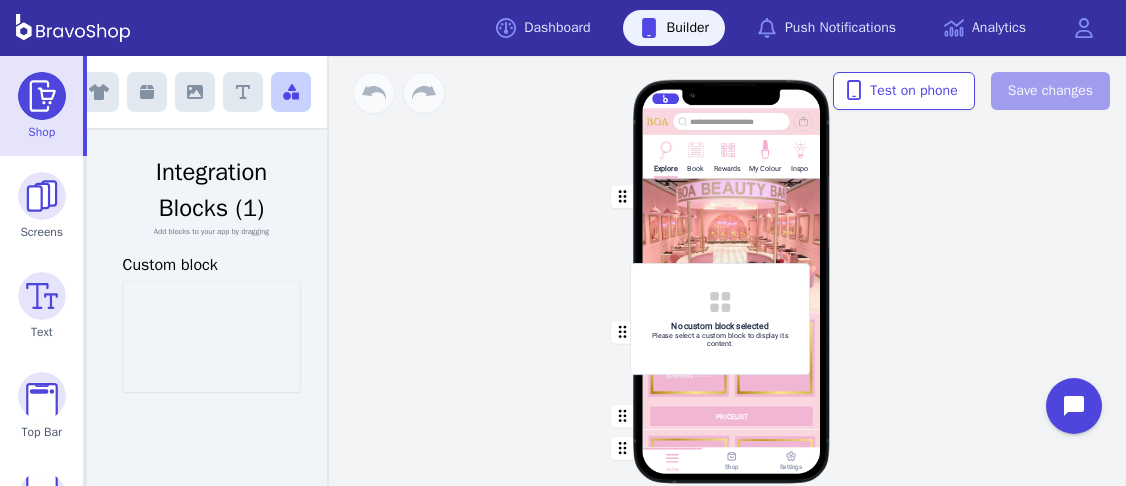 drag, startPoint x: 230, startPoint y: 302, endPoint x: 741, endPoint y: 284, distance: 511.31693 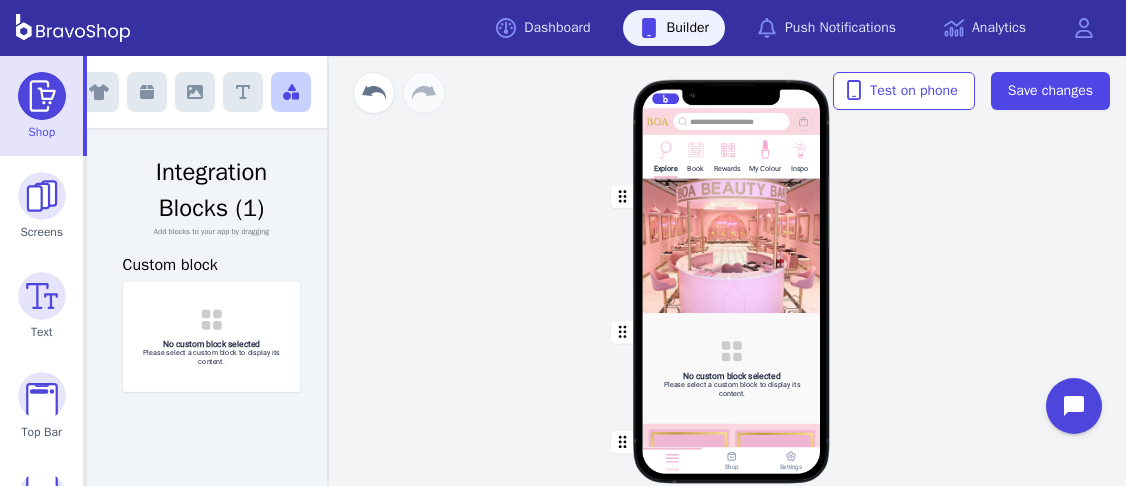 click at bounding box center [732, 245] 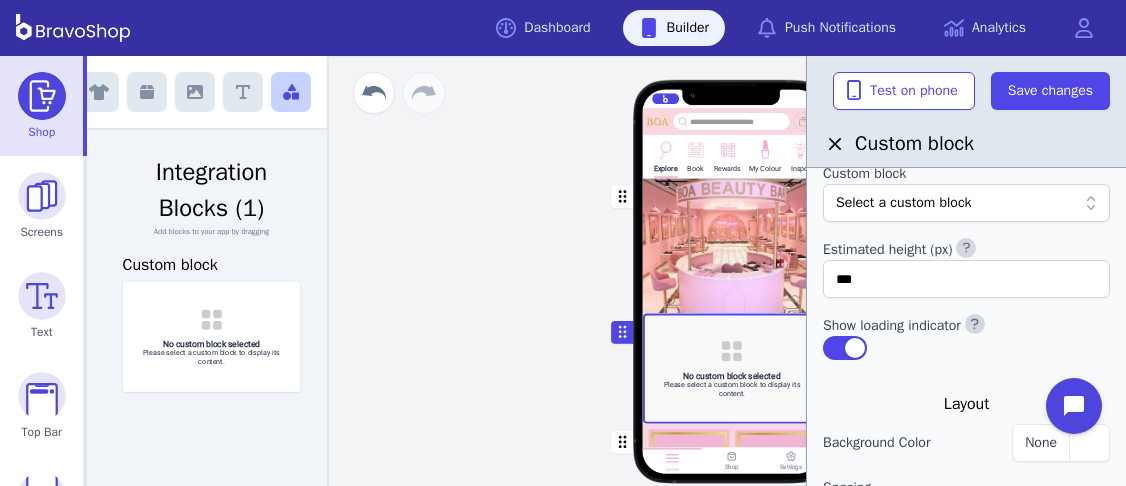 scroll, scrollTop: 62, scrollLeft: 0, axis: vertical 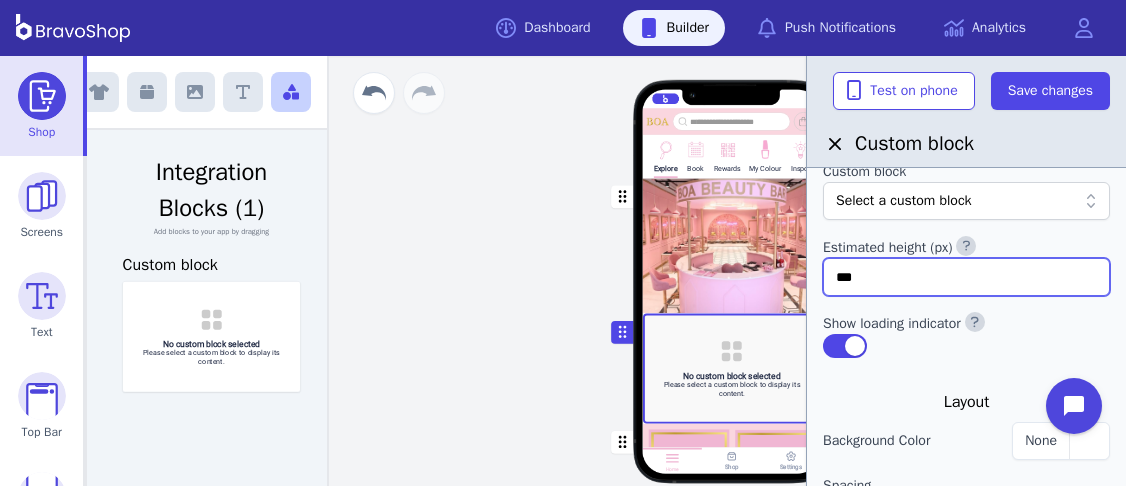drag, startPoint x: 876, startPoint y: 271, endPoint x: 825, endPoint y: 265, distance: 51.351727 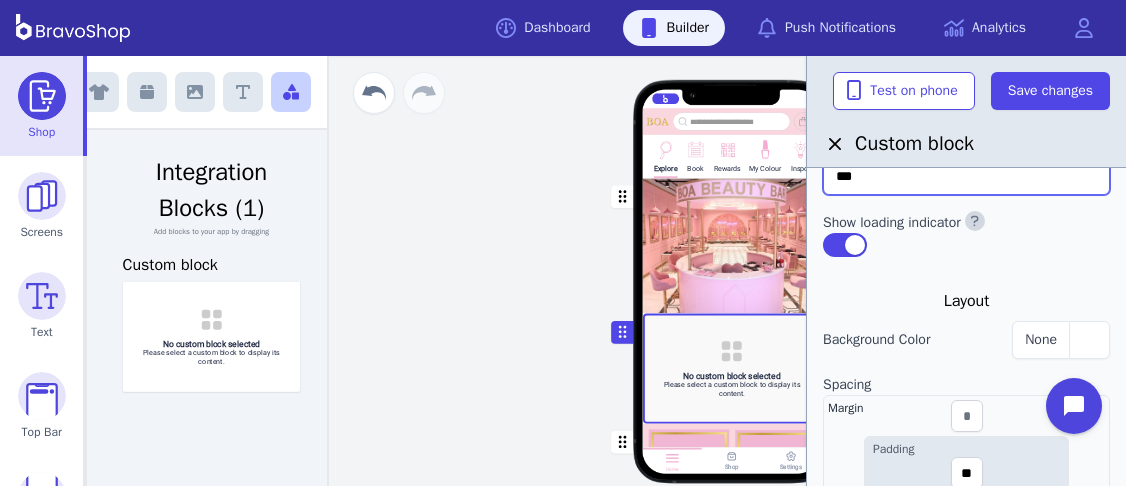 scroll, scrollTop: 166, scrollLeft: 0, axis: vertical 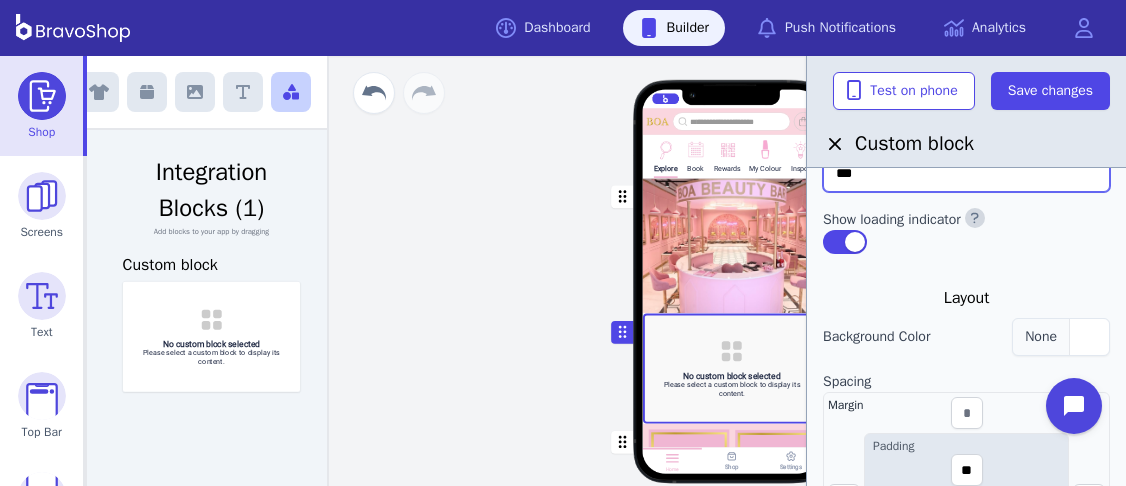 click at bounding box center (1089, 337) 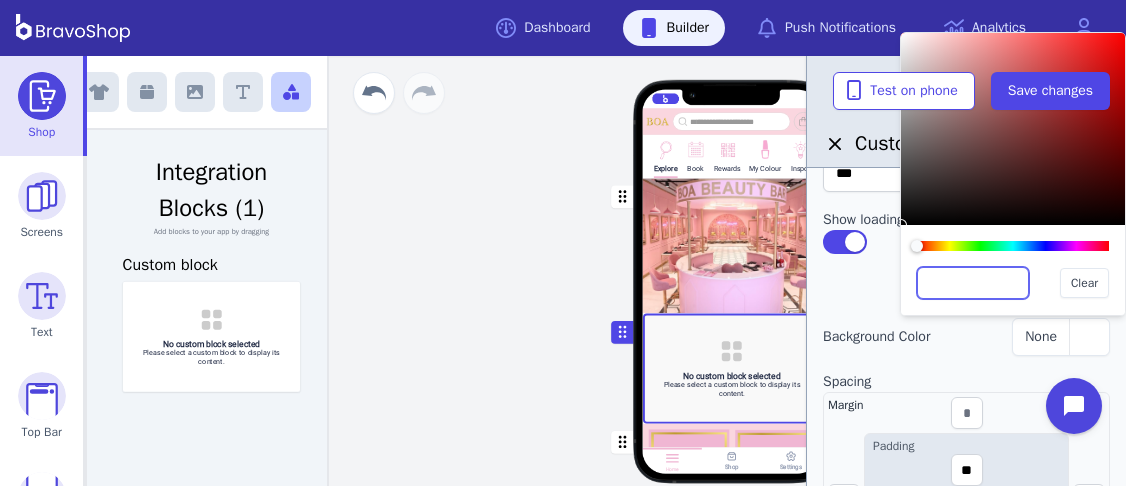 click at bounding box center (973, 283) 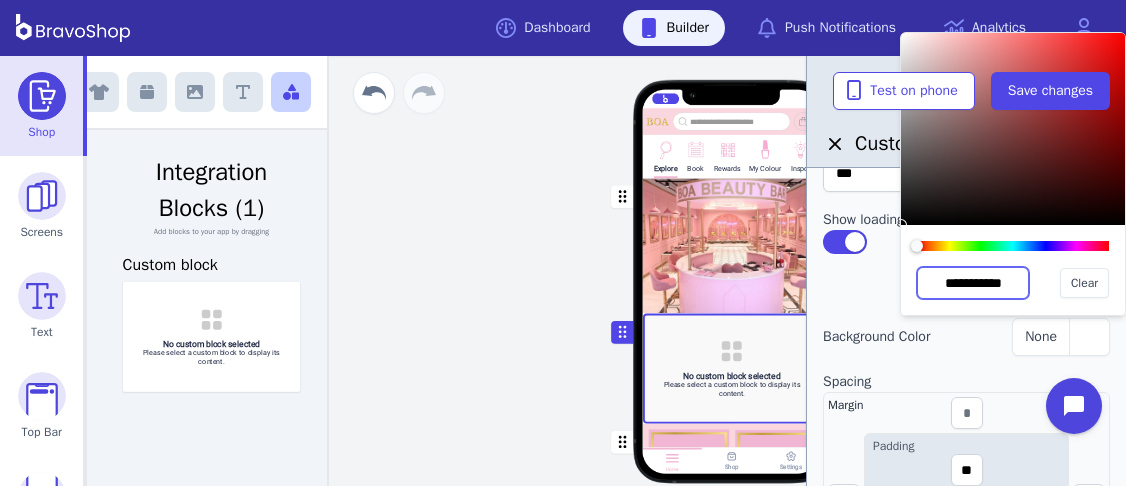 scroll, scrollTop: 0, scrollLeft: 0, axis: both 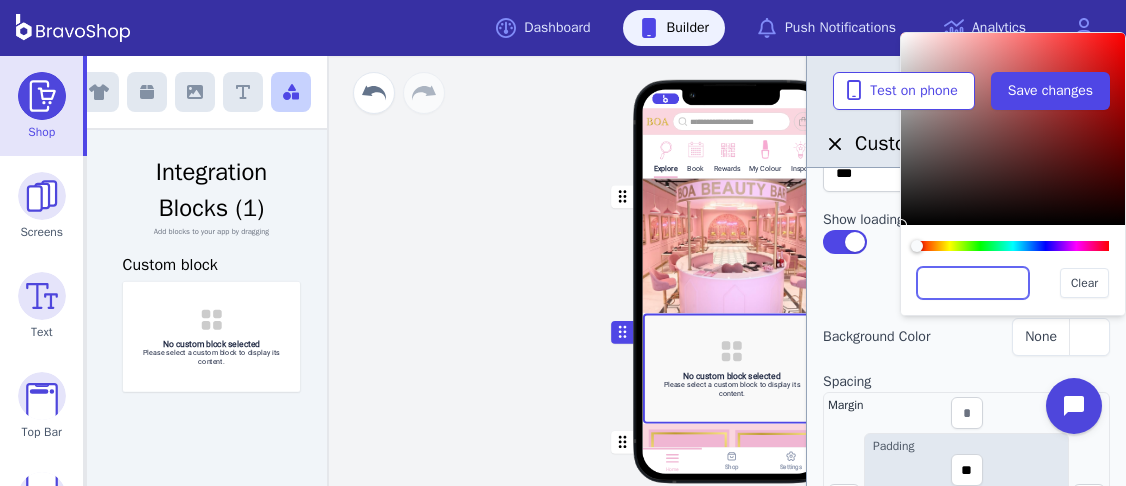 paste on "*******" 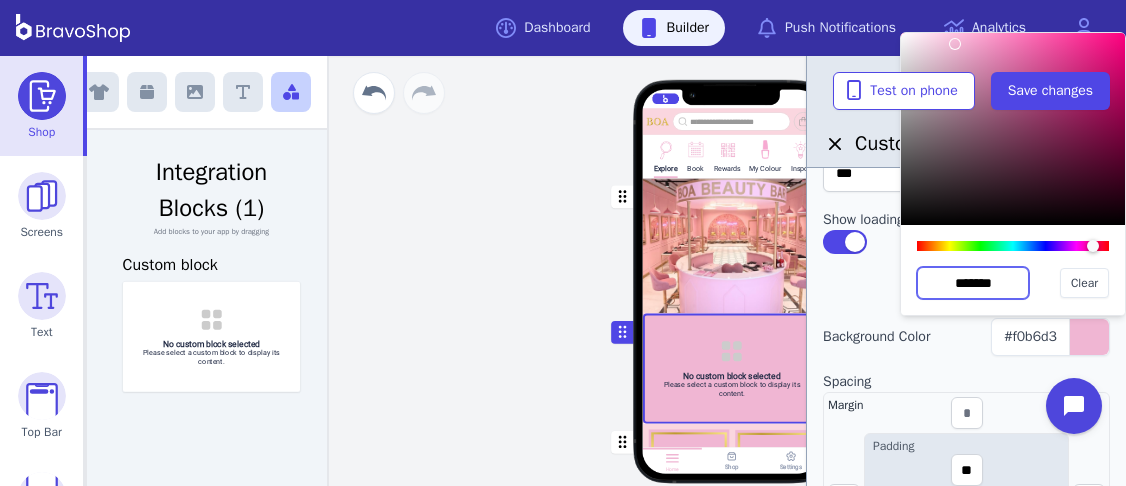 type on "*******" 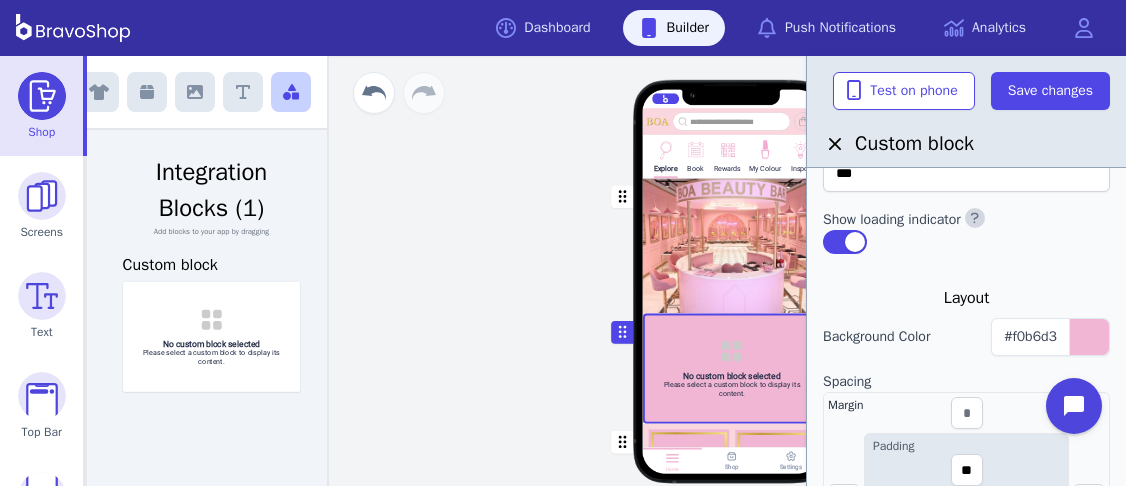 click at bounding box center [732, 245] 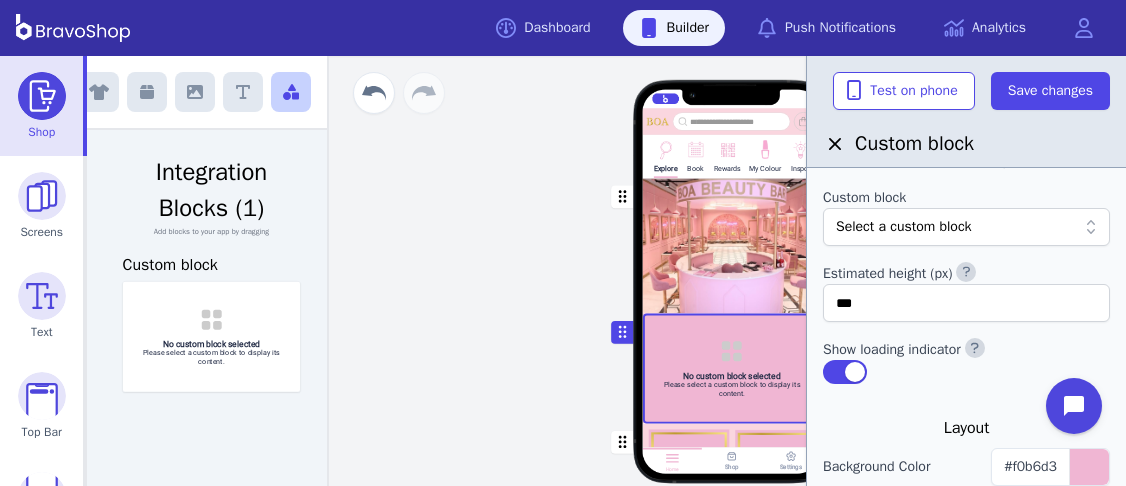 scroll, scrollTop: 0, scrollLeft: 0, axis: both 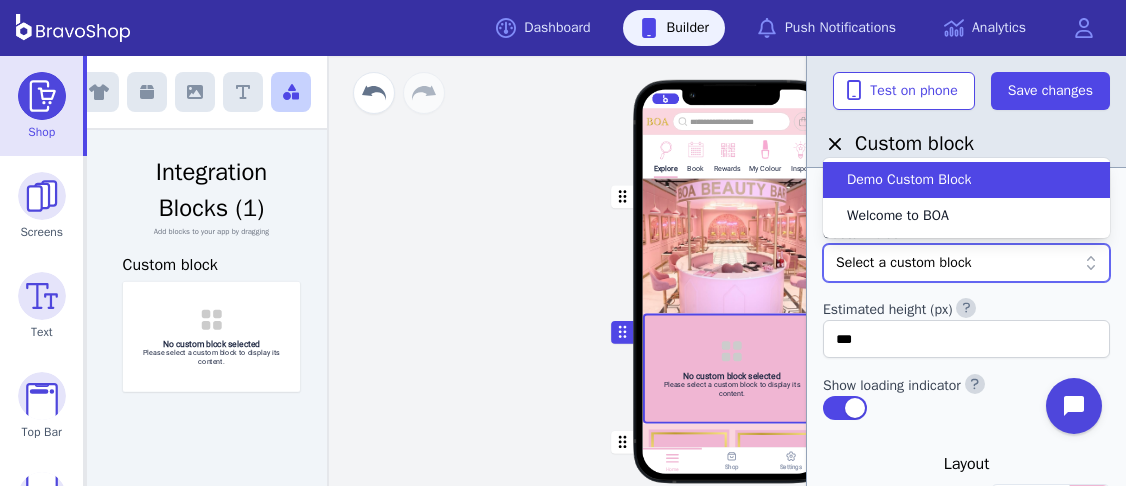 click on "Select a custom block" at bounding box center [956, 263] 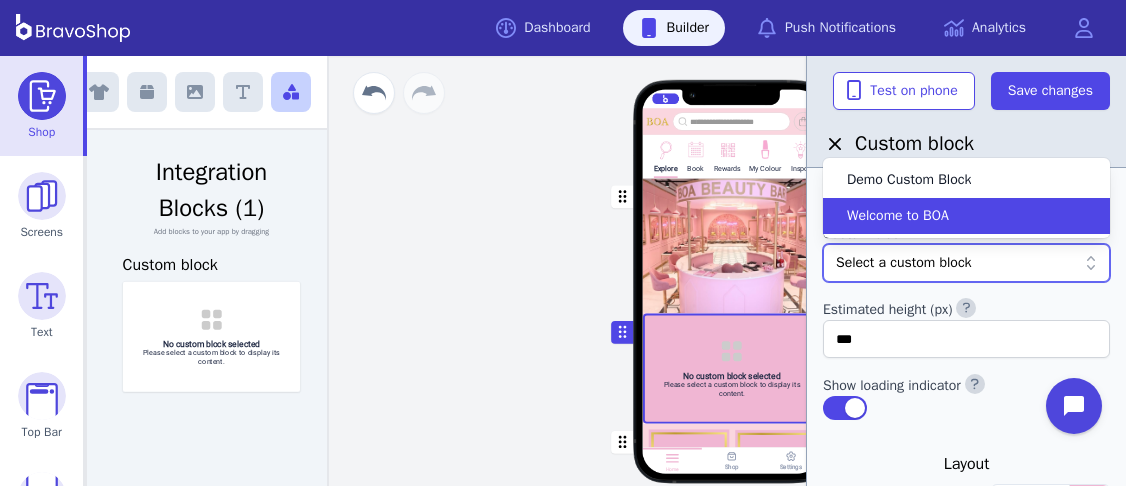 click on "Welcome to BOA" at bounding box center (954, 216) 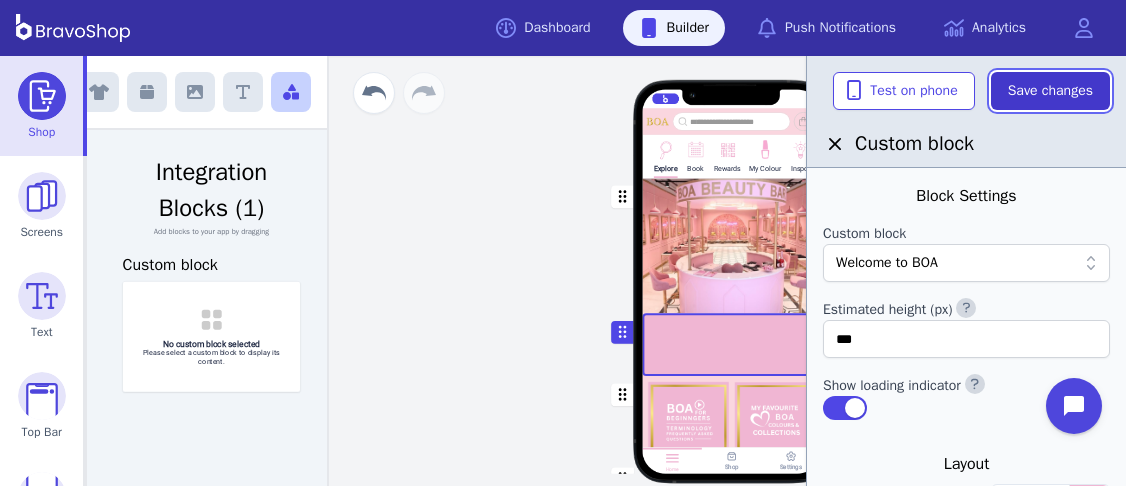click on "Save changes" at bounding box center (1050, 91) 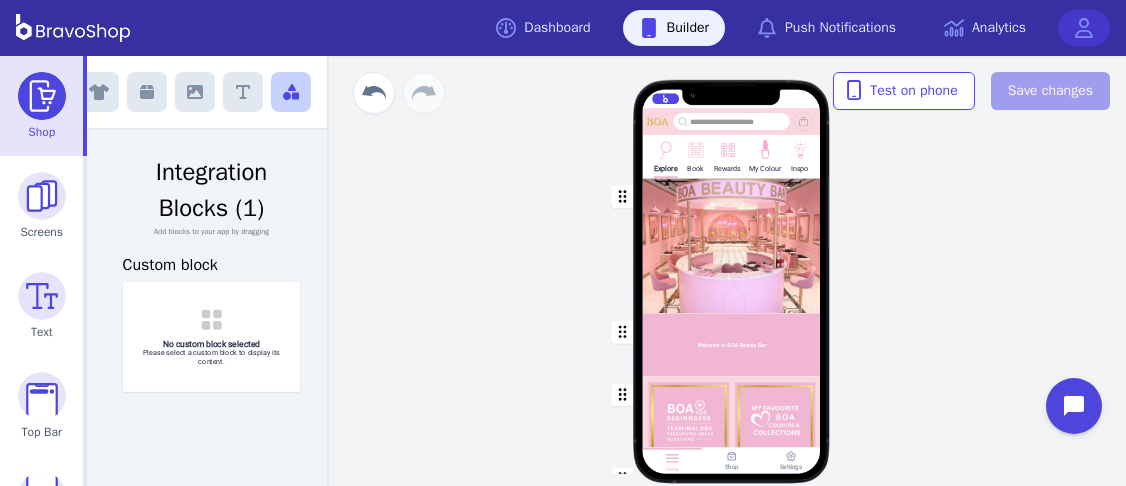 scroll, scrollTop: 0, scrollLeft: 0, axis: both 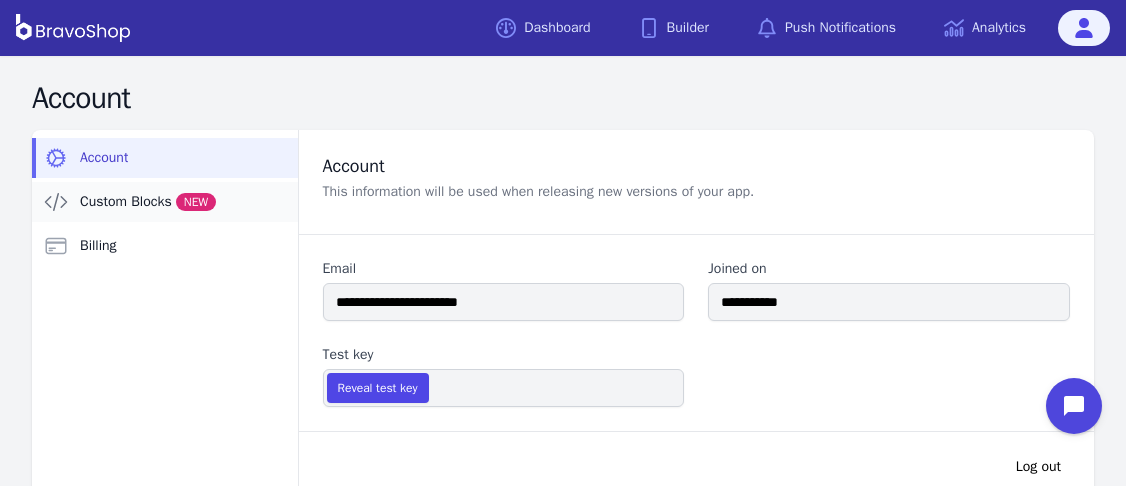 click on "NEW" at bounding box center (196, 202) 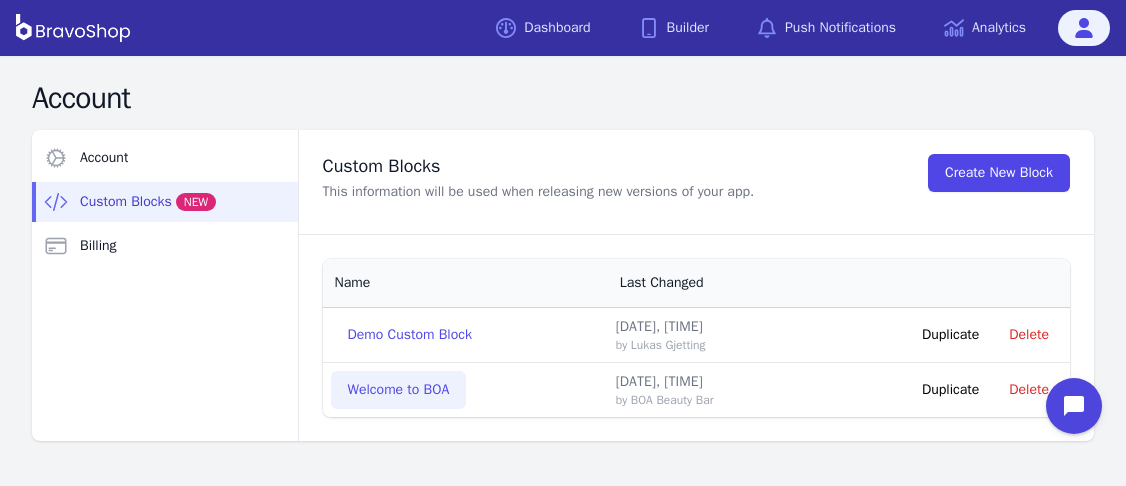 click on "Welcome to BOA" at bounding box center (399, 390) 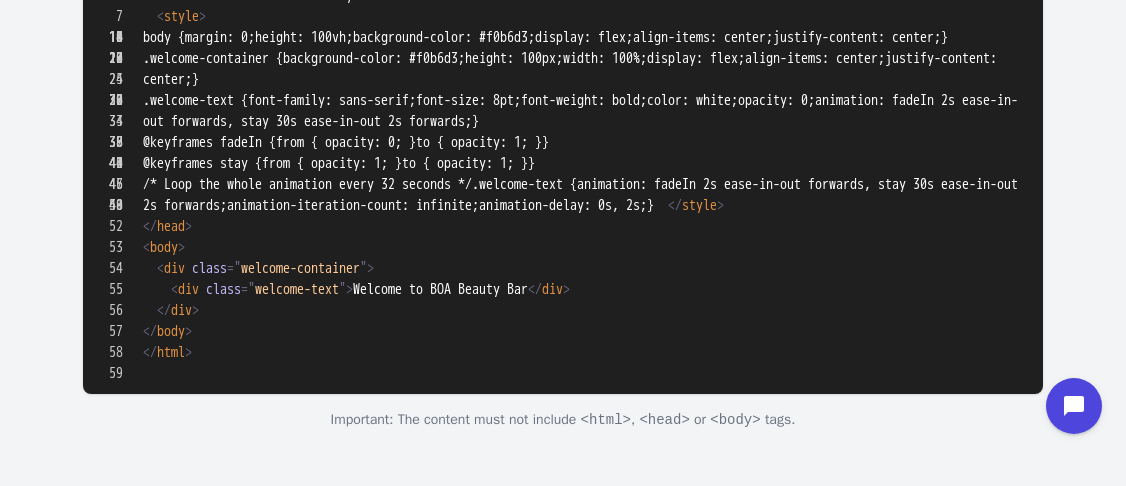 scroll, scrollTop: 542, scrollLeft: 0, axis: vertical 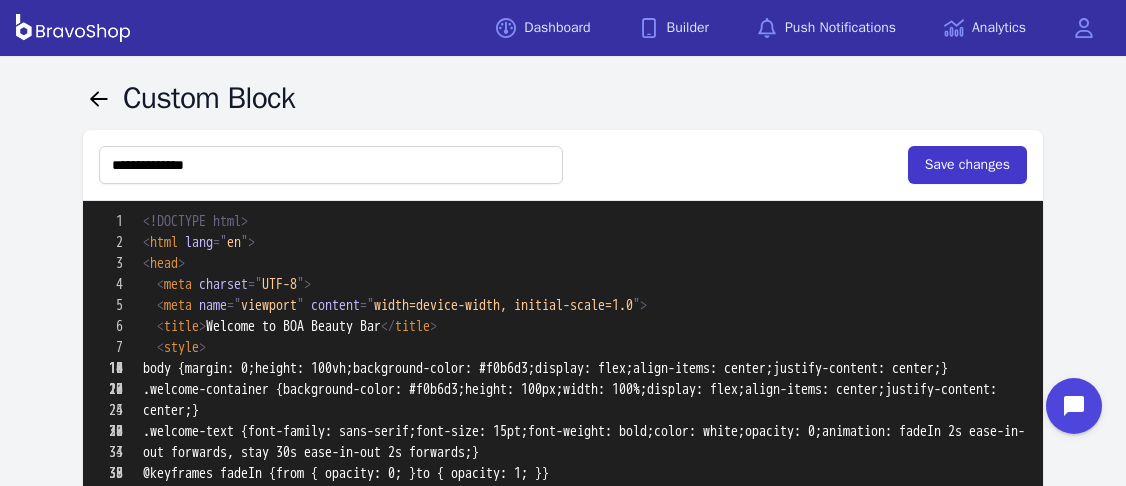 type on "**********" 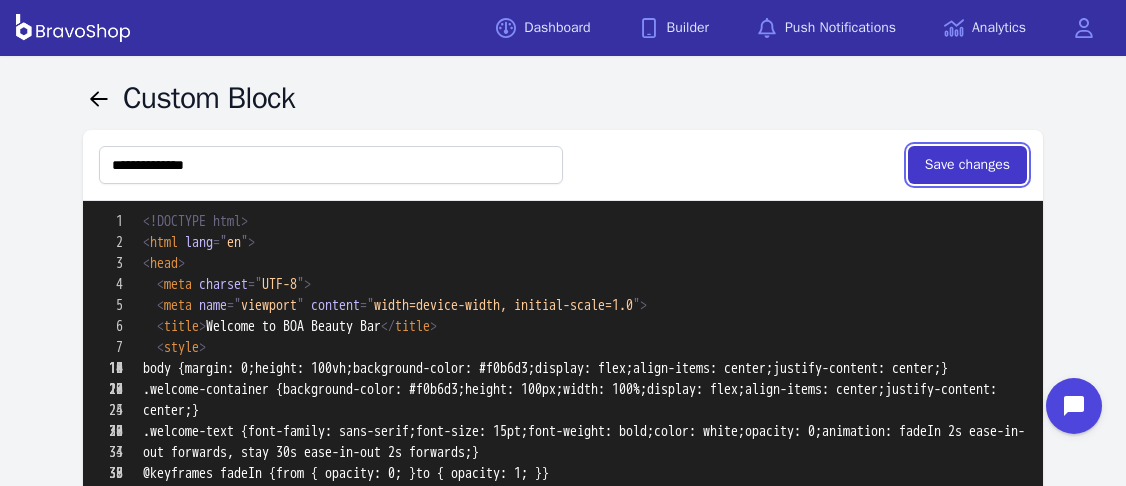 click on "Save changes" at bounding box center (967, 165) 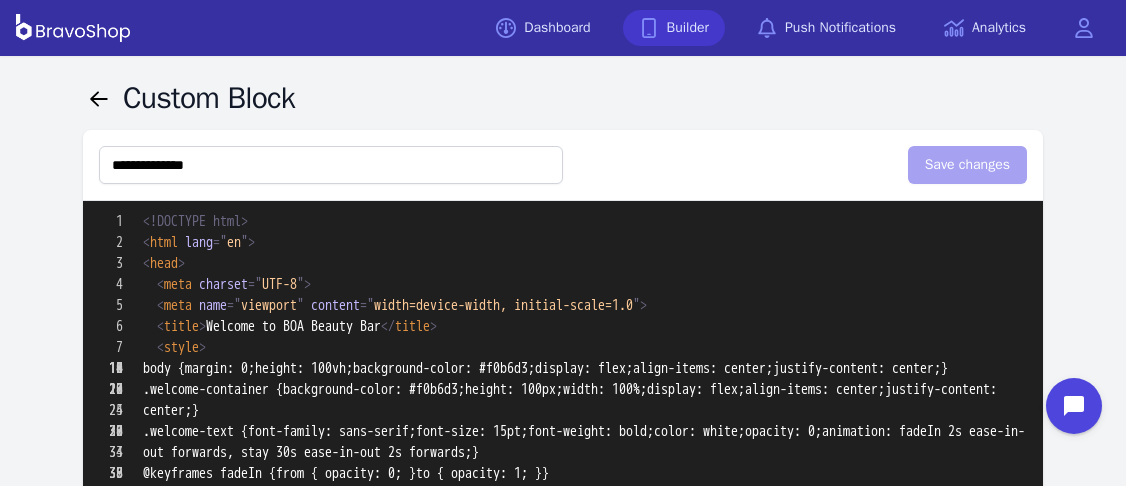 click on "Builder" at bounding box center [674, 28] 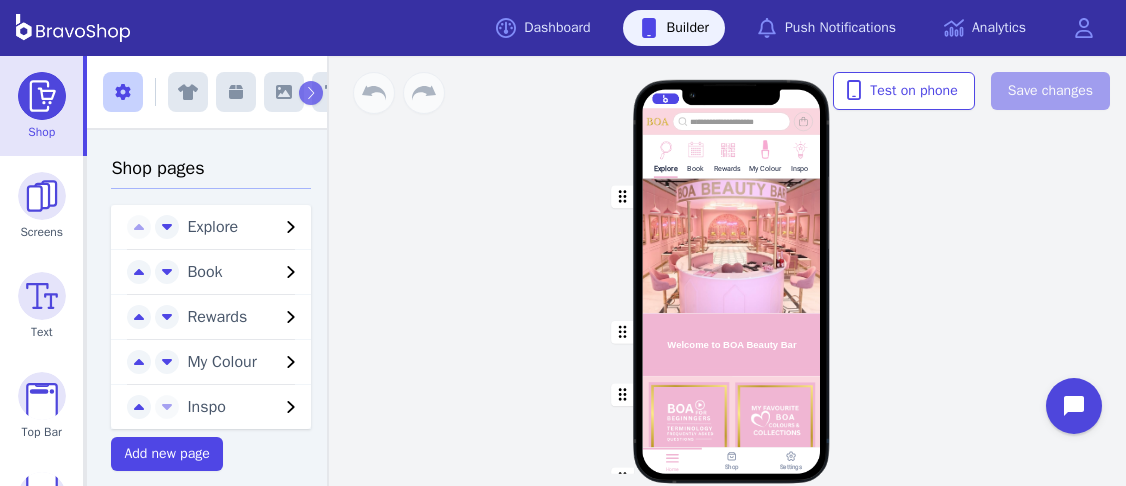 scroll, scrollTop: 0, scrollLeft: 0, axis: both 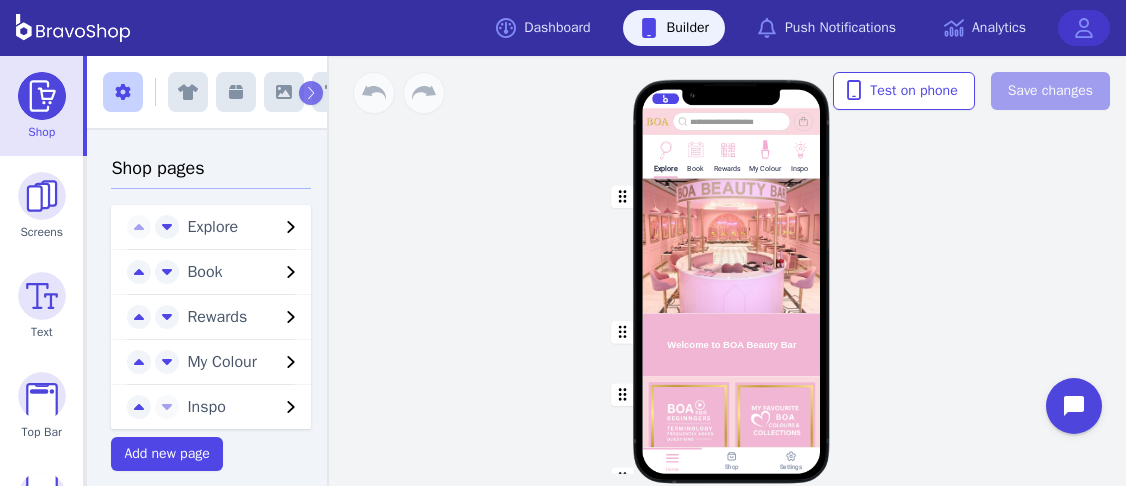 click at bounding box center [1084, 28] 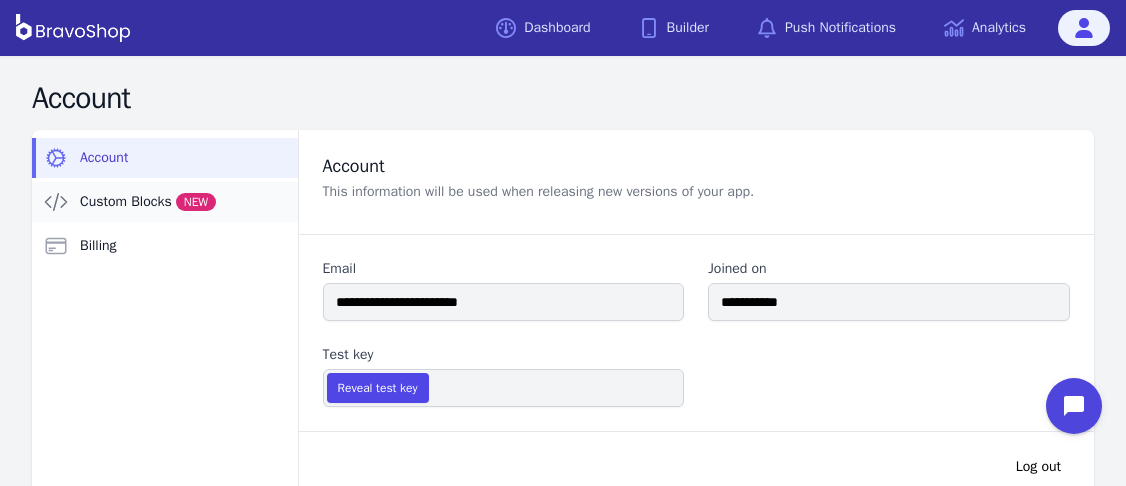 click on "Custom Blocks NEW" at bounding box center [148, 202] 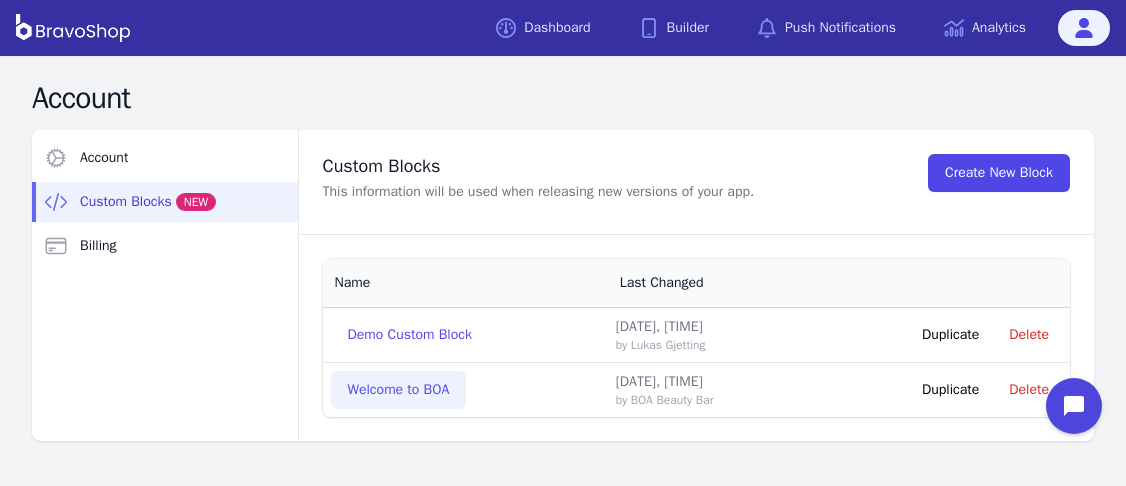 click on "Welcome to BOA" at bounding box center (399, 390) 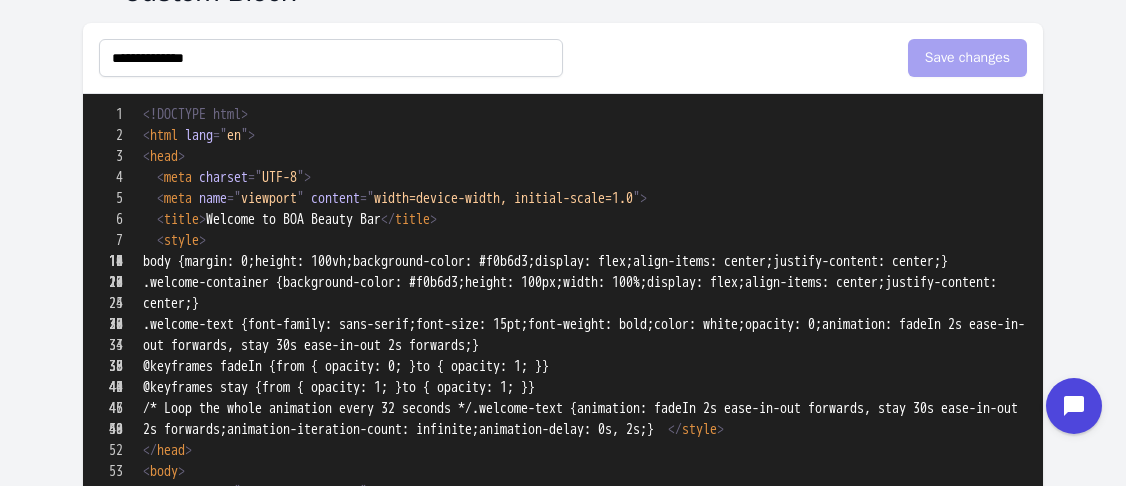 scroll, scrollTop: 105, scrollLeft: 0, axis: vertical 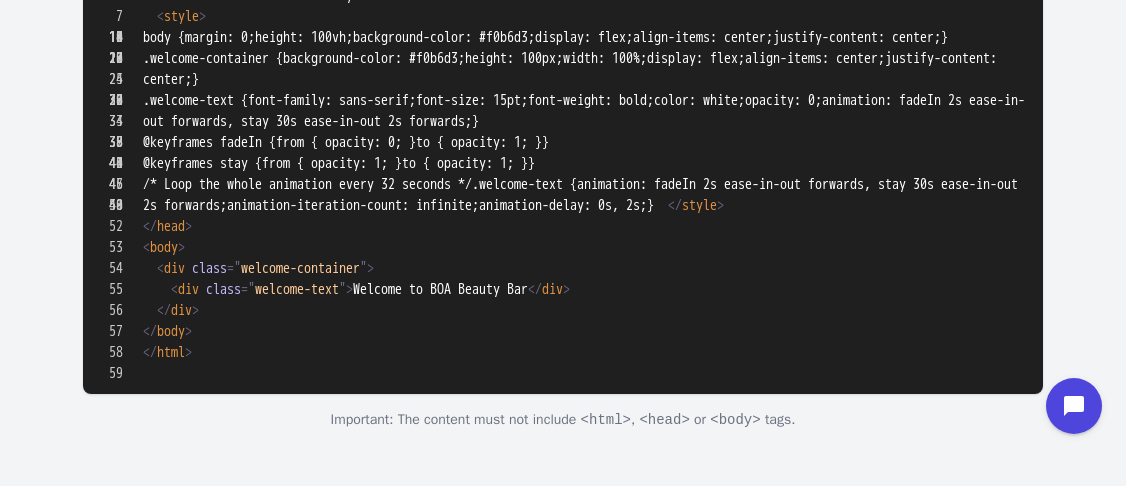 drag, startPoint x: 137, startPoint y: 118, endPoint x: 443, endPoint y: 501, distance: 490.22955 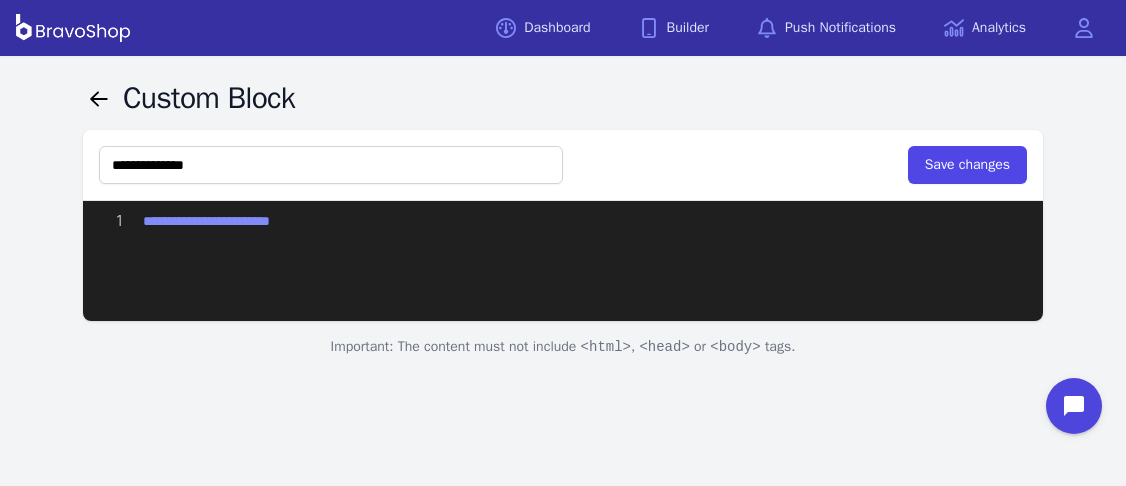 paste on "**********" 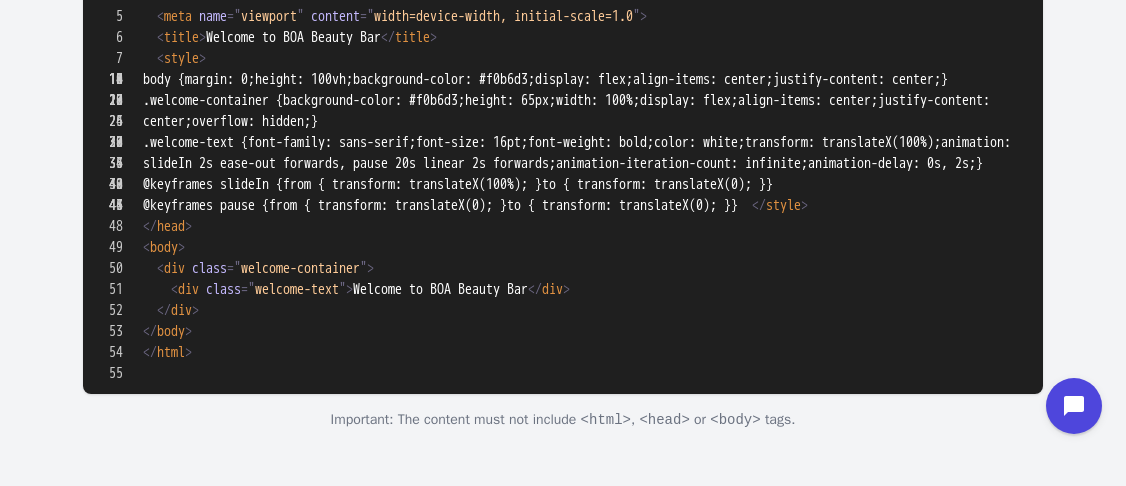 scroll, scrollTop: 0, scrollLeft: 0, axis: both 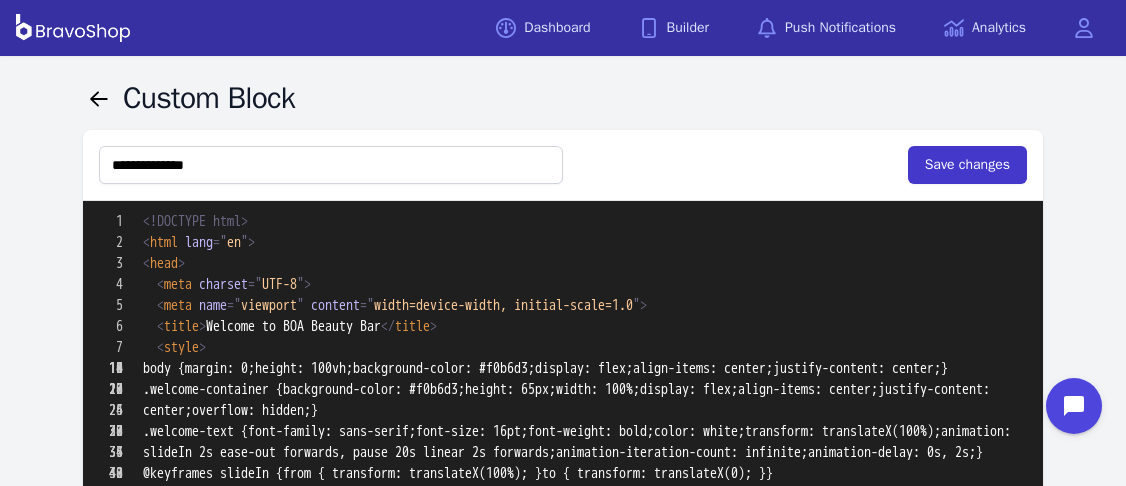 type on "**********" 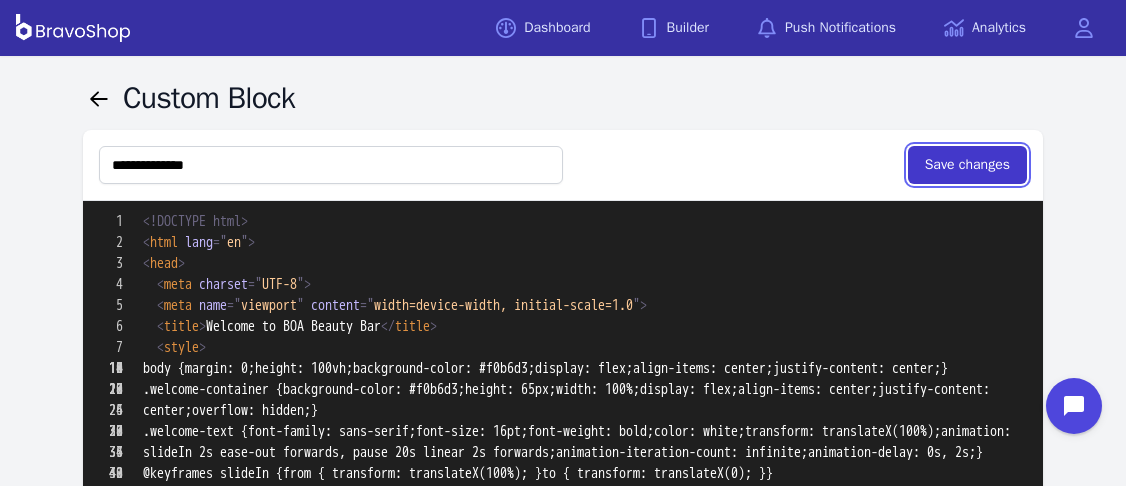 click on "Save changes" at bounding box center [967, 165] 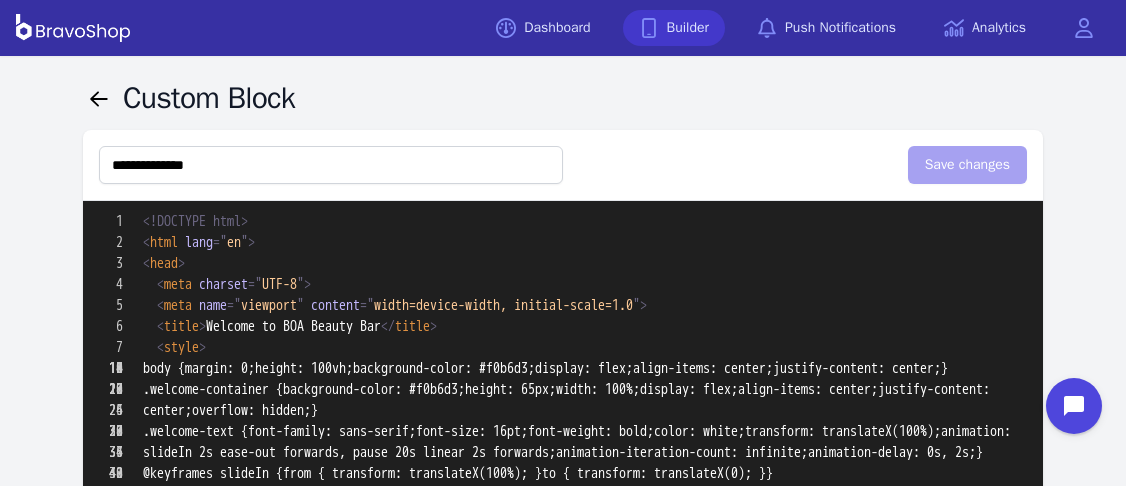 click at bounding box center (649, 28) 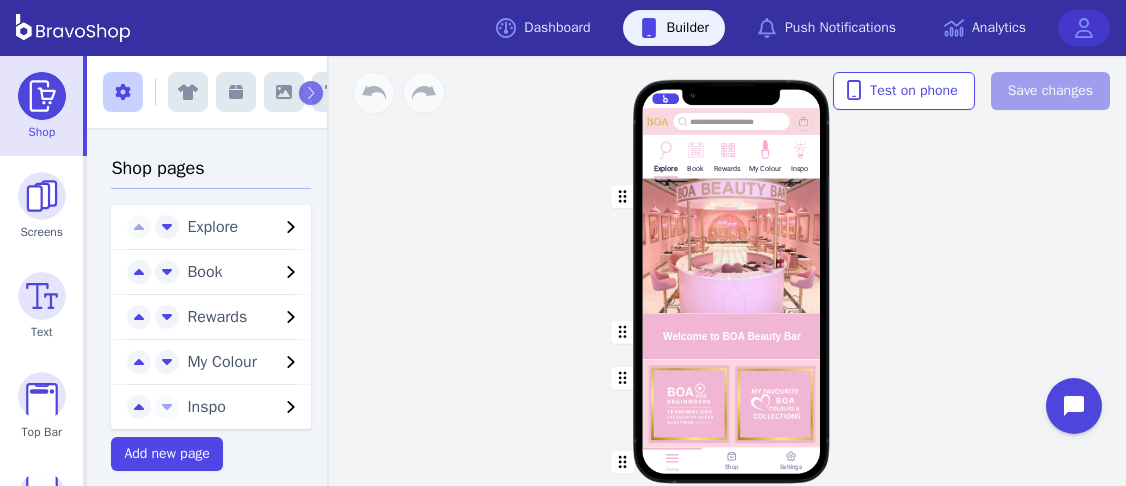 scroll, scrollTop: 0, scrollLeft: 0, axis: both 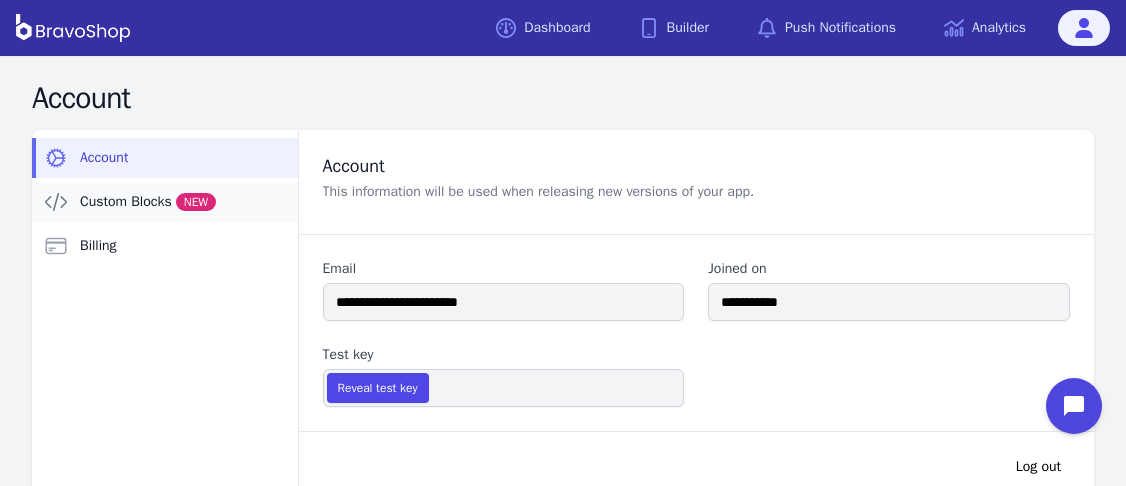click on "Custom Blocks NEW" at bounding box center [148, 202] 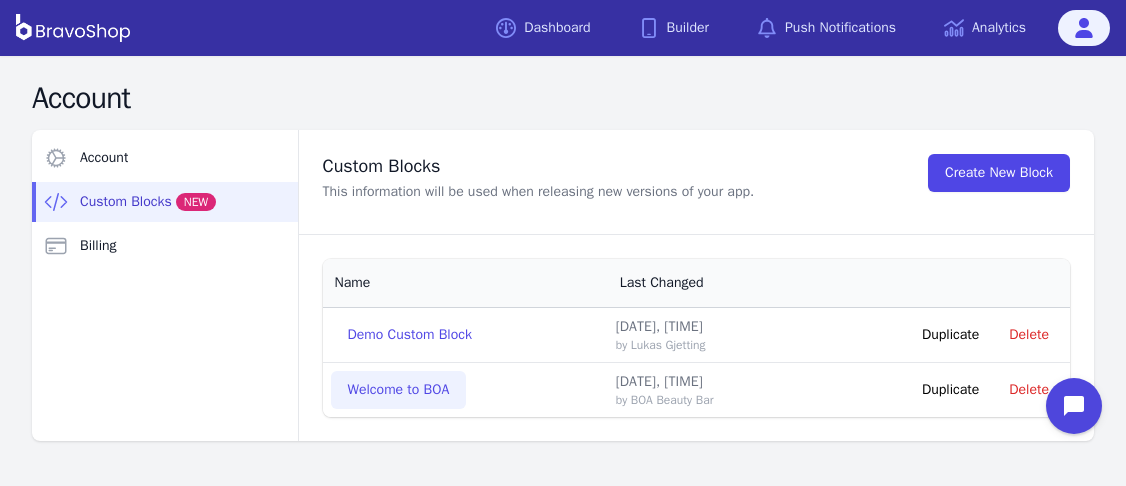 click on "Welcome to BOA" at bounding box center [399, 390] 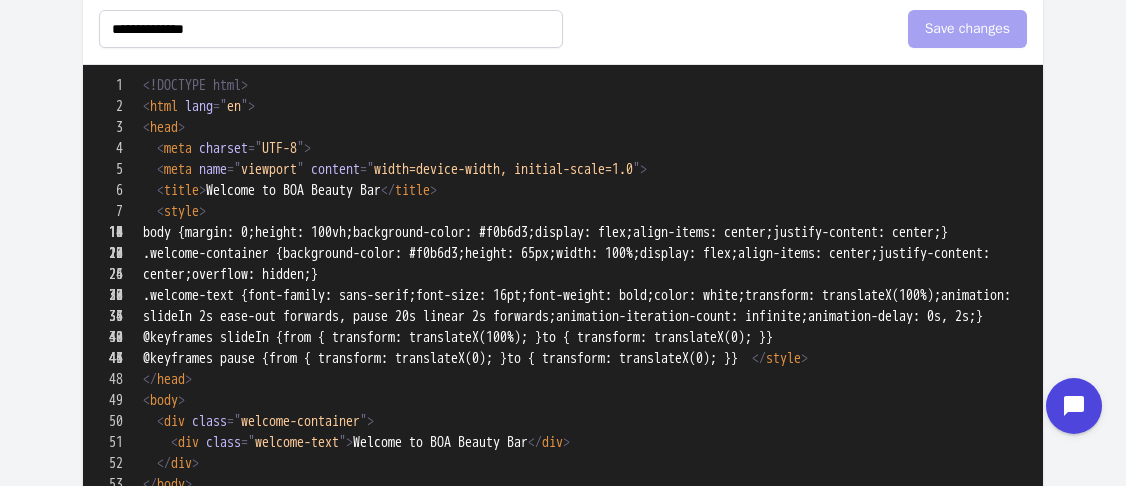 scroll, scrollTop: 140, scrollLeft: 0, axis: vertical 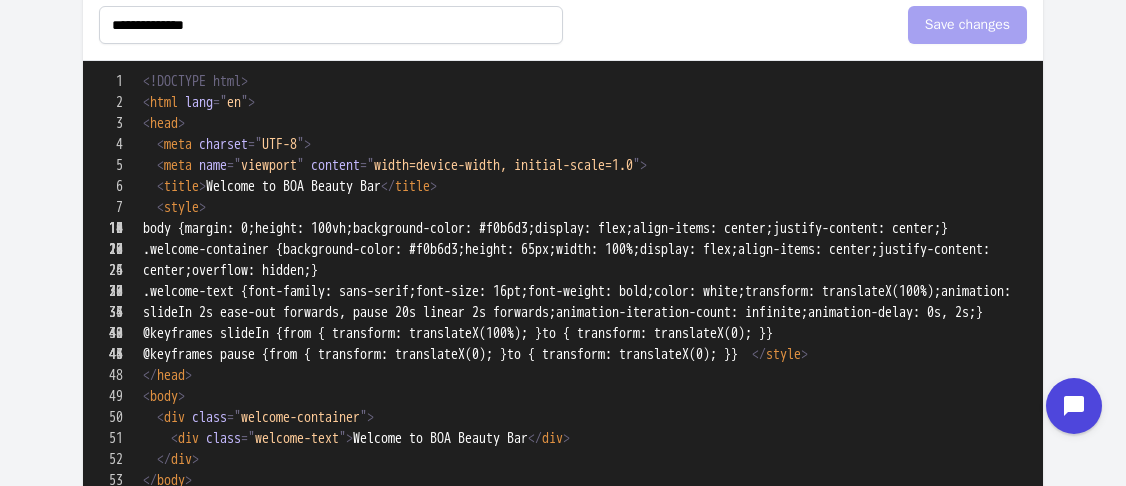 drag, startPoint x: 257, startPoint y: 267, endPoint x: 277, endPoint y: 267, distance: 20 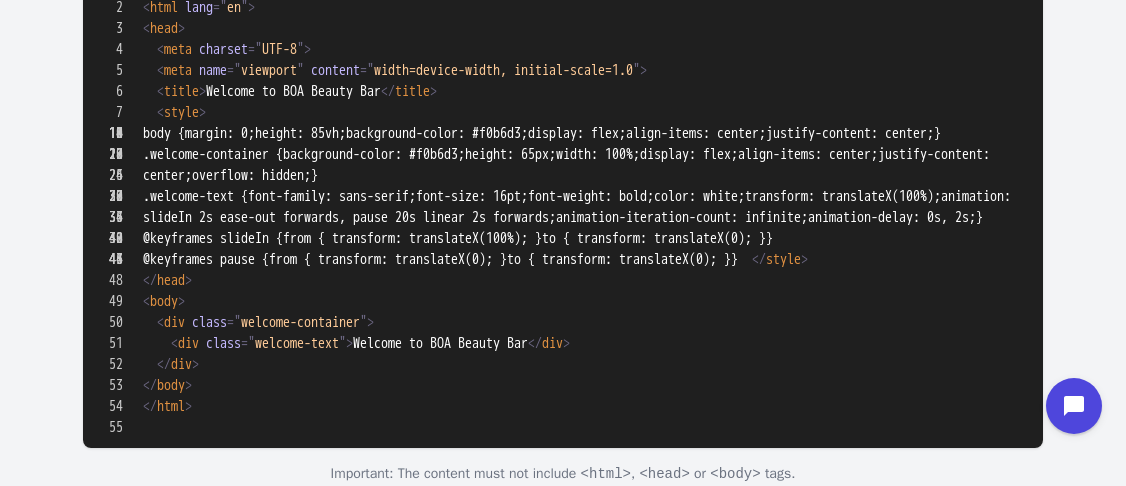 scroll, scrollTop: 239, scrollLeft: 0, axis: vertical 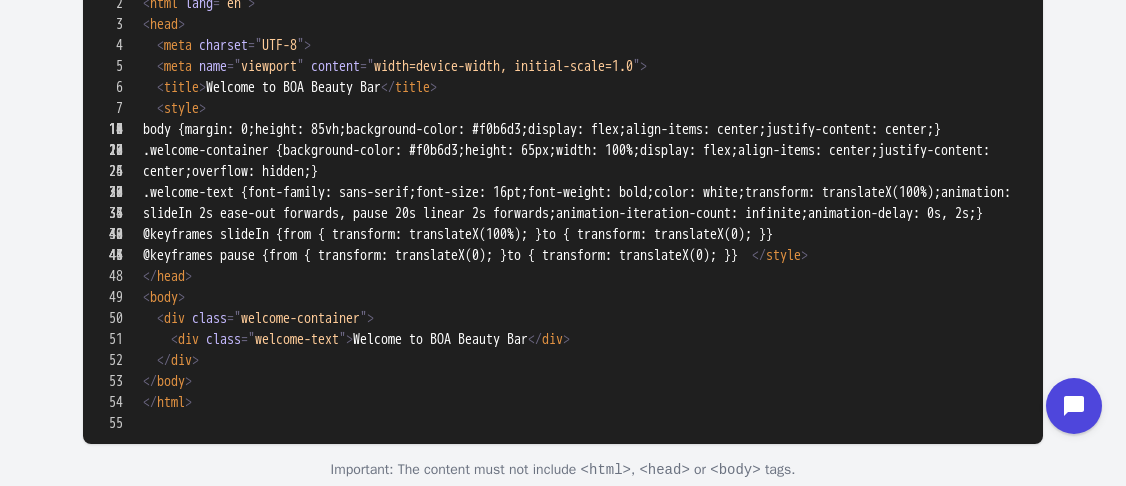 click at bounding box center [563, 549] 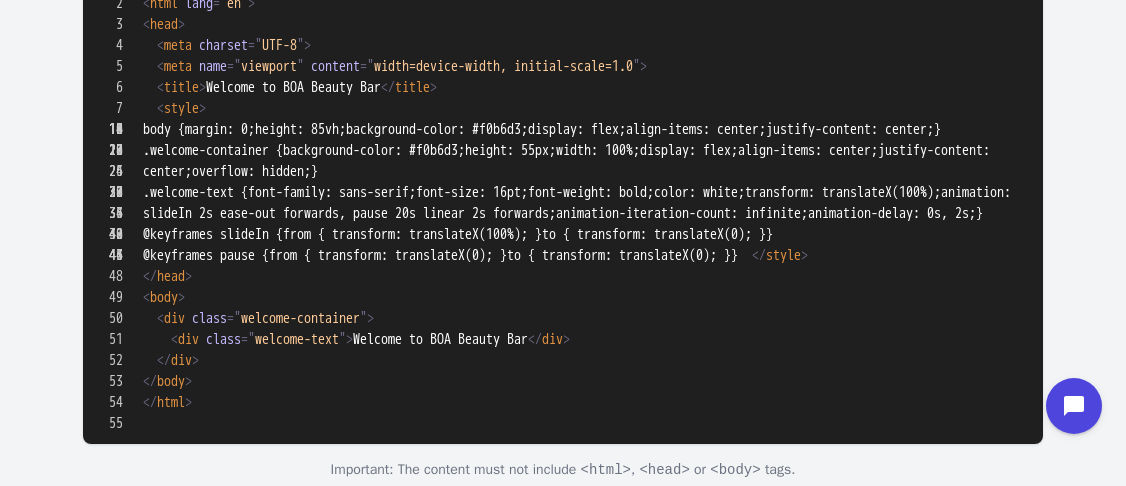 click at bounding box center [563, 549] 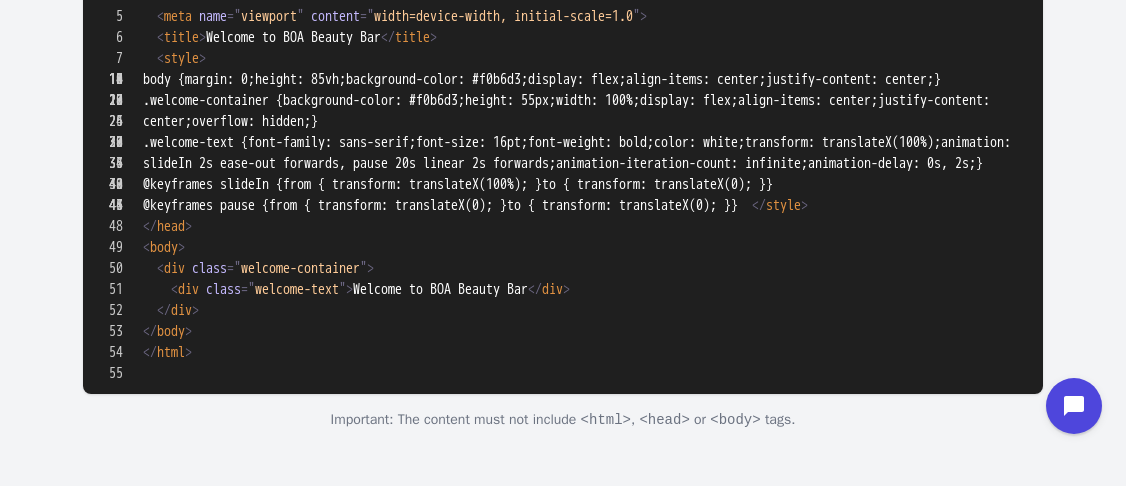 scroll, scrollTop: 535, scrollLeft: 0, axis: vertical 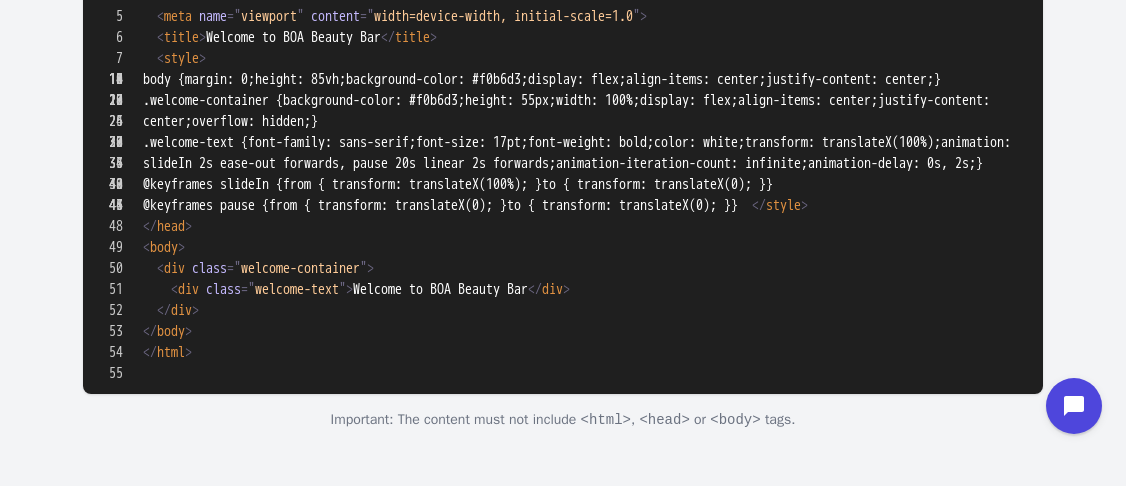 click at bounding box center [563, 499] 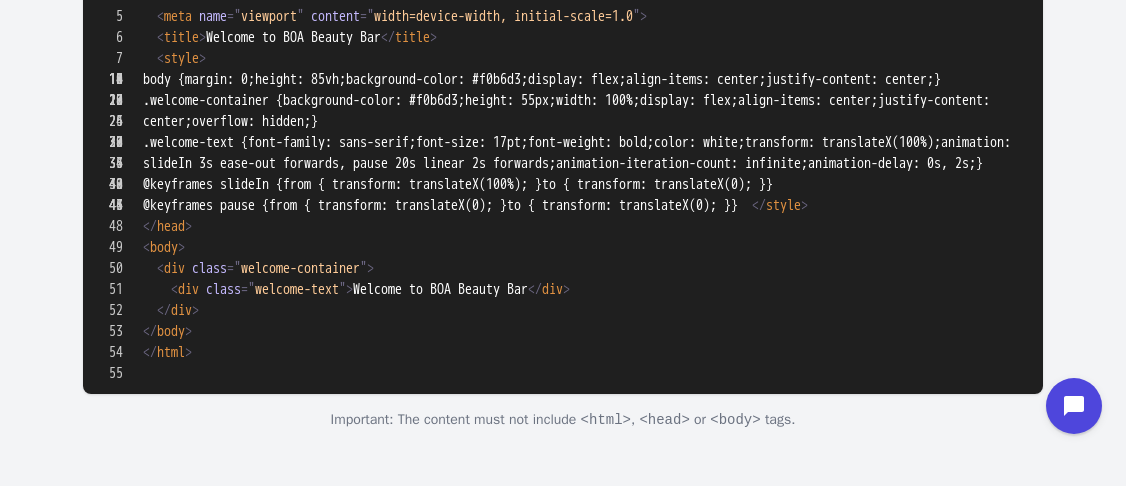 scroll, scrollTop: 0, scrollLeft: 0, axis: both 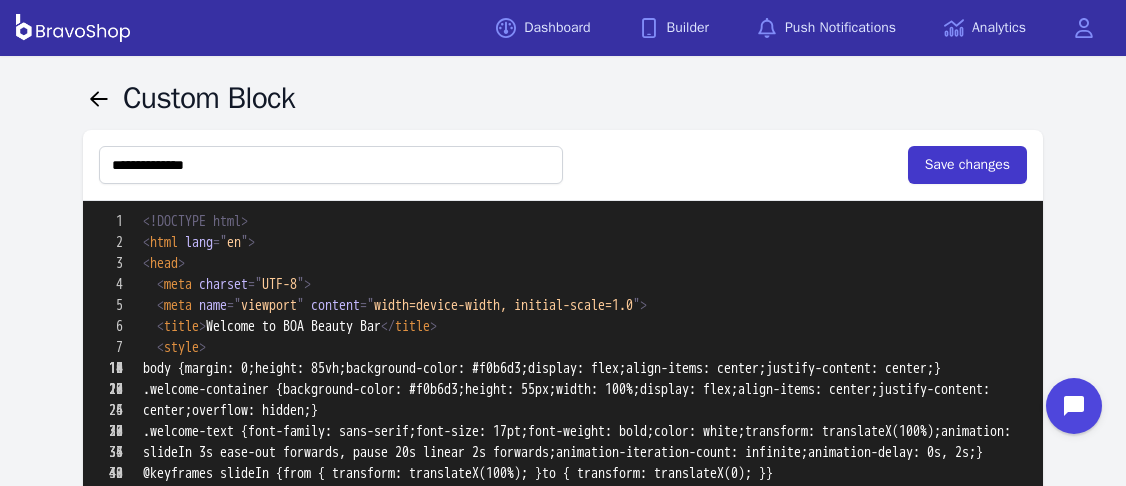 type on "**********" 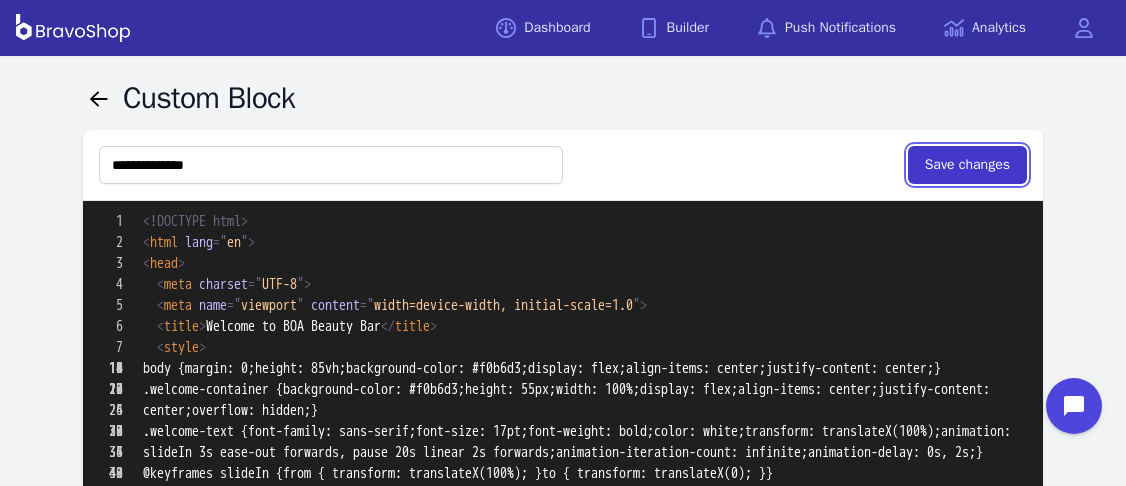 click on "Save changes" at bounding box center (967, 165) 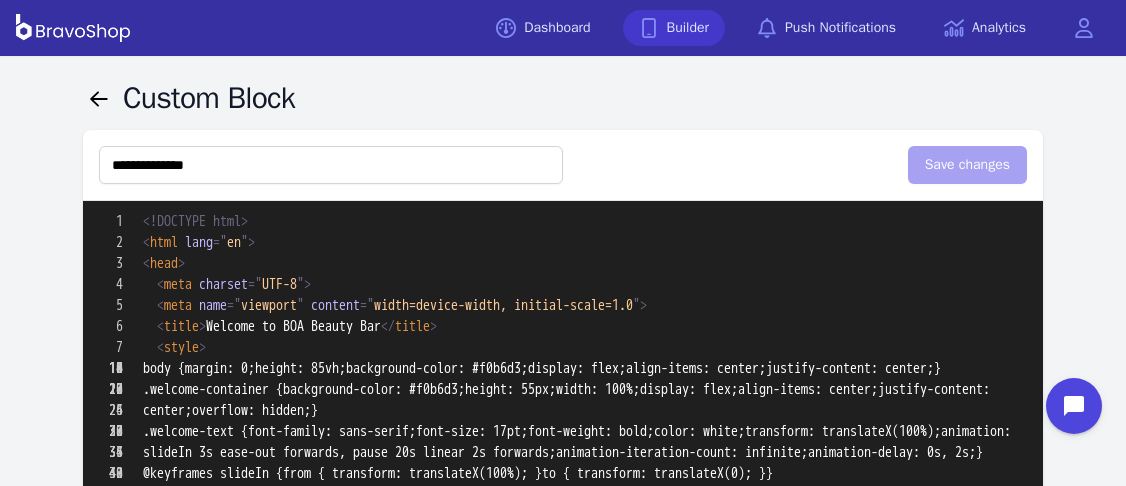 click at bounding box center [649, 28] 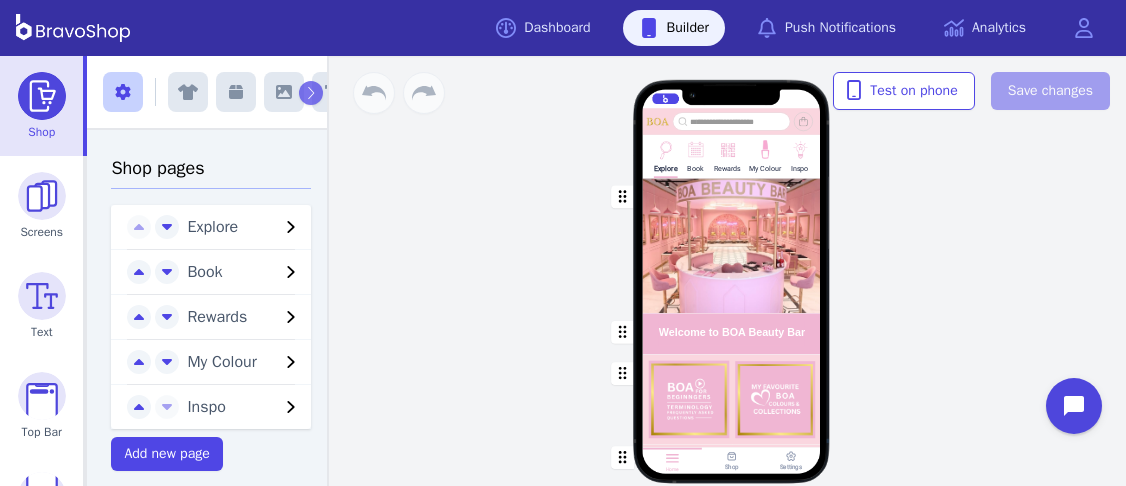 scroll, scrollTop: 0, scrollLeft: 0, axis: both 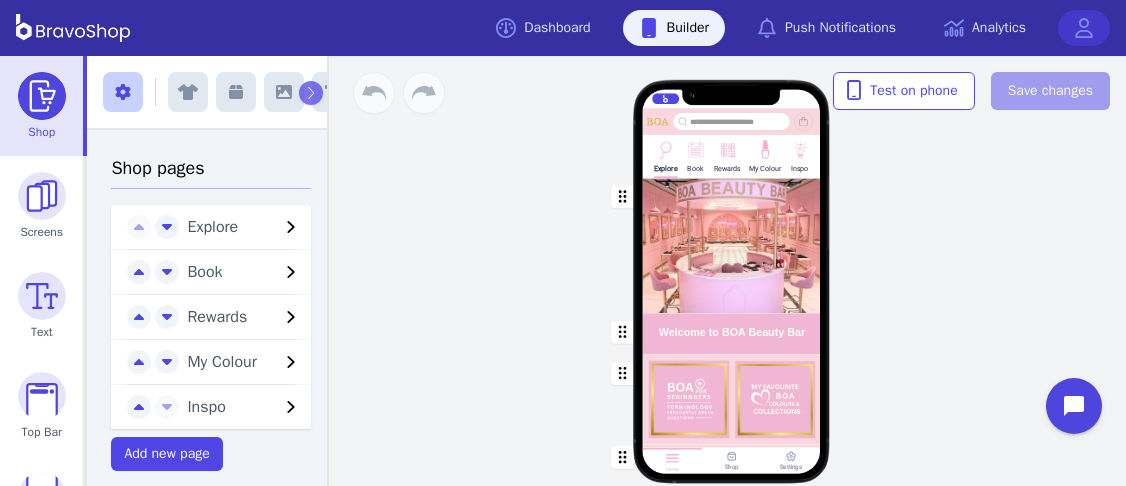 click at bounding box center (1084, 28) 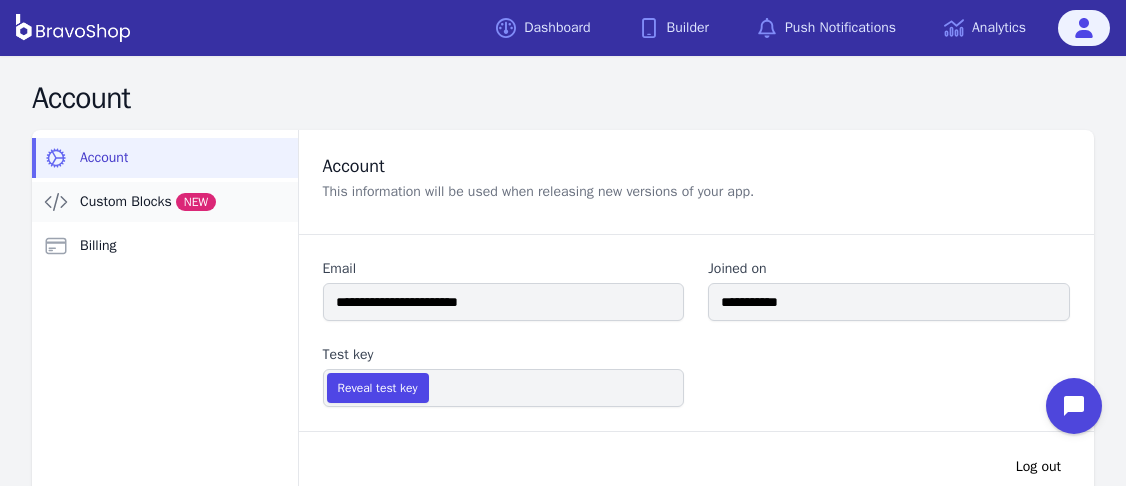 click on "Custom Blocks NEW" at bounding box center [148, 202] 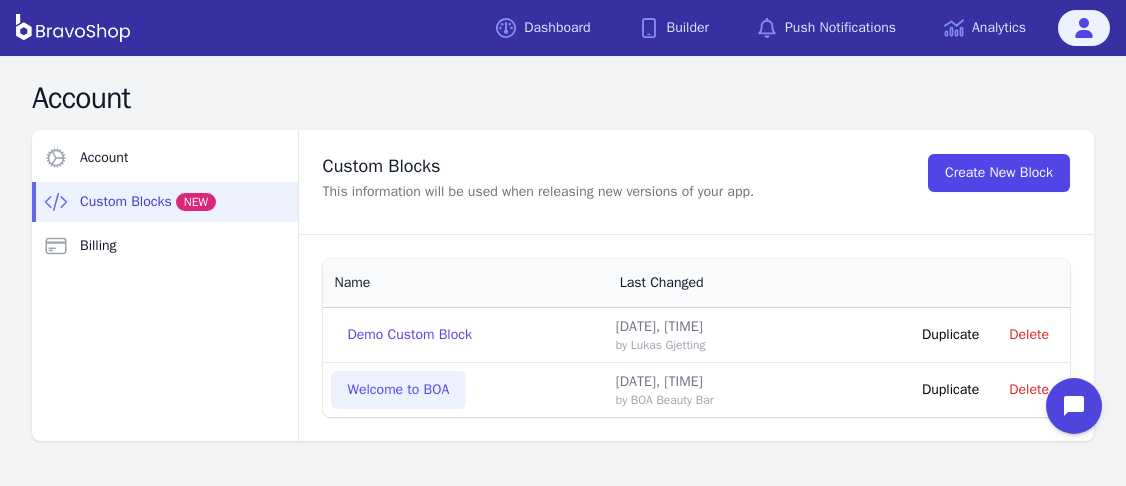 click on "Welcome to BOA" at bounding box center (399, 390) 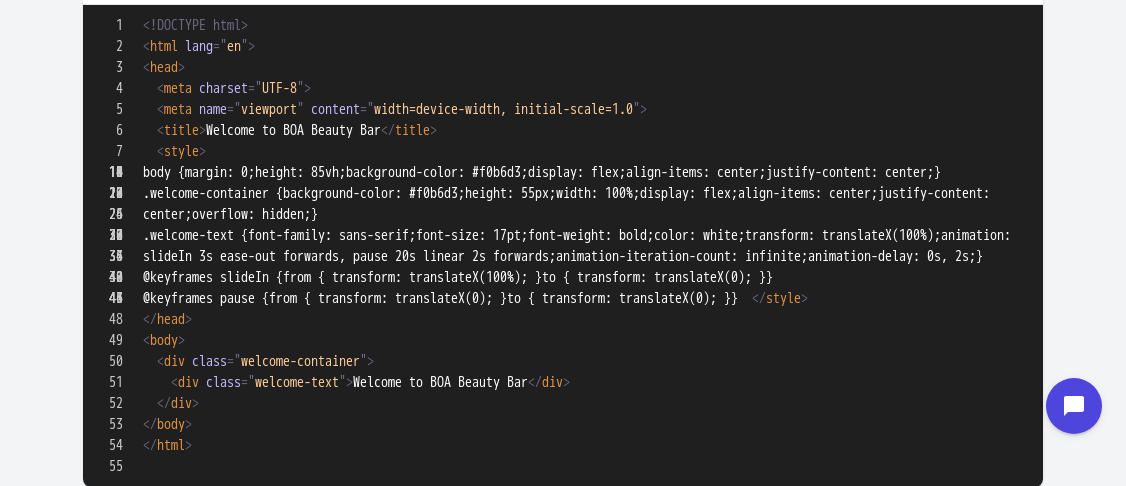 scroll, scrollTop: 983, scrollLeft: 0, axis: vertical 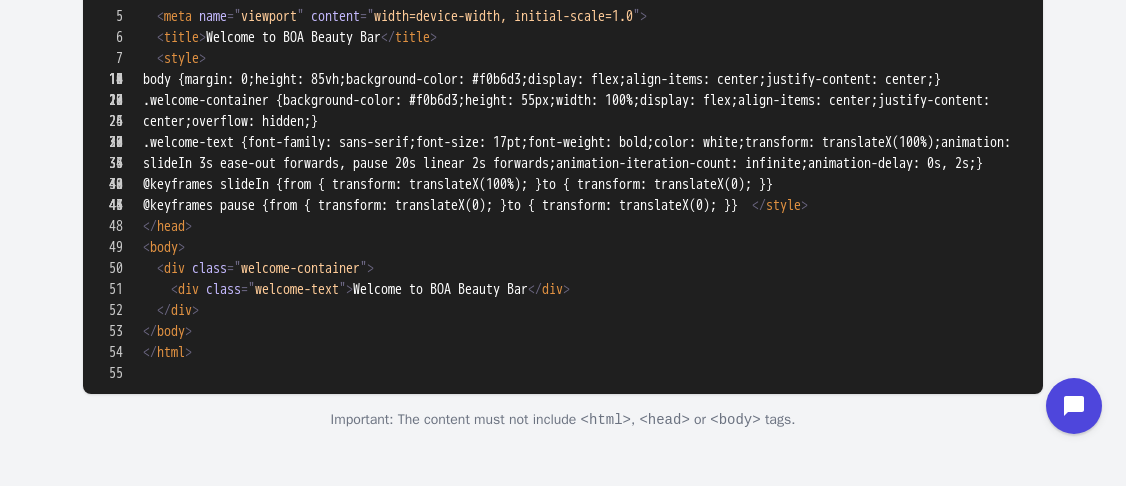 drag, startPoint x: 143, startPoint y: 225, endPoint x: 488, endPoint y: 527, distance: 458.50735 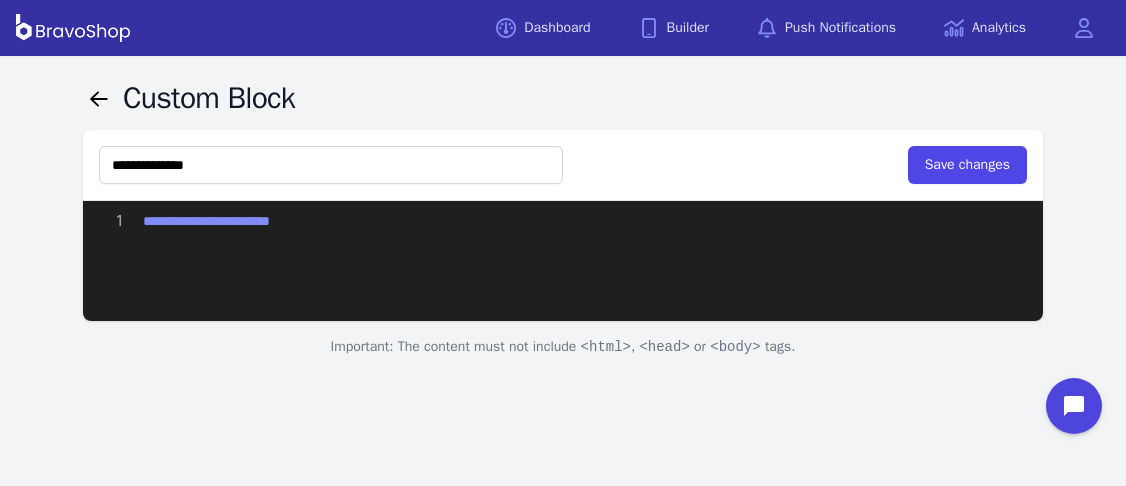scroll, scrollTop: 0, scrollLeft: 0, axis: both 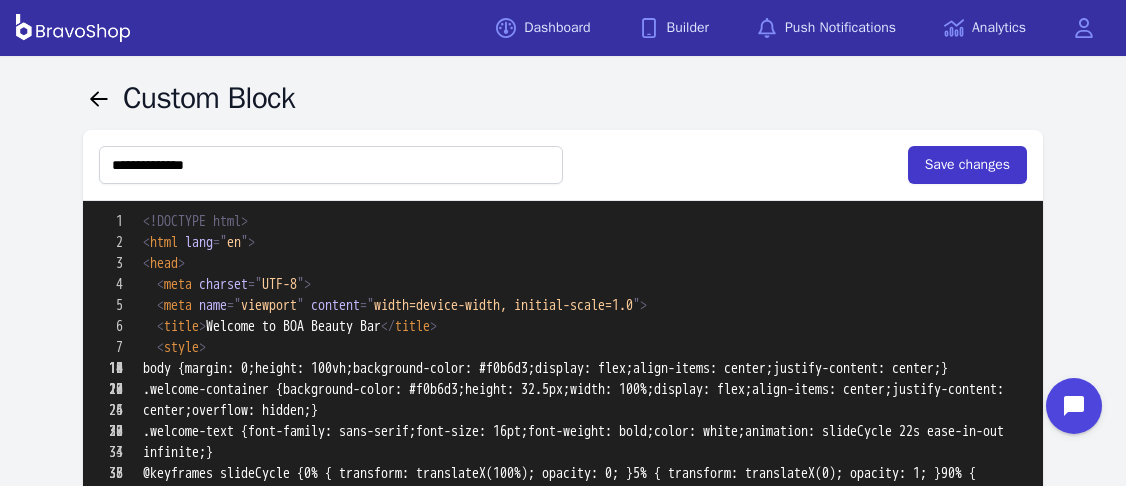 type on "**********" 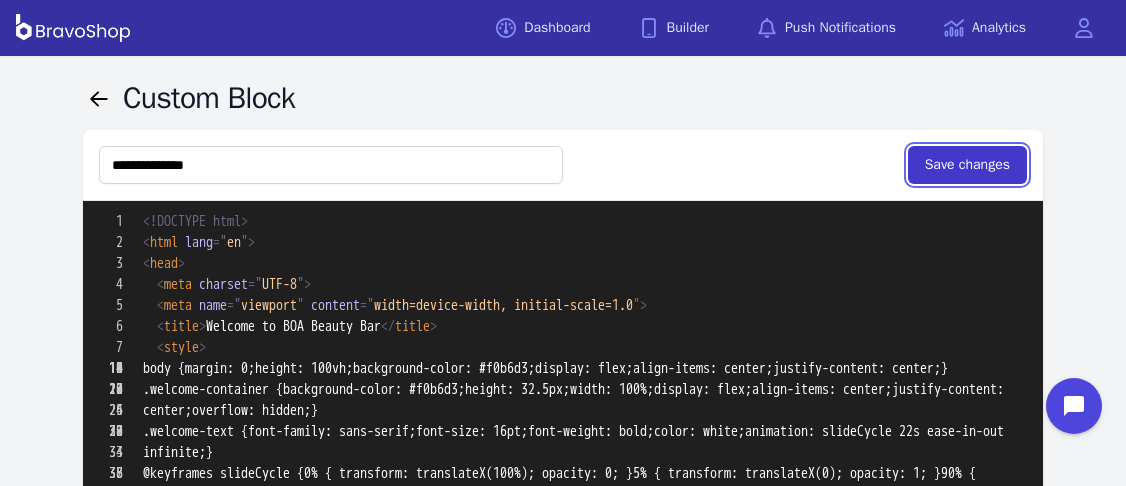 click on "Save changes" at bounding box center (967, 165) 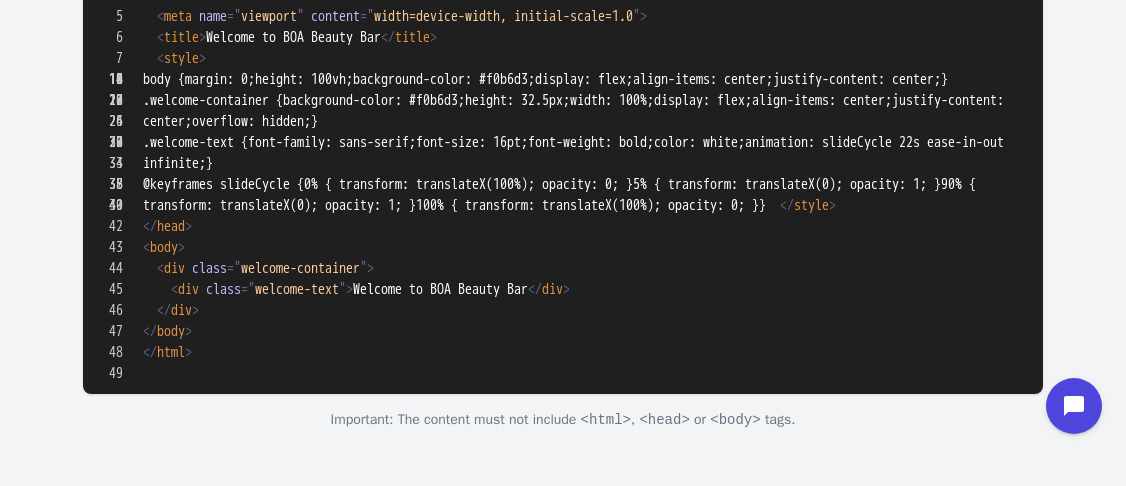 scroll, scrollTop: 0, scrollLeft: 0, axis: both 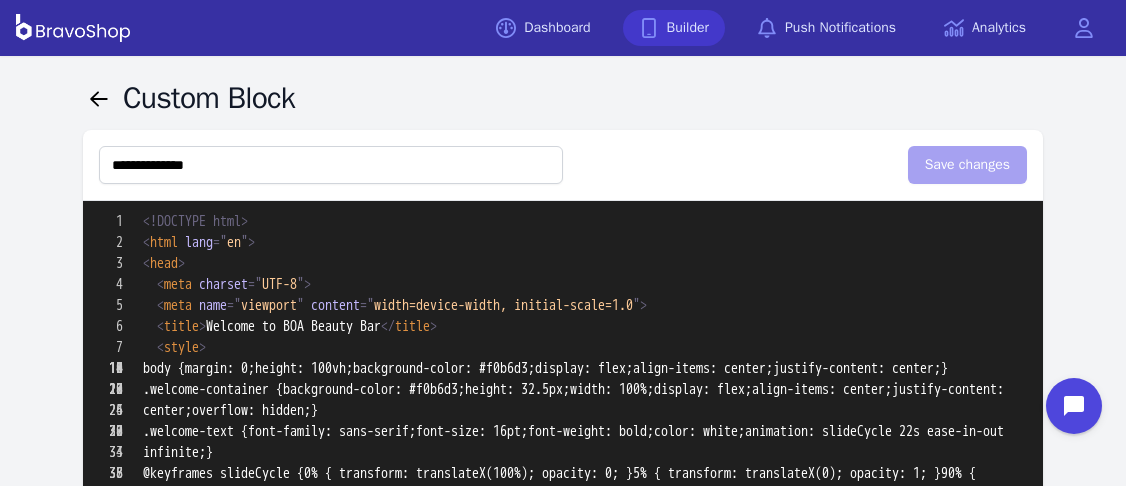 click on "Builder" at bounding box center (674, 28) 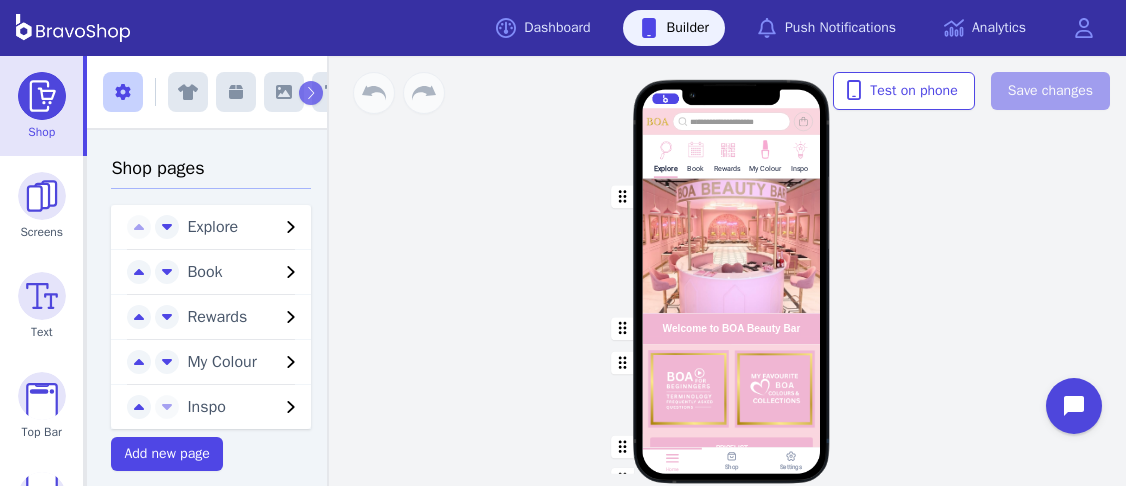 scroll, scrollTop: 0, scrollLeft: 0, axis: both 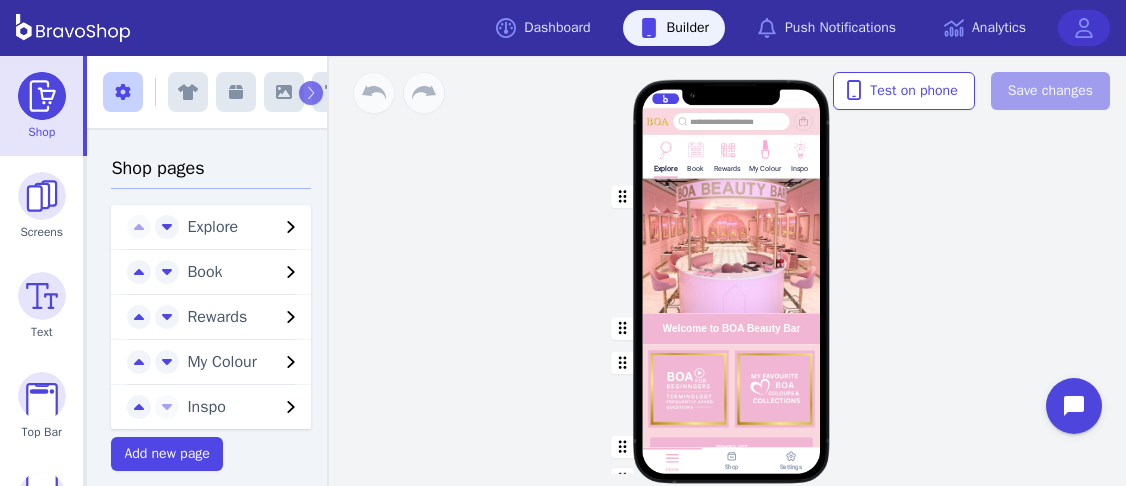 click at bounding box center [1084, 28] 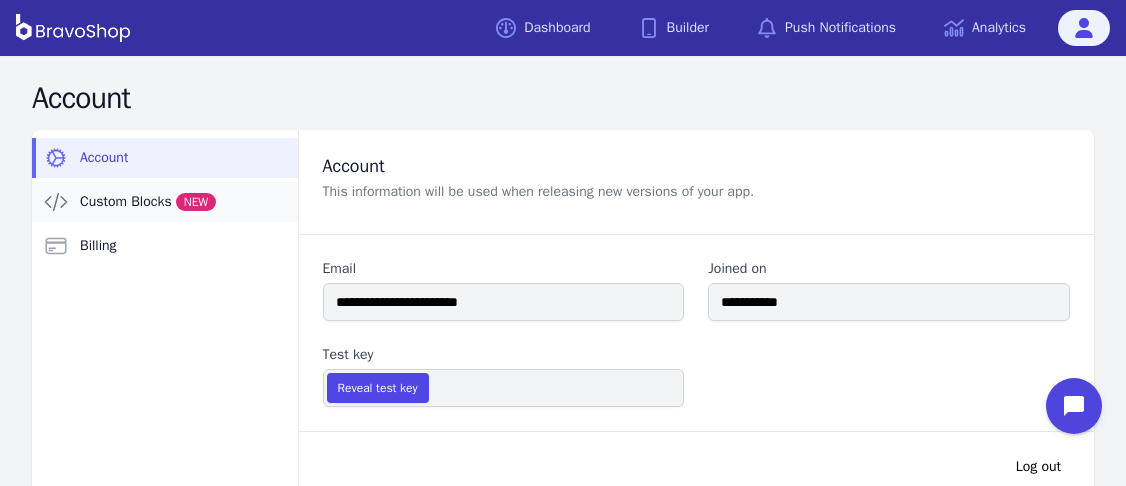 click on "Custom Blocks NEW" at bounding box center [148, 202] 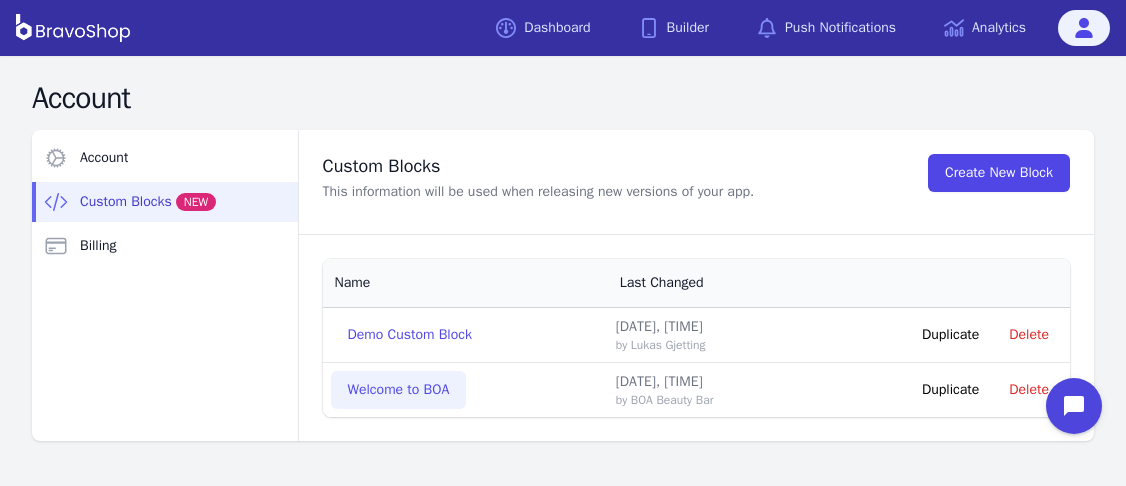 click on "Welcome to BOA" at bounding box center [399, 390] 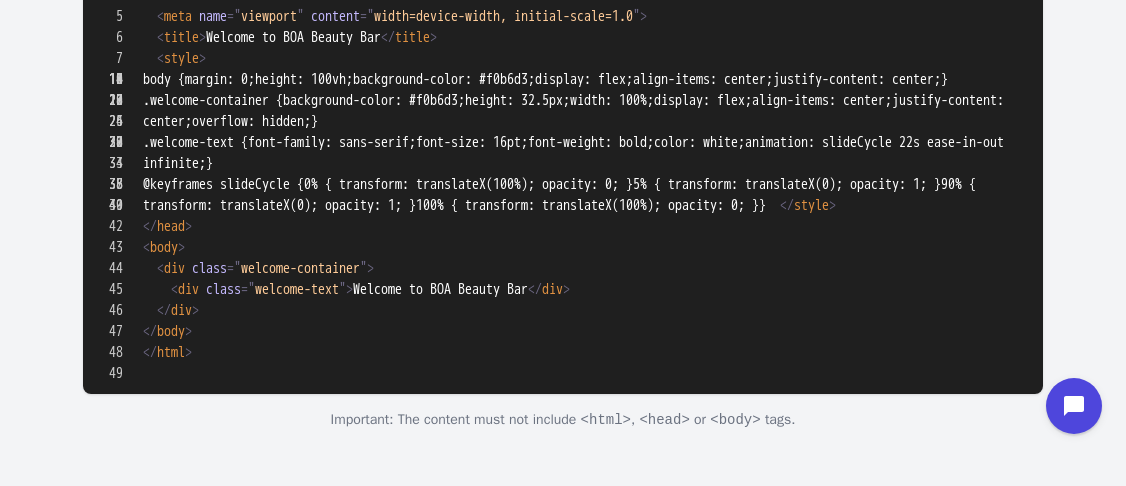 scroll, scrollTop: 857, scrollLeft: 0, axis: vertical 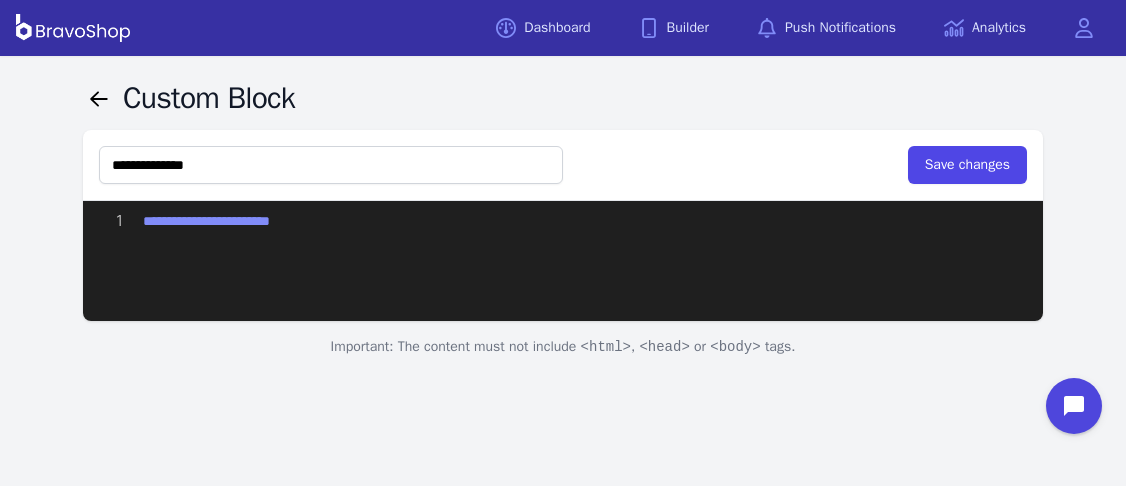paste on "**********" 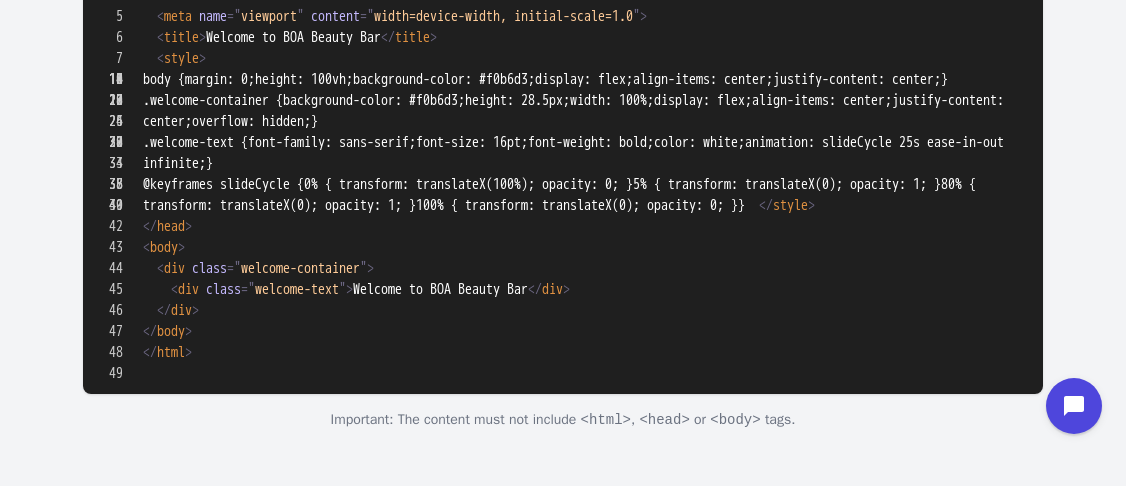 scroll, scrollTop: 0, scrollLeft: 0, axis: both 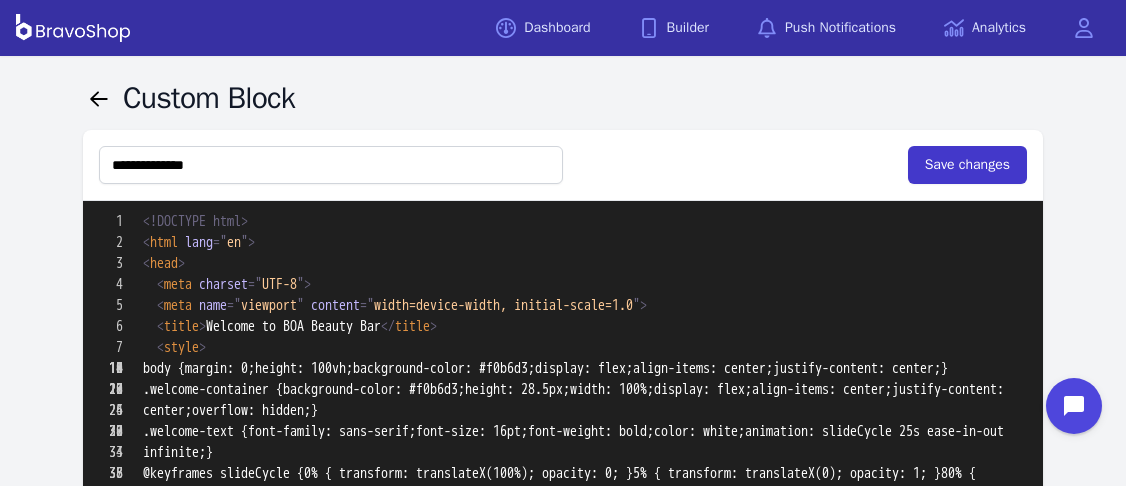 type on "**********" 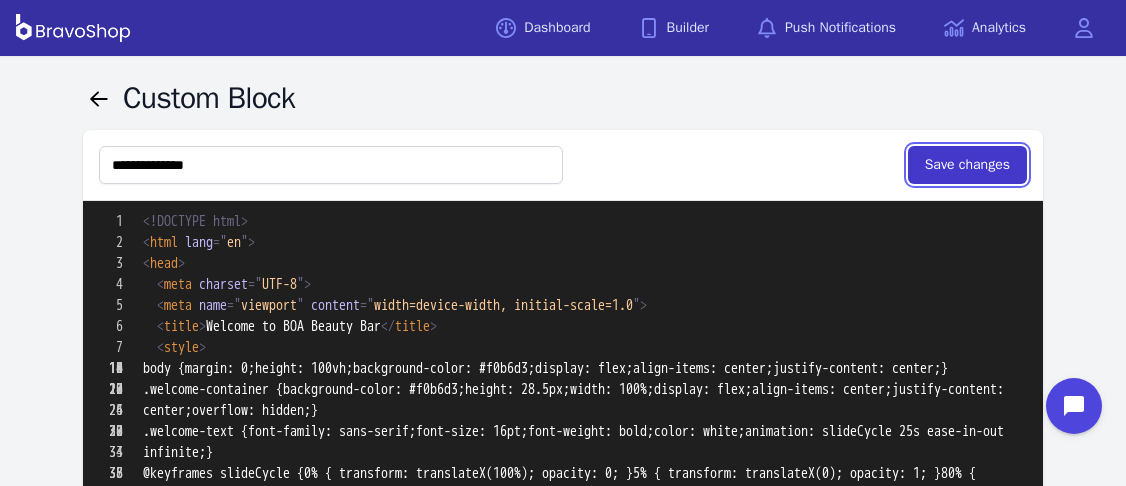 click on "Save changes" at bounding box center [967, 165] 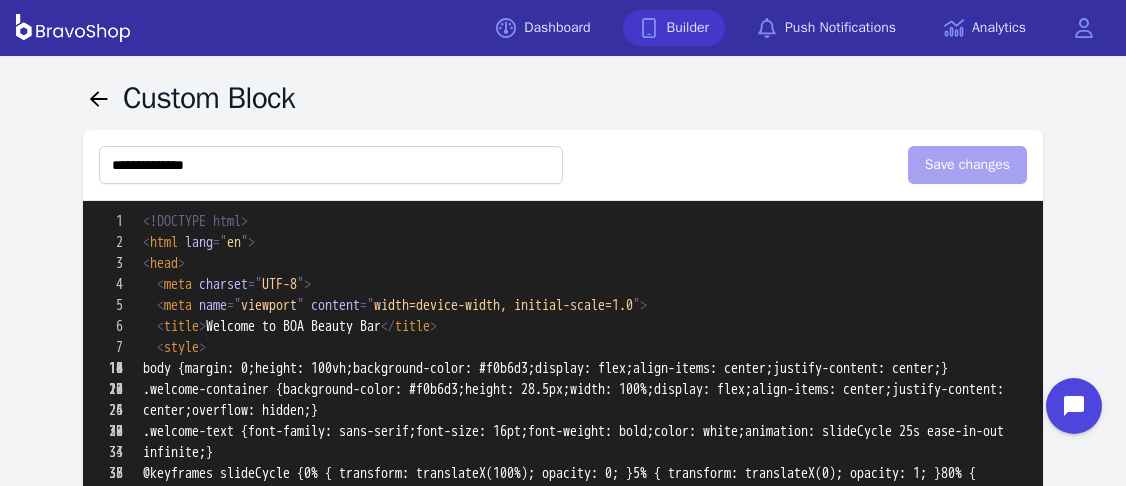 click on "Builder" at bounding box center (674, 28) 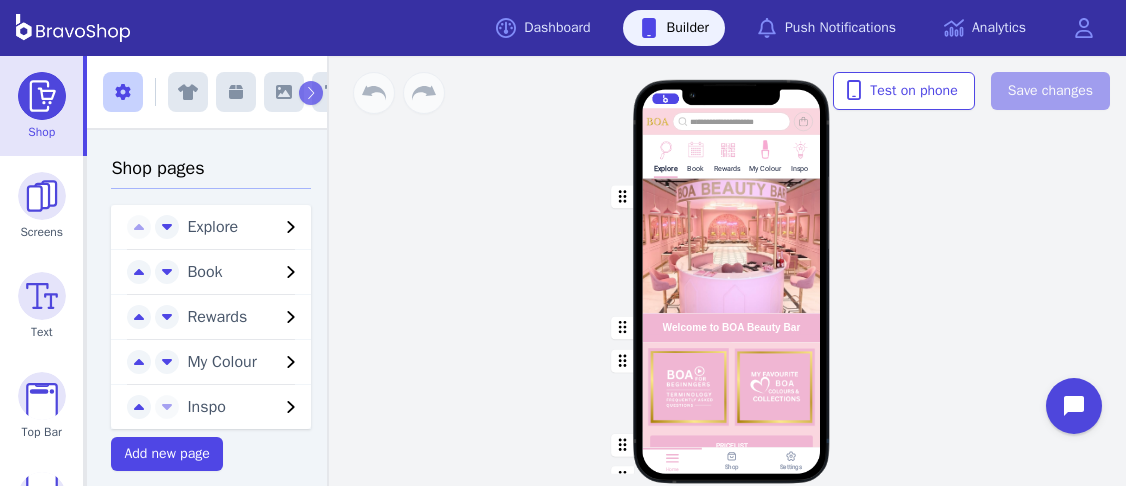 scroll, scrollTop: 0, scrollLeft: 0, axis: both 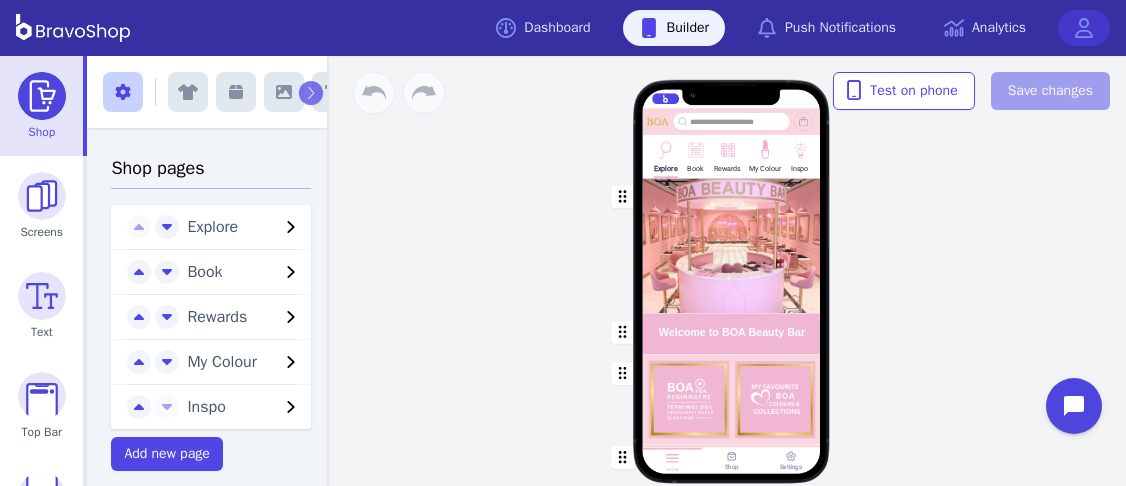 click at bounding box center [1084, 28] 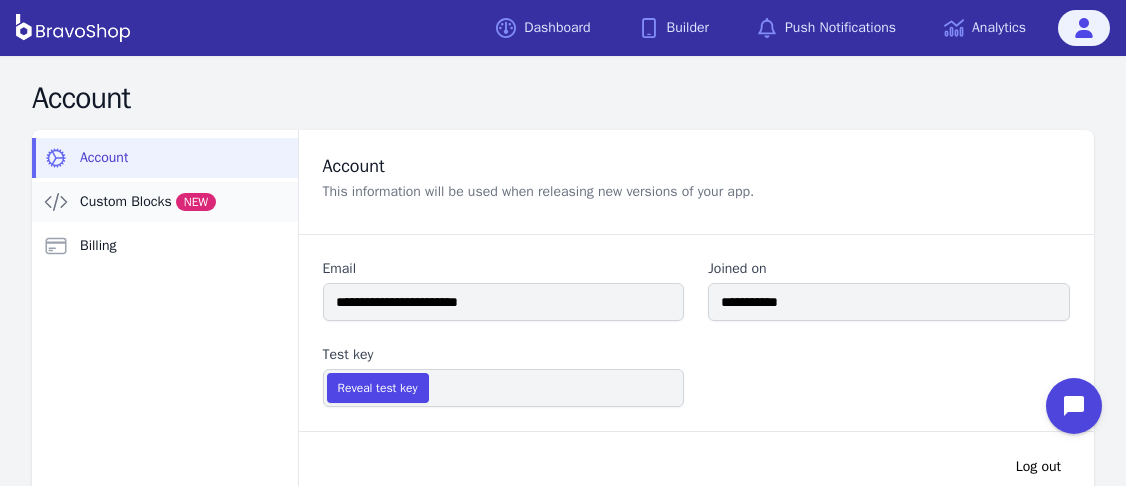 click on "Custom Blocks NEW" at bounding box center (148, 202) 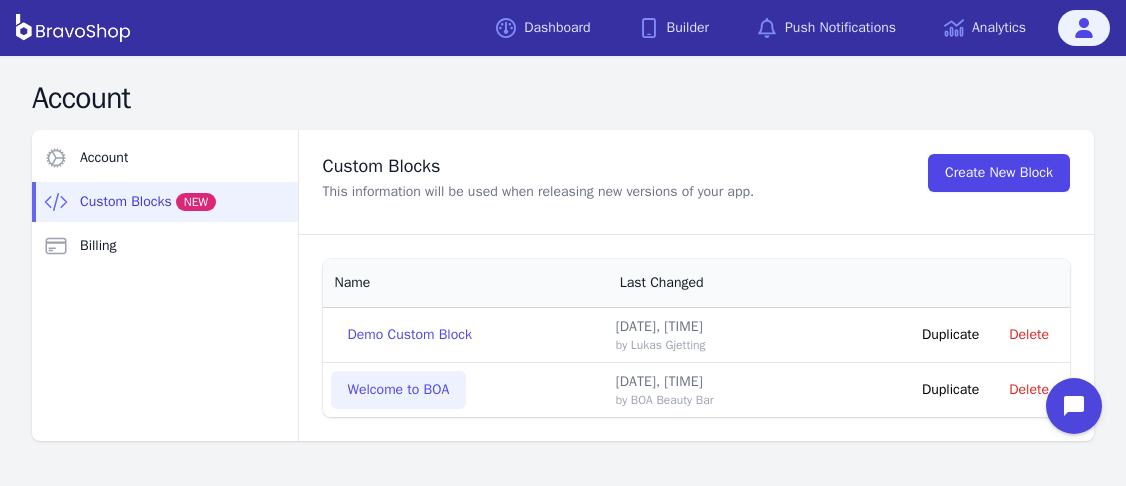 click on "Welcome to BOA" at bounding box center (399, 390) 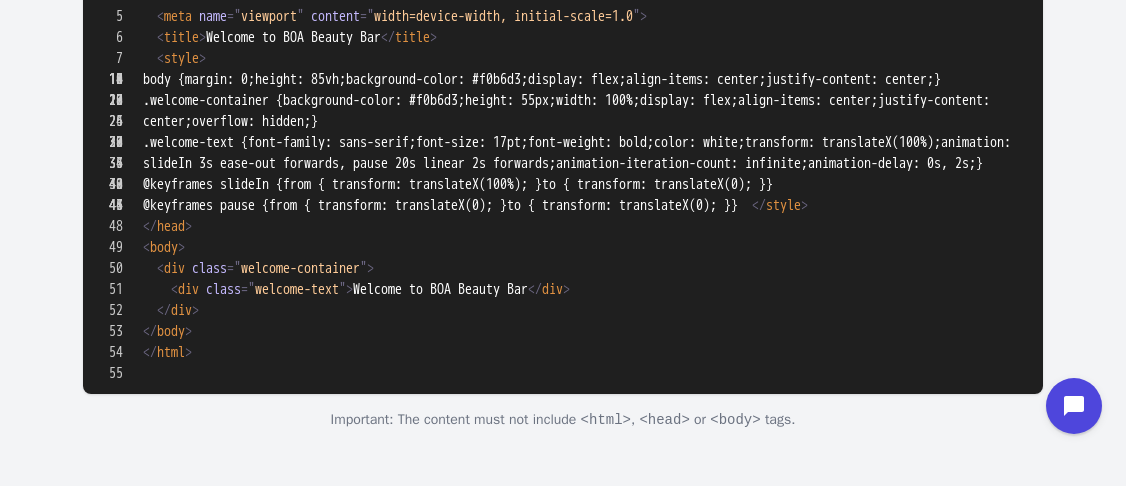 scroll, scrollTop: 983, scrollLeft: 0, axis: vertical 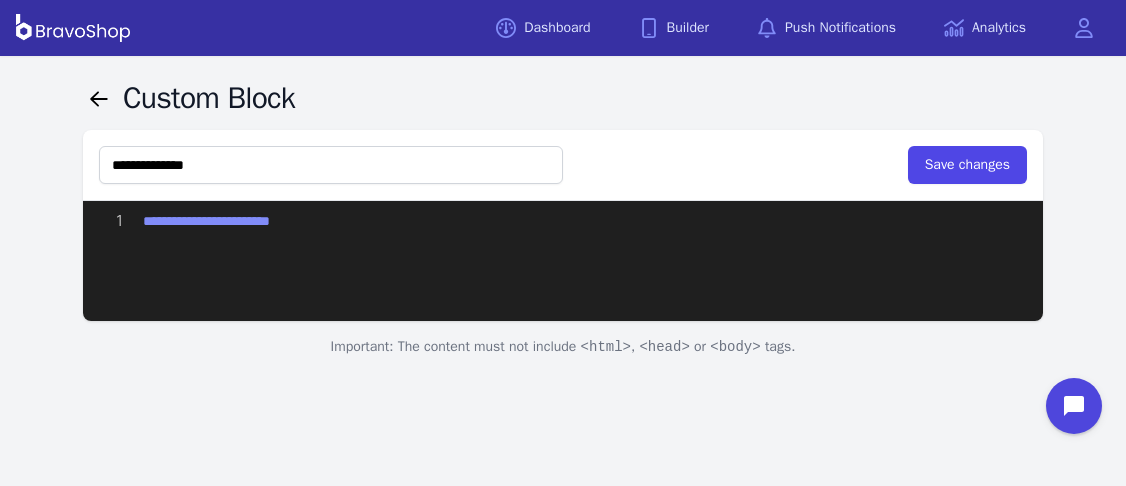 paste on "**********" 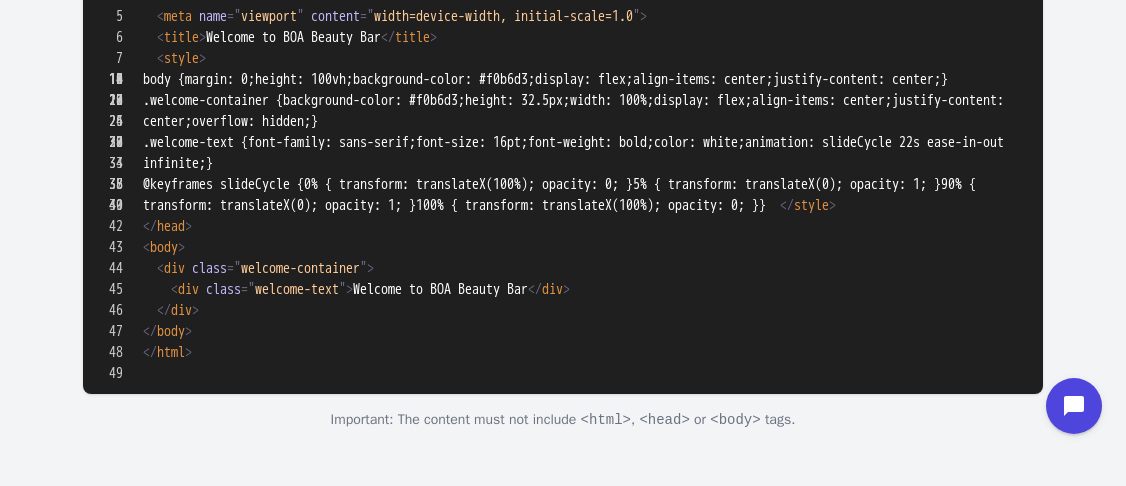 scroll, scrollTop: 0, scrollLeft: 0, axis: both 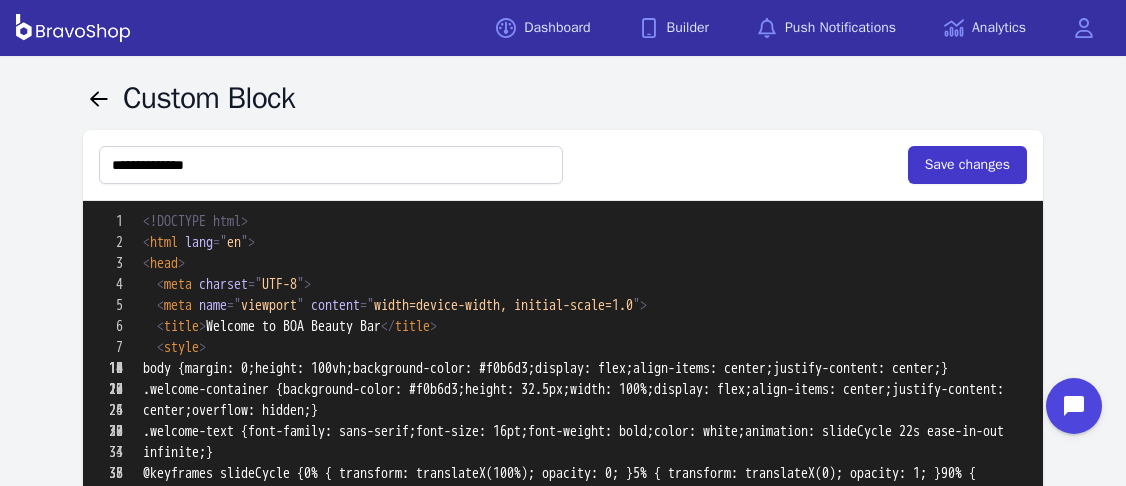type on "**********" 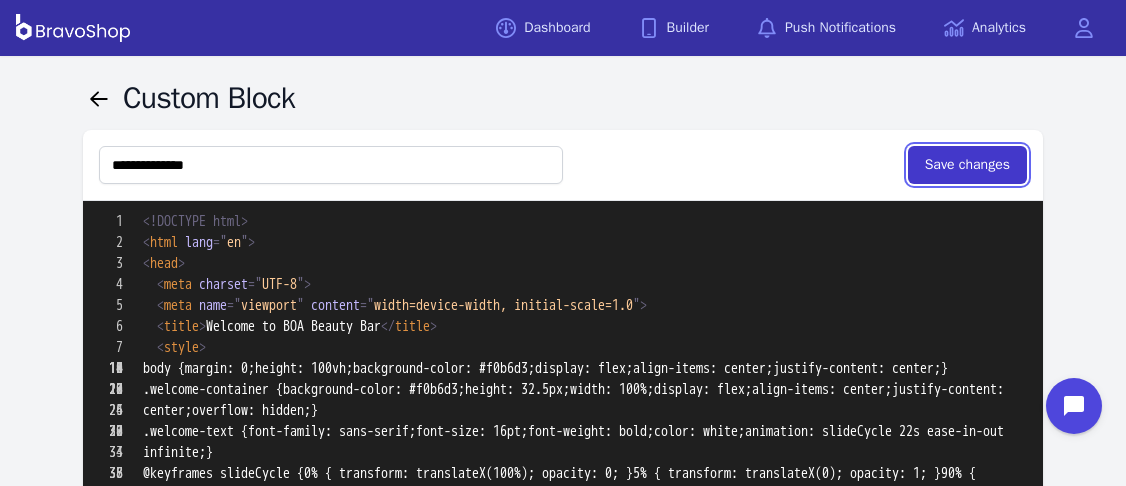 click on "Save changes" at bounding box center [967, 165] 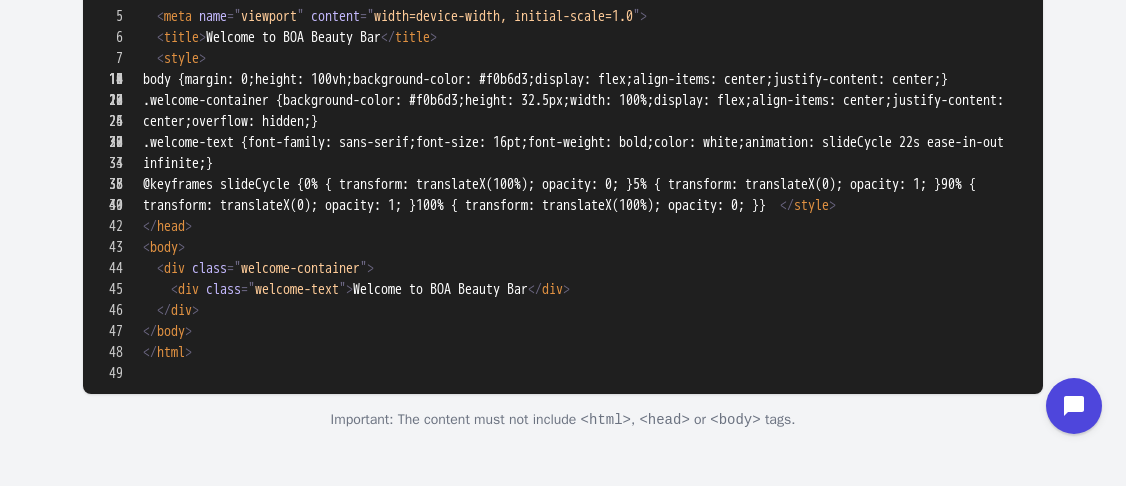 scroll, scrollTop: 0, scrollLeft: 0, axis: both 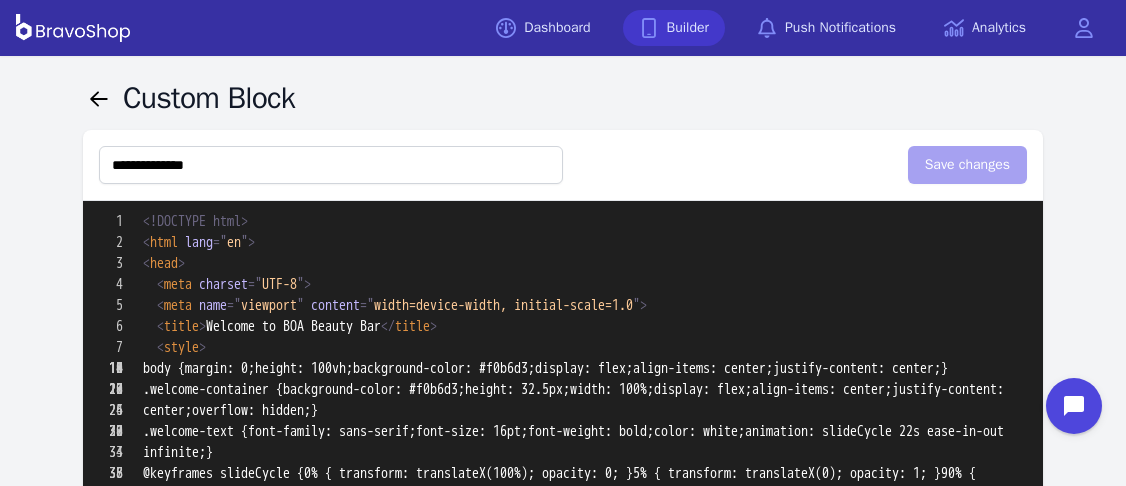 click on "Builder" at bounding box center (674, 28) 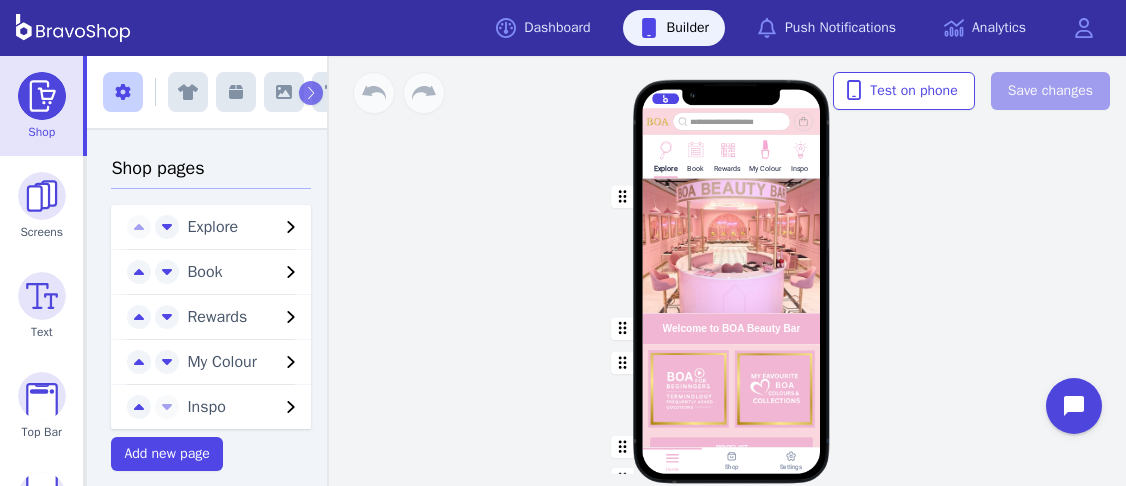 scroll, scrollTop: 0, scrollLeft: 0, axis: both 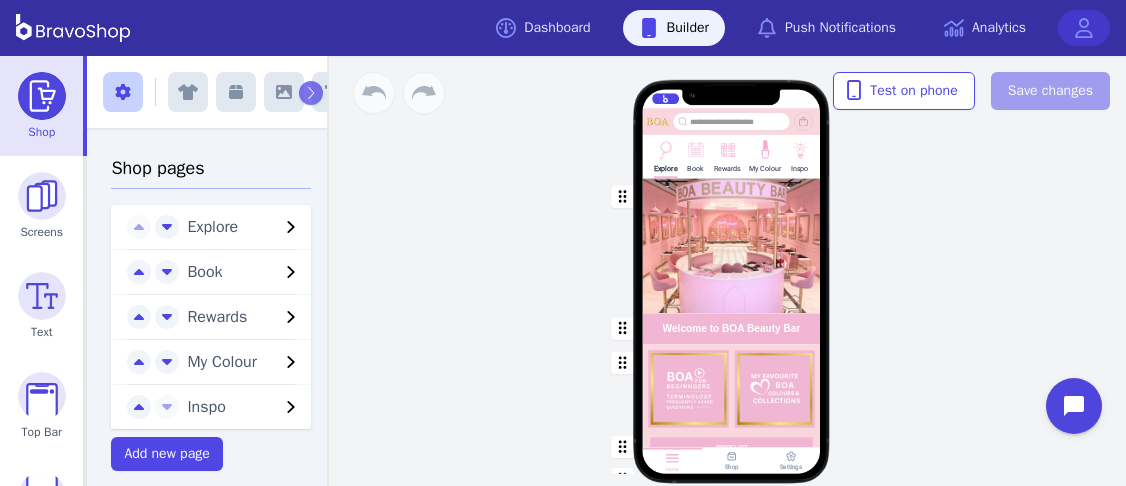 click at bounding box center [1084, 28] 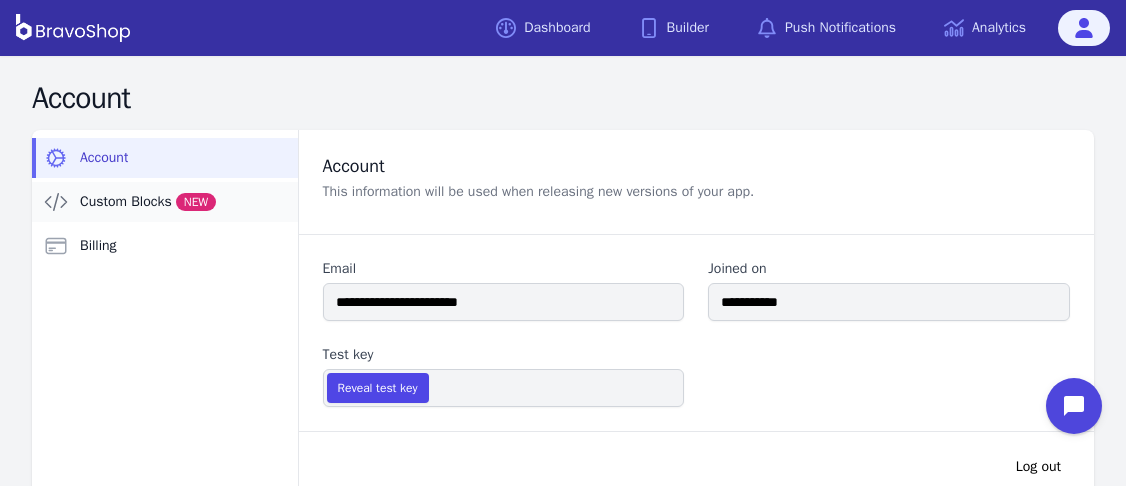 click on "Custom Blocks NEW" at bounding box center [148, 202] 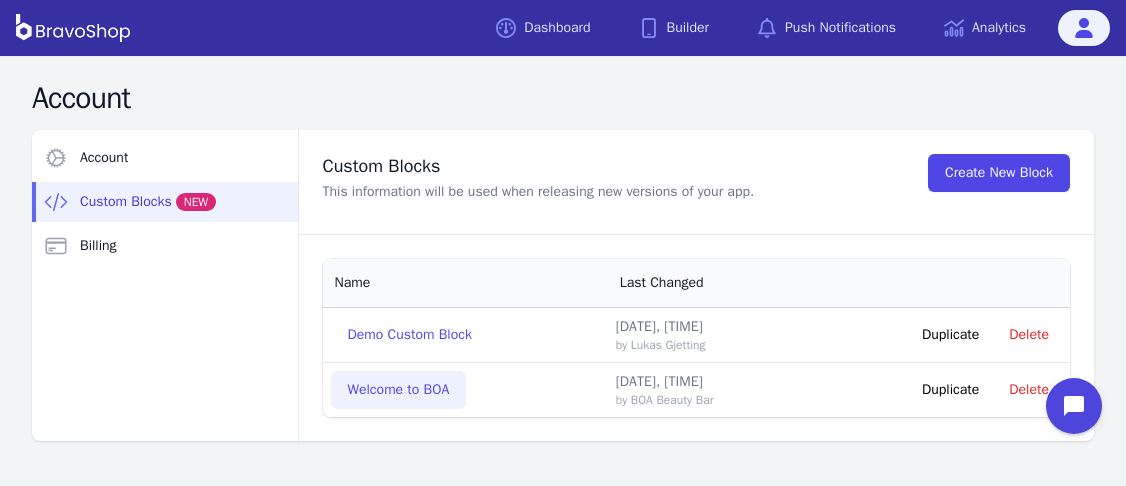 click on "Welcome to BOA" at bounding box center (399, 390) 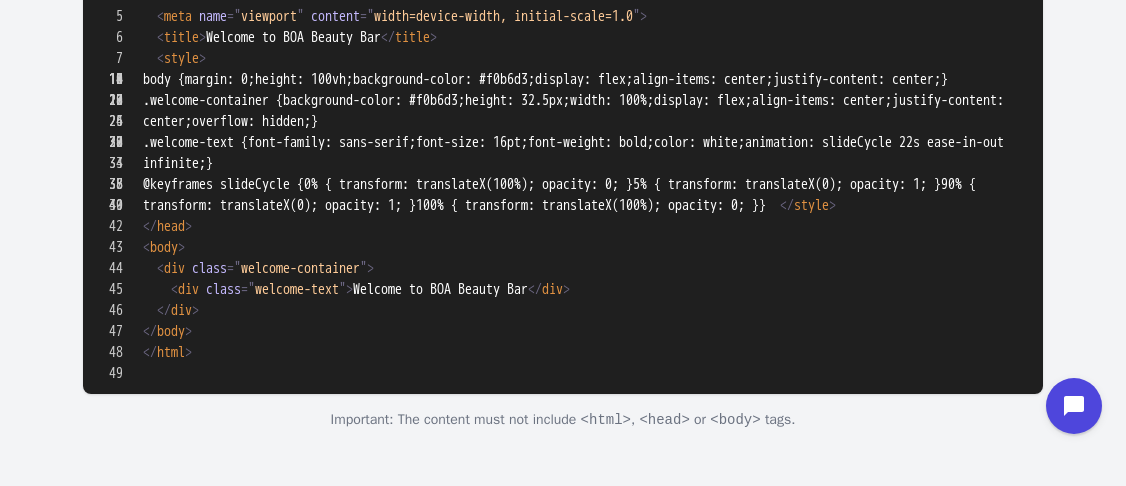 scroll, scrollTop: 857, scrollLeft: 0, axis: vertical 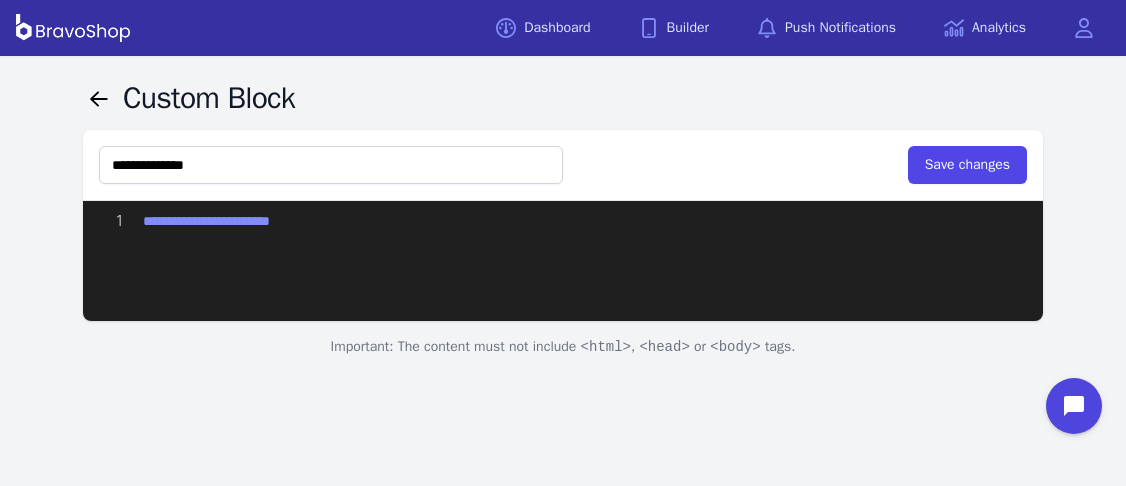 paste on "**********" 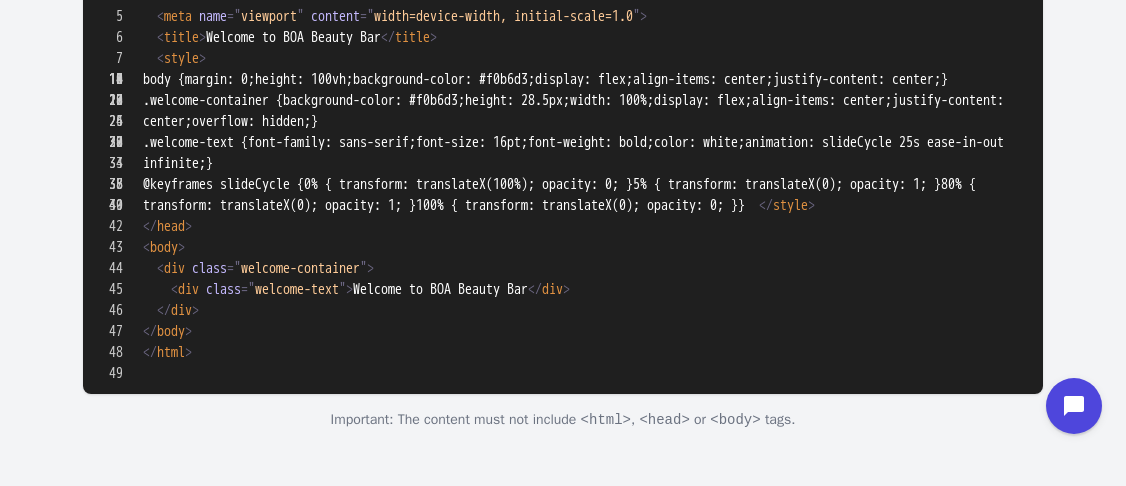 scroll, scrollTop: 0, scrollLeft: 0, axis: both 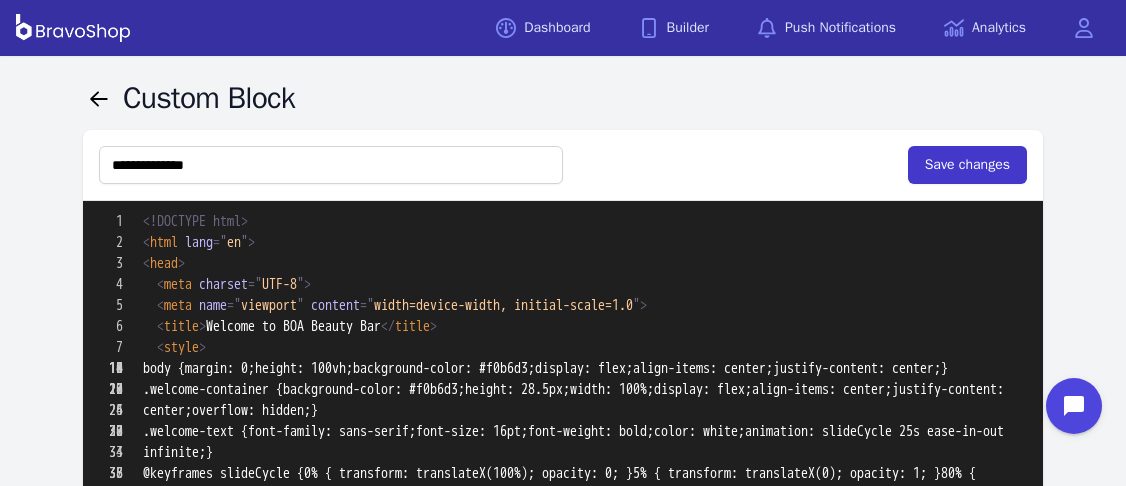 type on "**********" 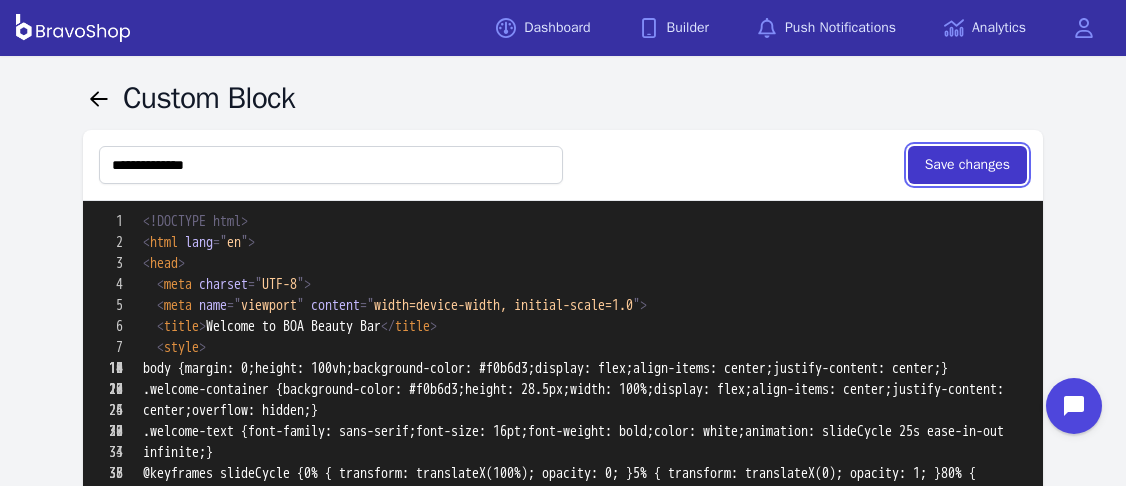 click on "Save changes" at bounding box center [967, 165] 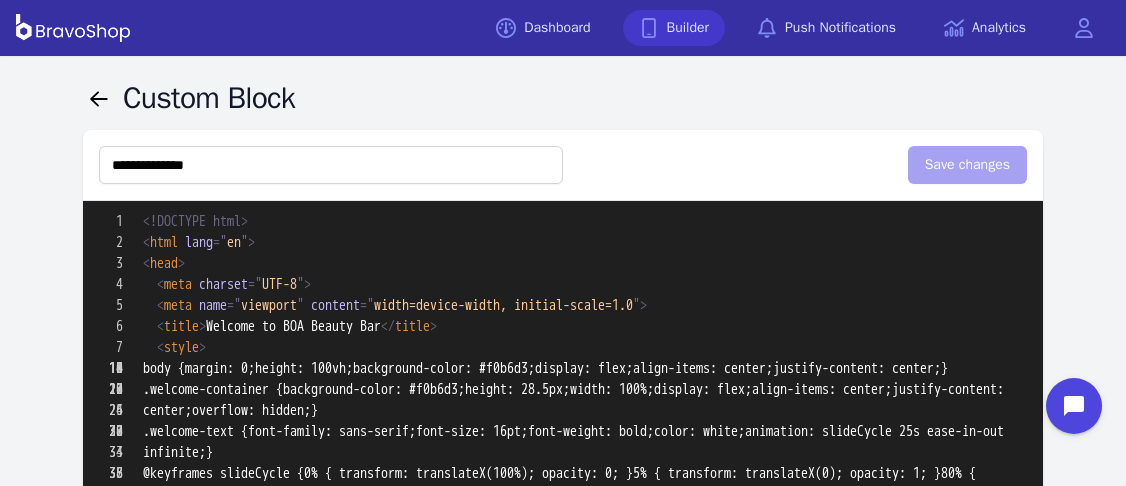 click on "Builder" at bounding box center [674, 28] 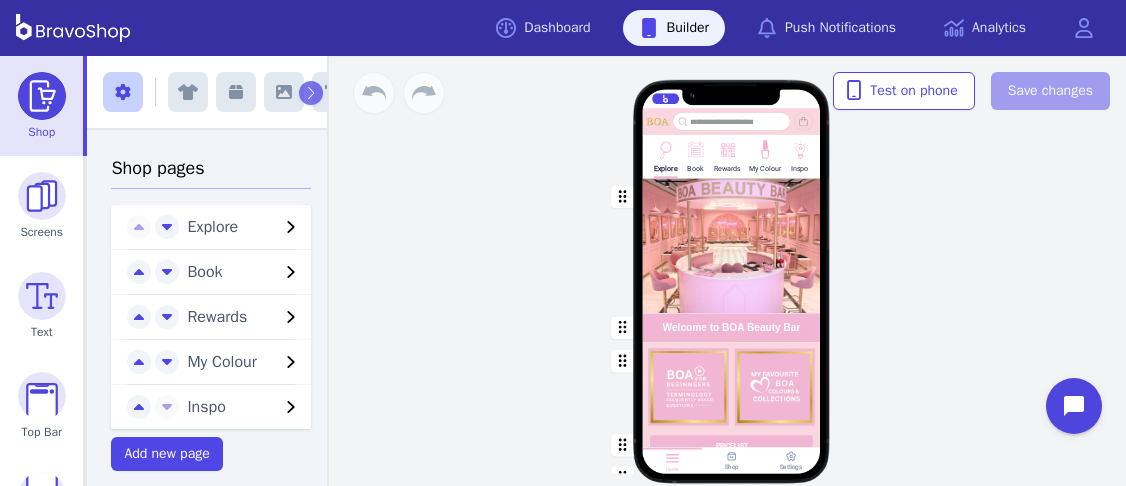 scroll, scrollTop: 0, scrollLeft: 0, axis: both 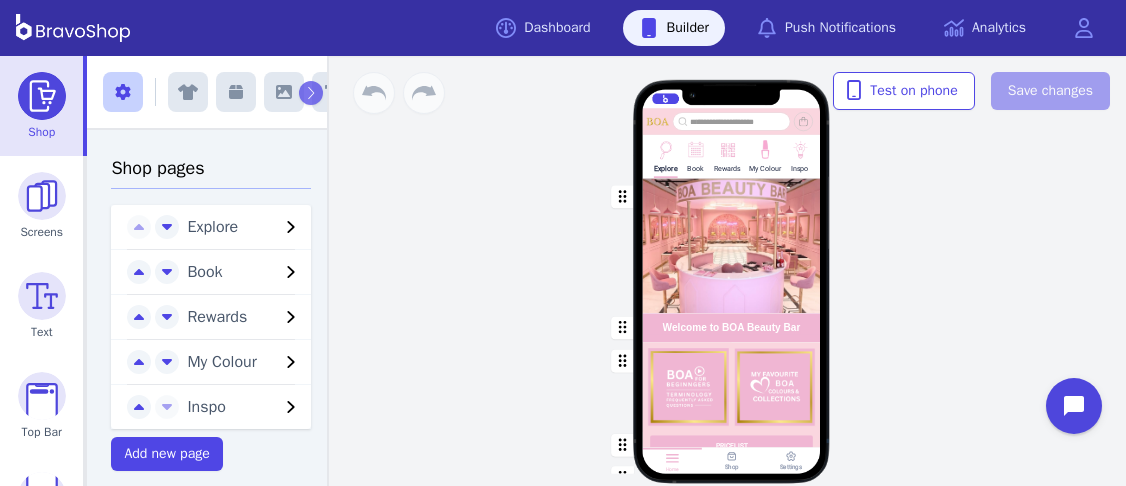 click at bounding box center (732, 245) 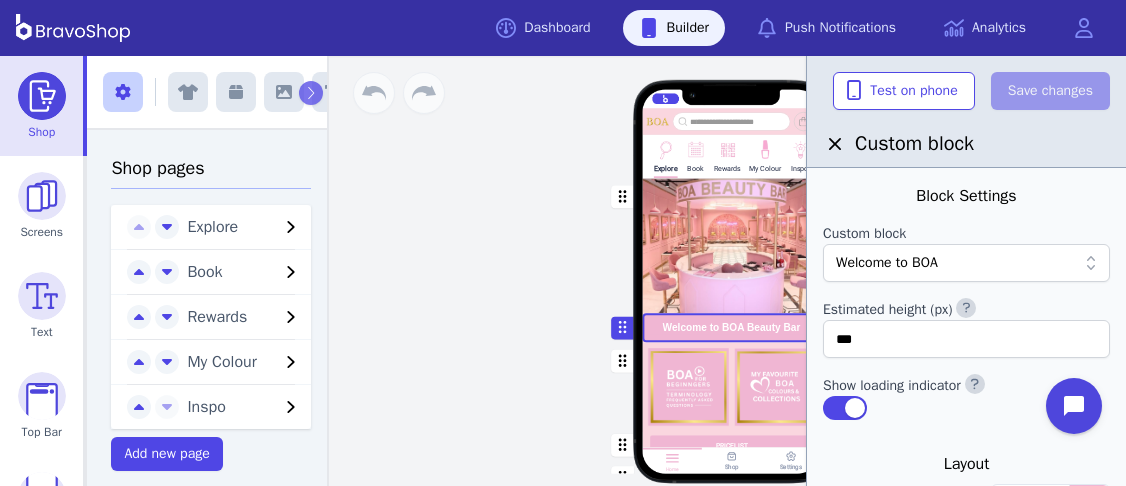 scroll, scrollTop: 0, scrollLeft: 0, axis: both 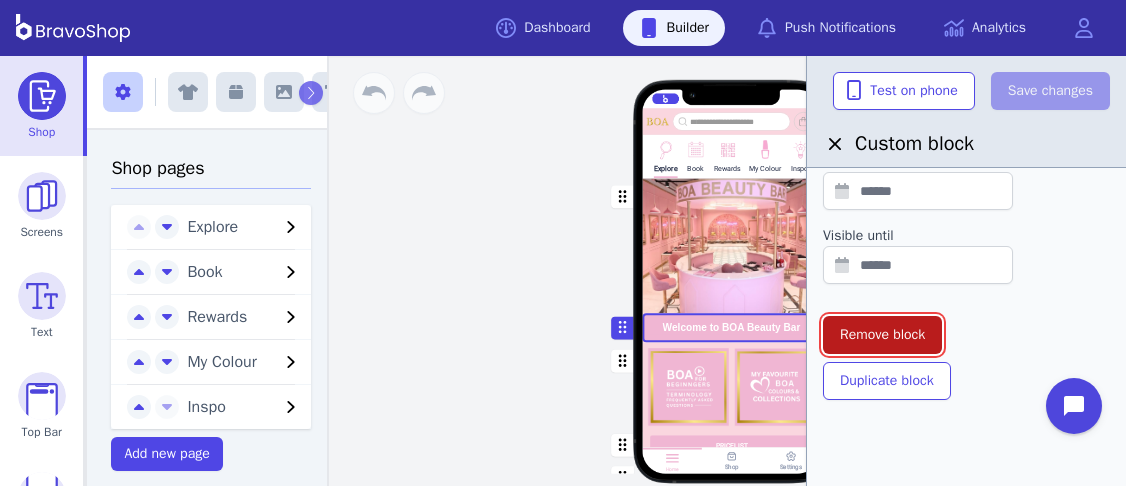 click on "Remove block" at bounding box center (882, 335) 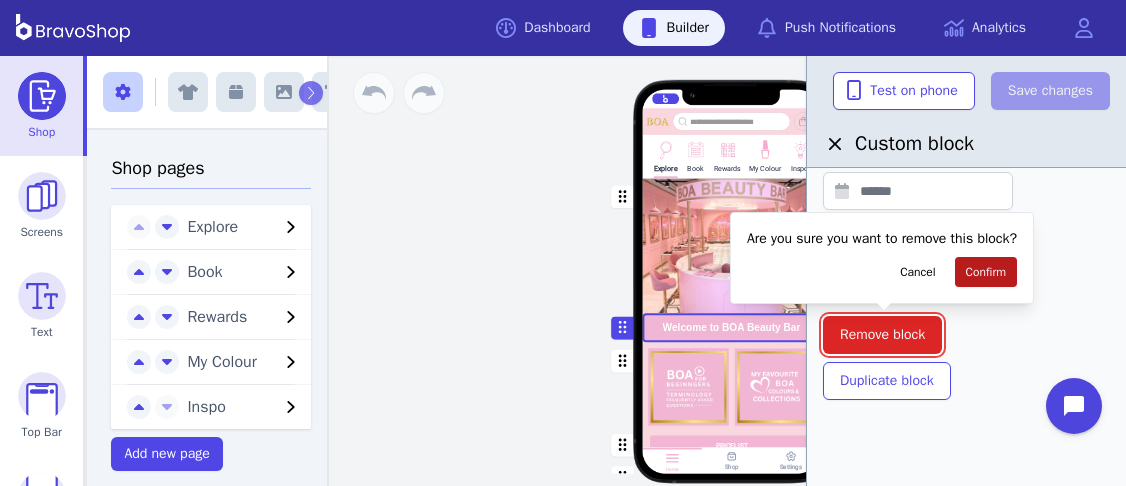 scroll, scrollTop: 0, scrollLeft: 0, axis: both 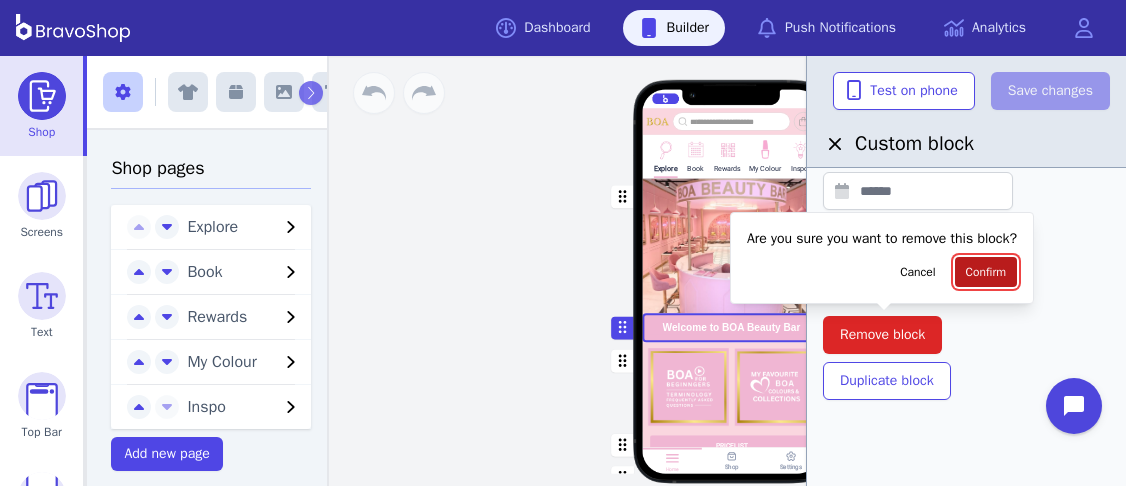 click on "Confirm" at bounding box center [986, 272] 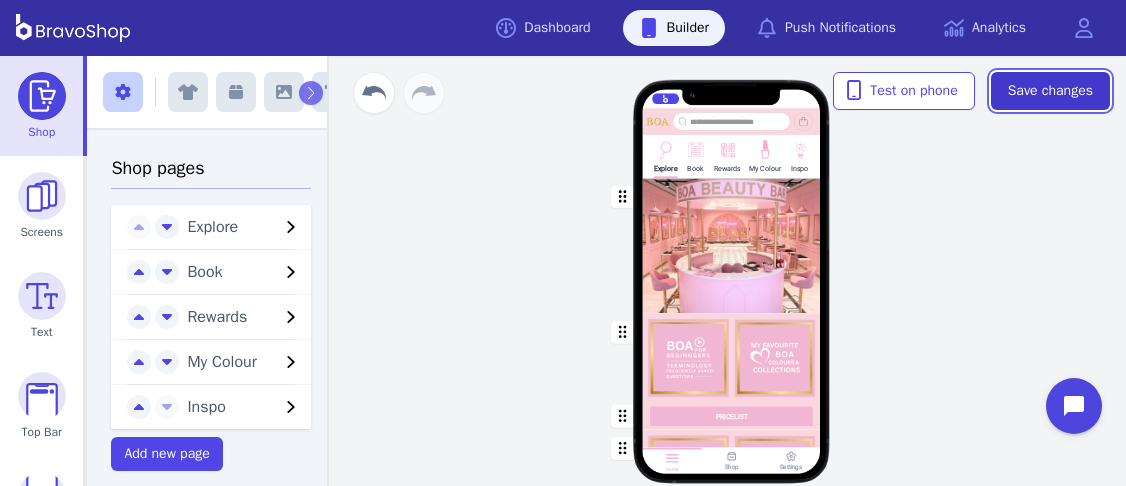 click on "Save changes" at bounding box center (1050, 91) 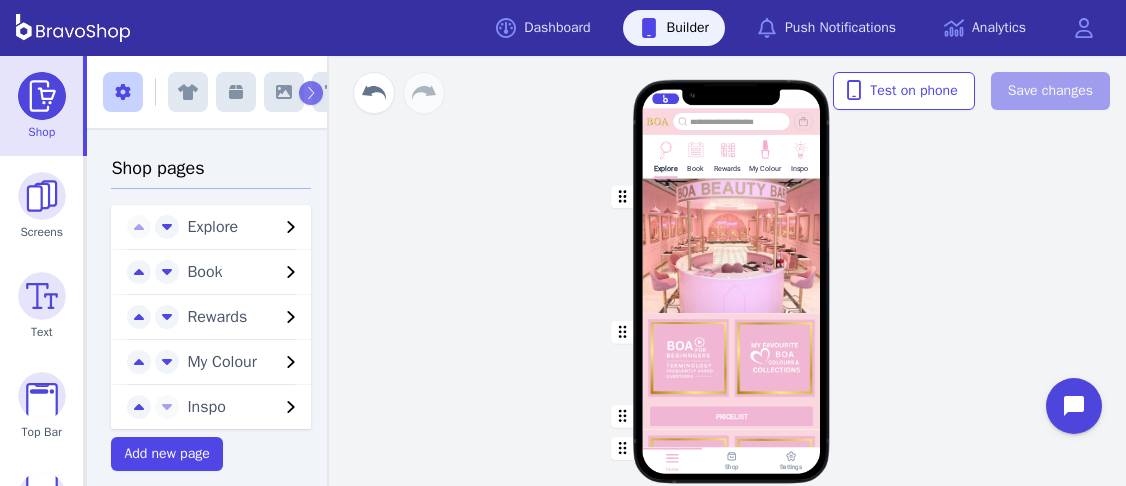 scroll, scrollTop: 0, scrollLeft: 0, axis: both 